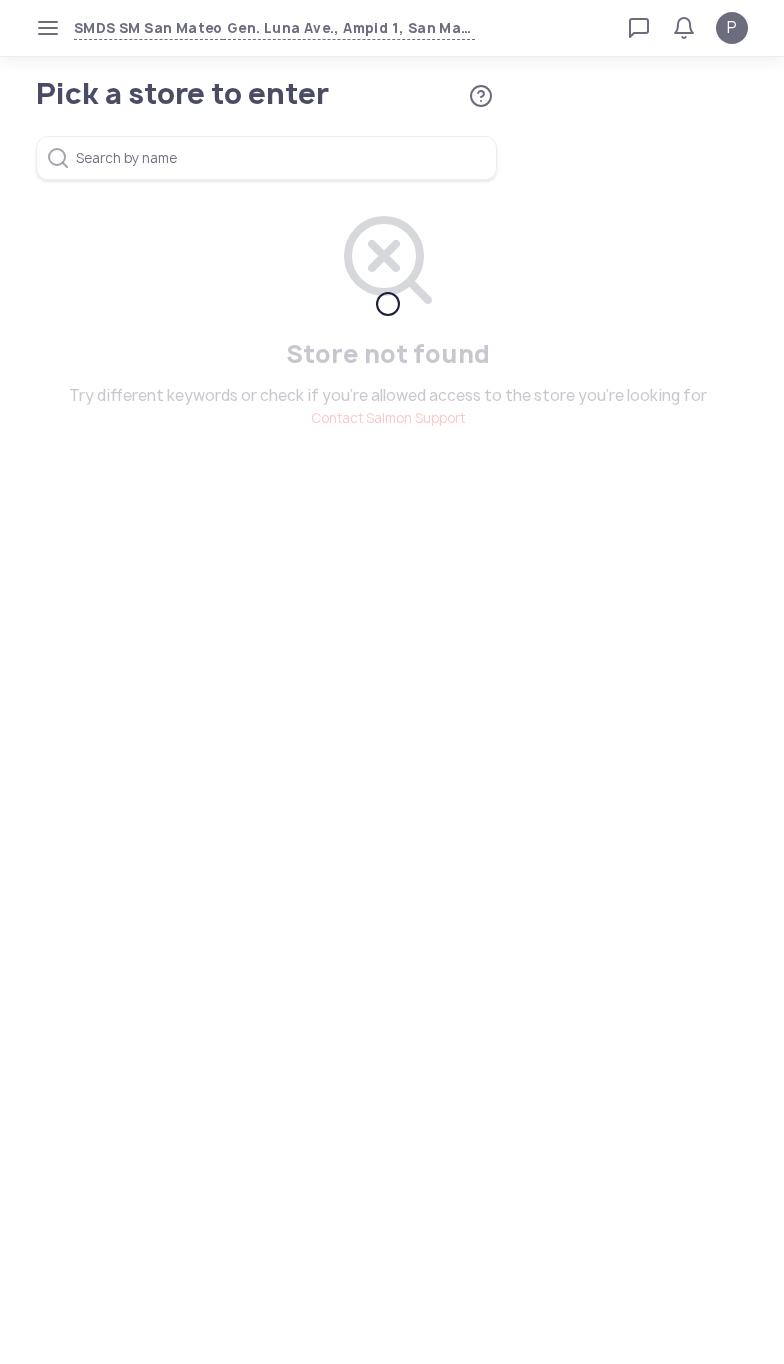 scroll, scrollTop: 0, scrollLeft: 0, axis: both 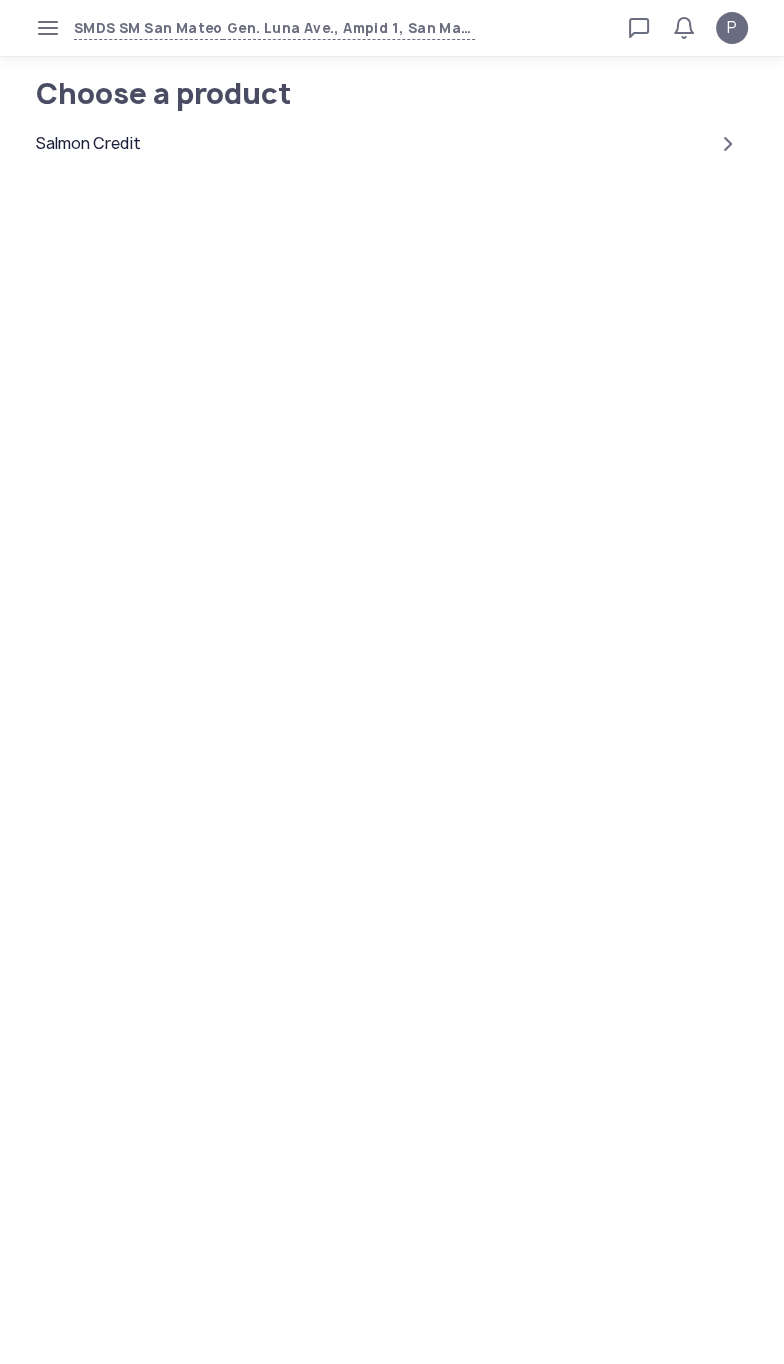 click on "Salmon Credit" 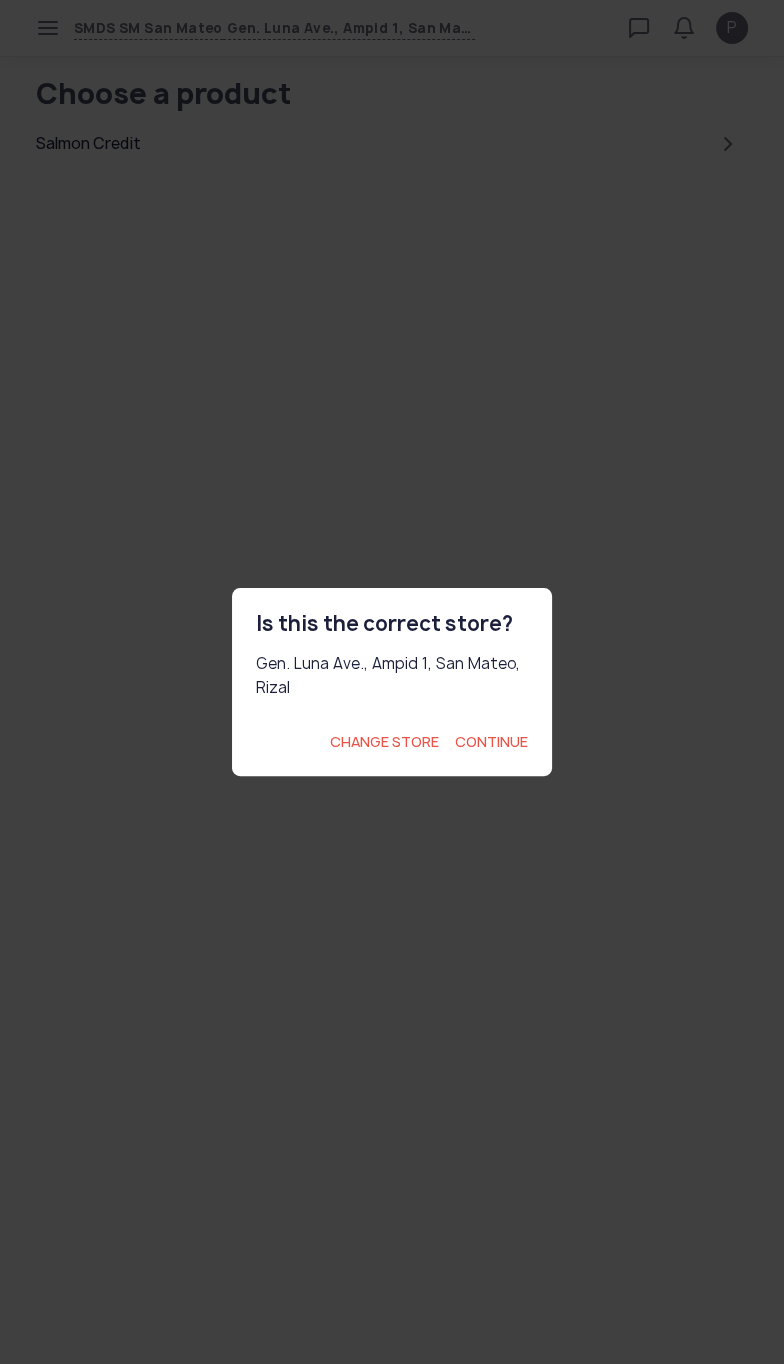 click on "Continue" 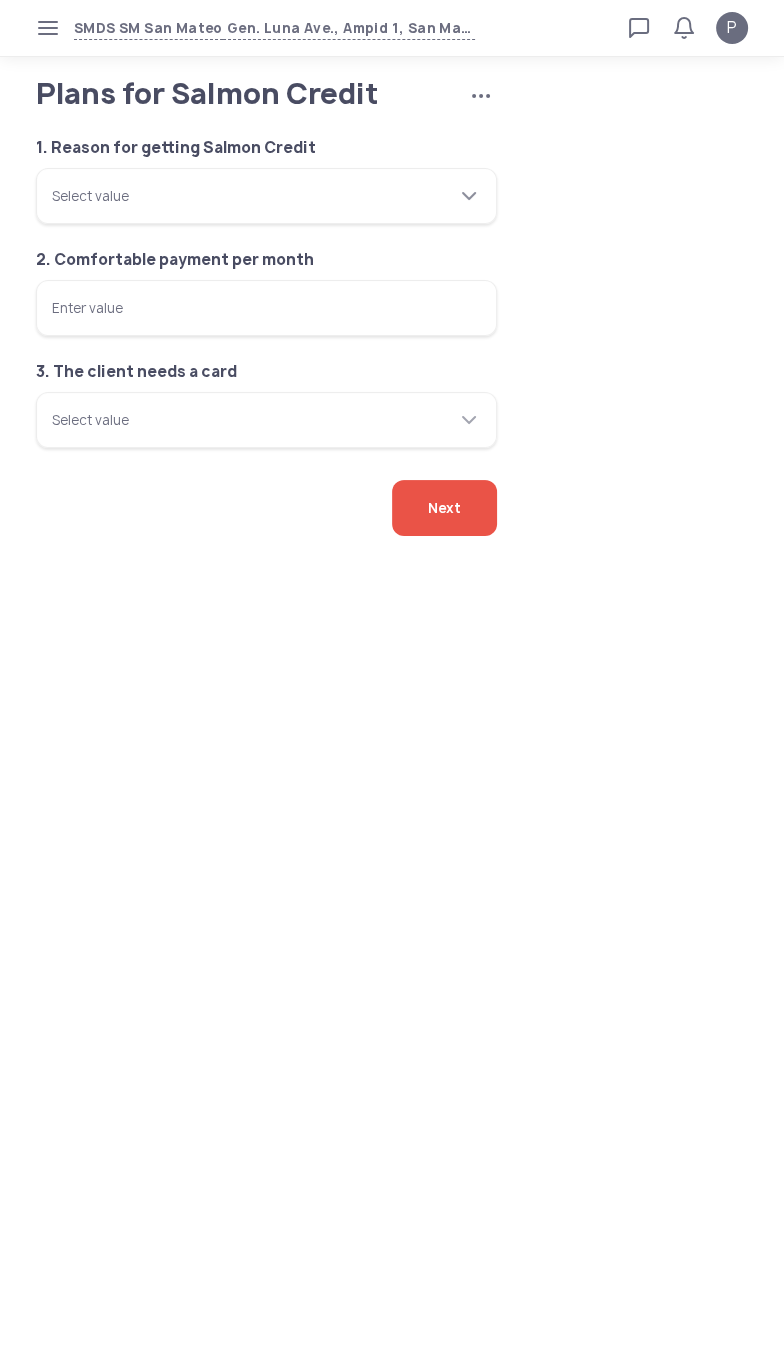 click on "Select value" 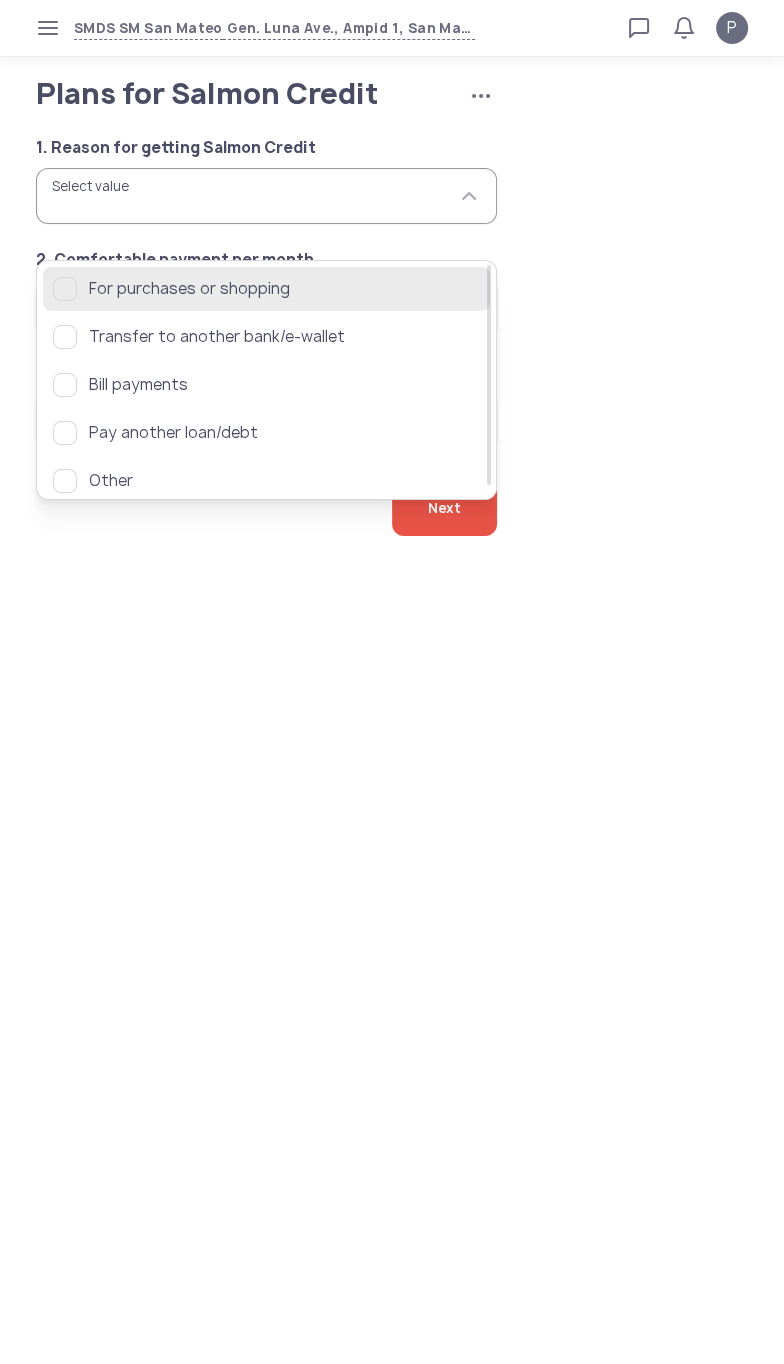 click 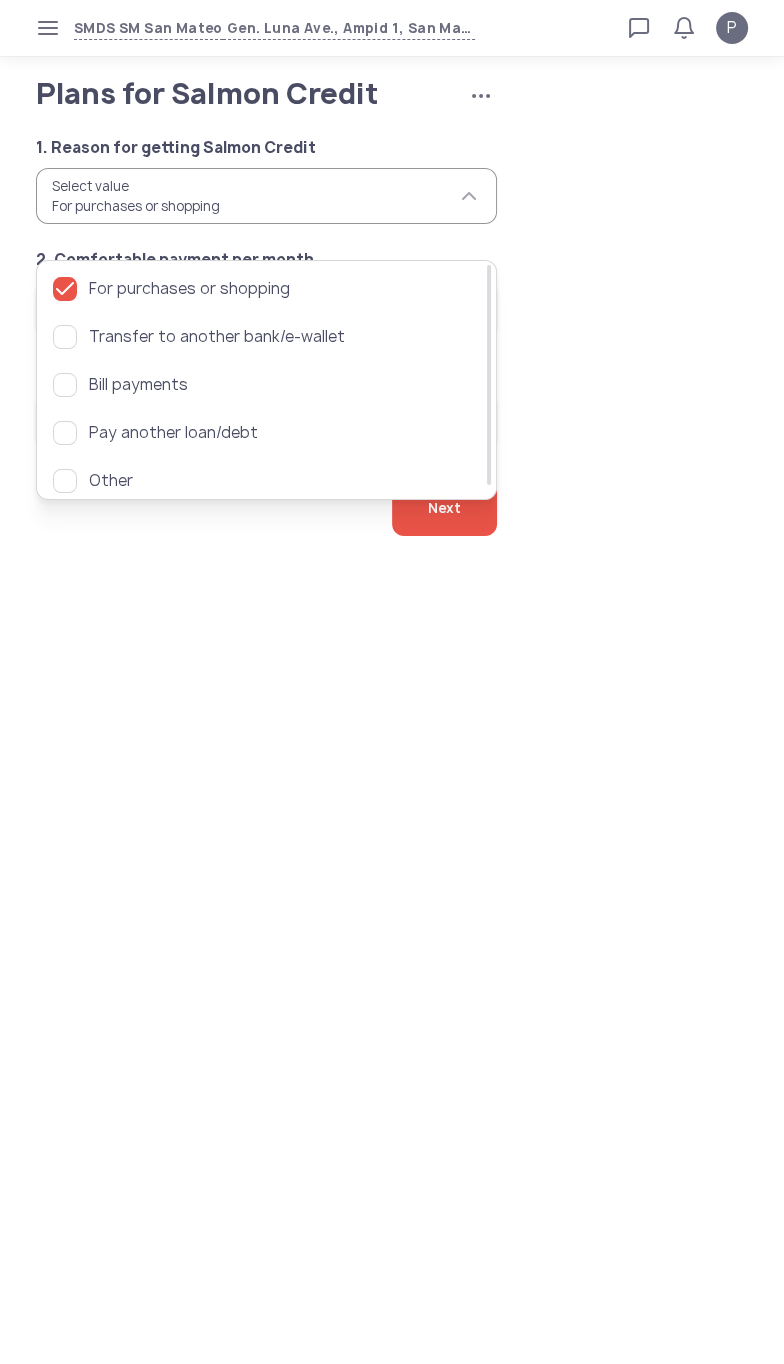 click on "[ADDRESS] [ADDRESS], [CITY], [STATE] [USERNAME] [FULL NAME] [PHONE] [EMAIL] [USERNAME] [USERNAME] [USERNAME] [USERNAME] [USERNAME] [USERNAME] [USERNAME] [USERNAME] [USERNAME] [USERNAME] [USERNAME] [USERNAME] [USERNAME] [USERNAME] [USERNAME] [USERNAME] [USERNAME] [USERNAME] [USERNAME] [USERNAME] [USERNAME] [USERNAME] [USERNAME] [USERNAME]" at bounding box center [392, 682] 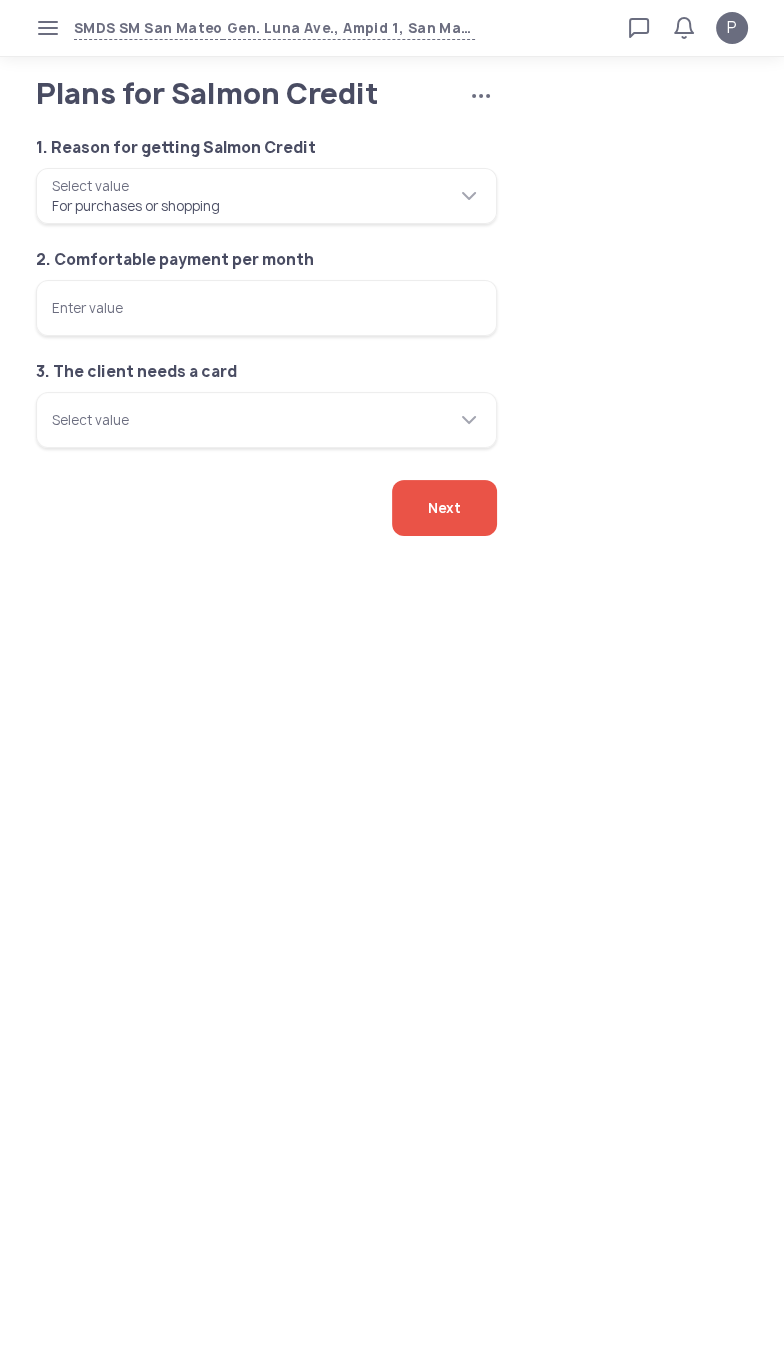 click on "Enter value" at bounding box center (266, 308) 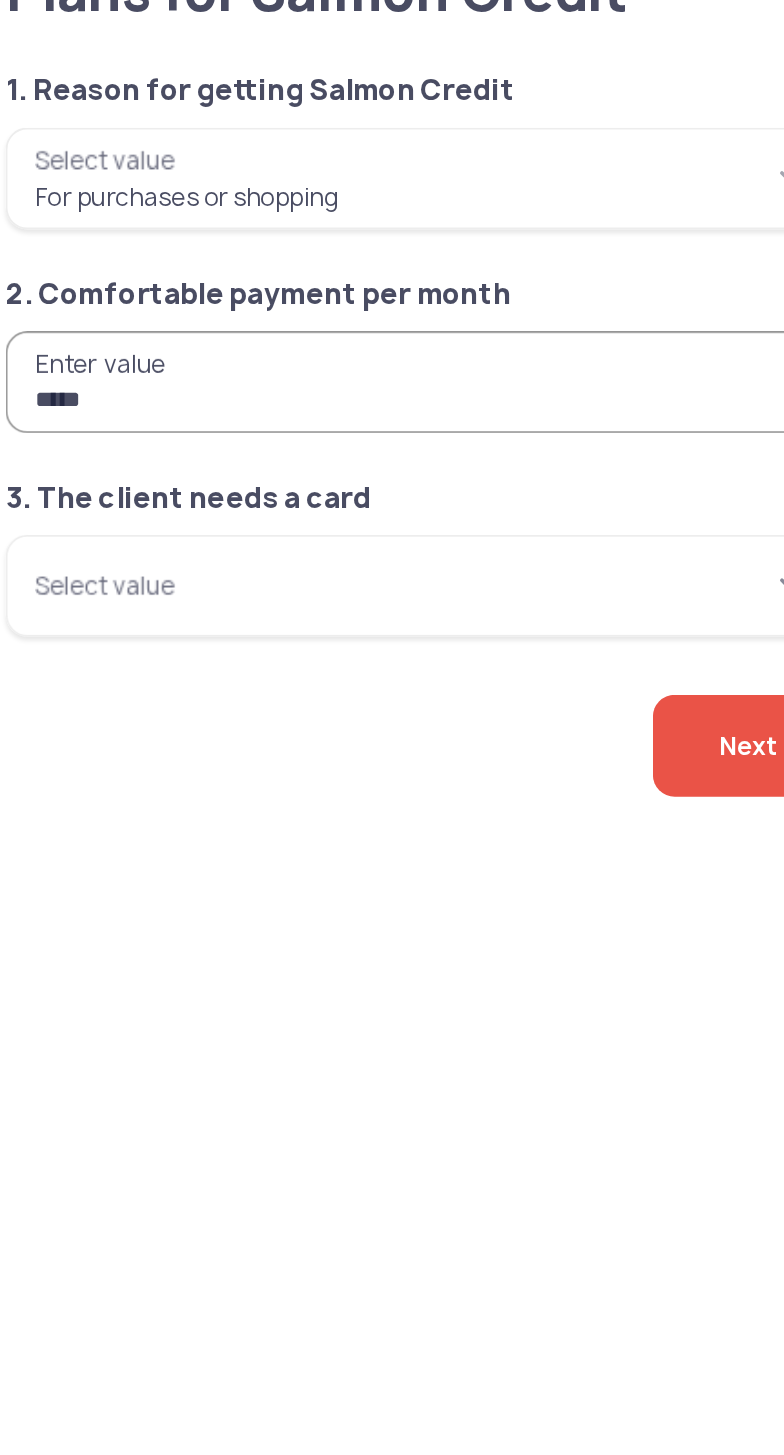 type on "*****" 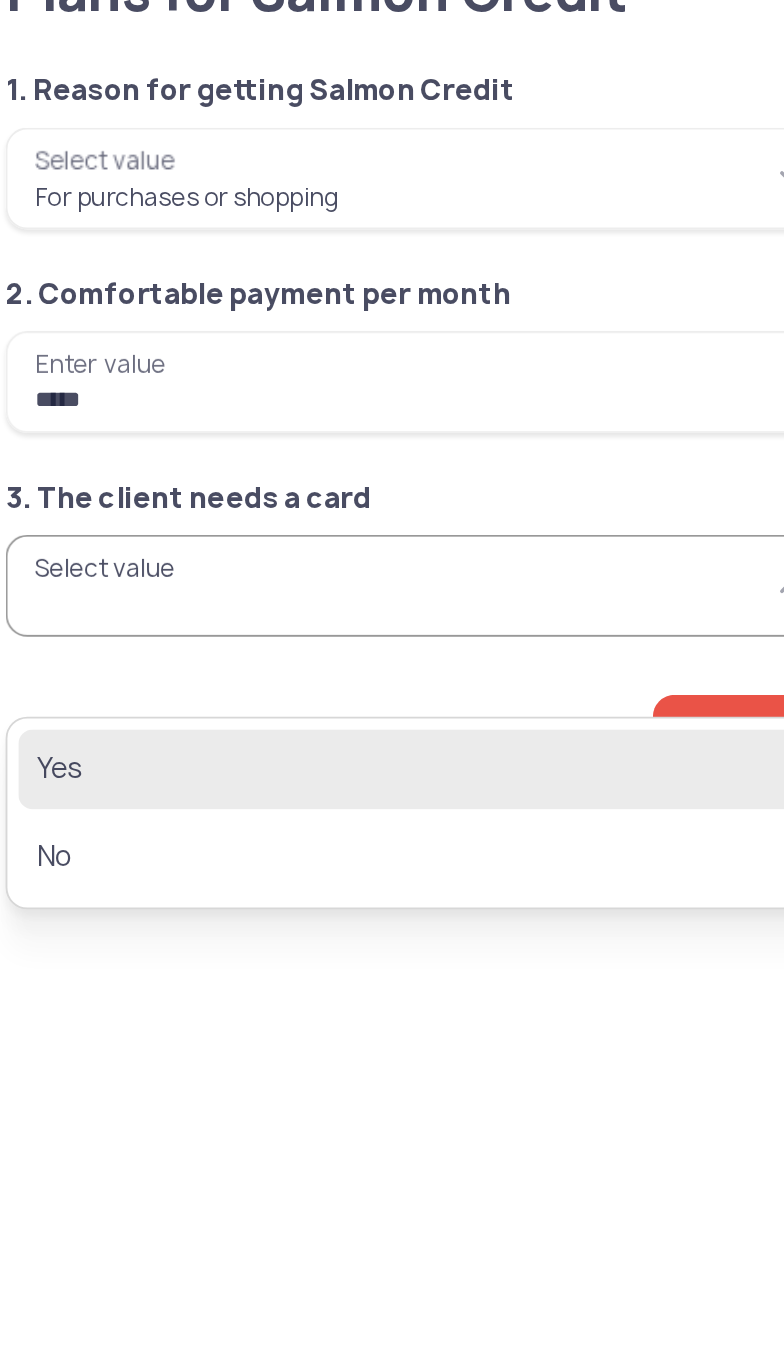 click on "Yes" 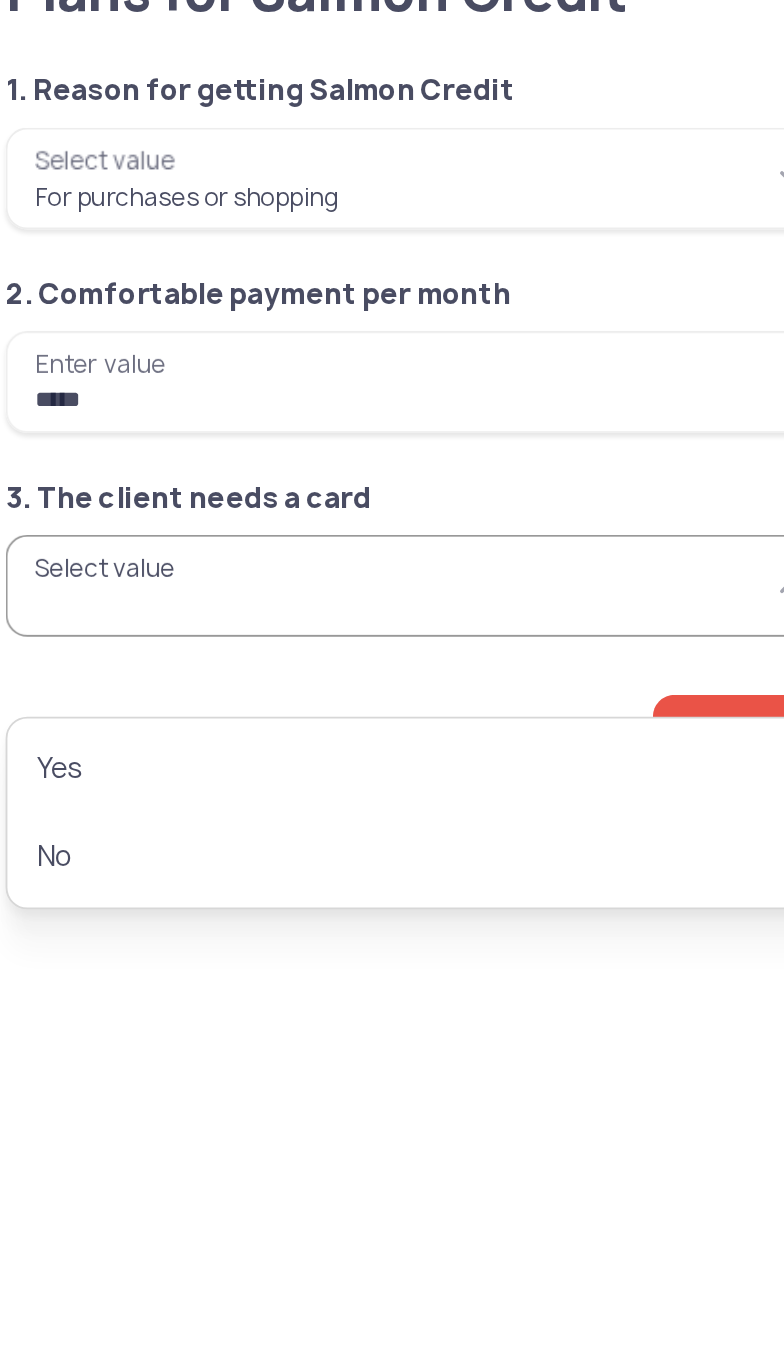 type on "***" 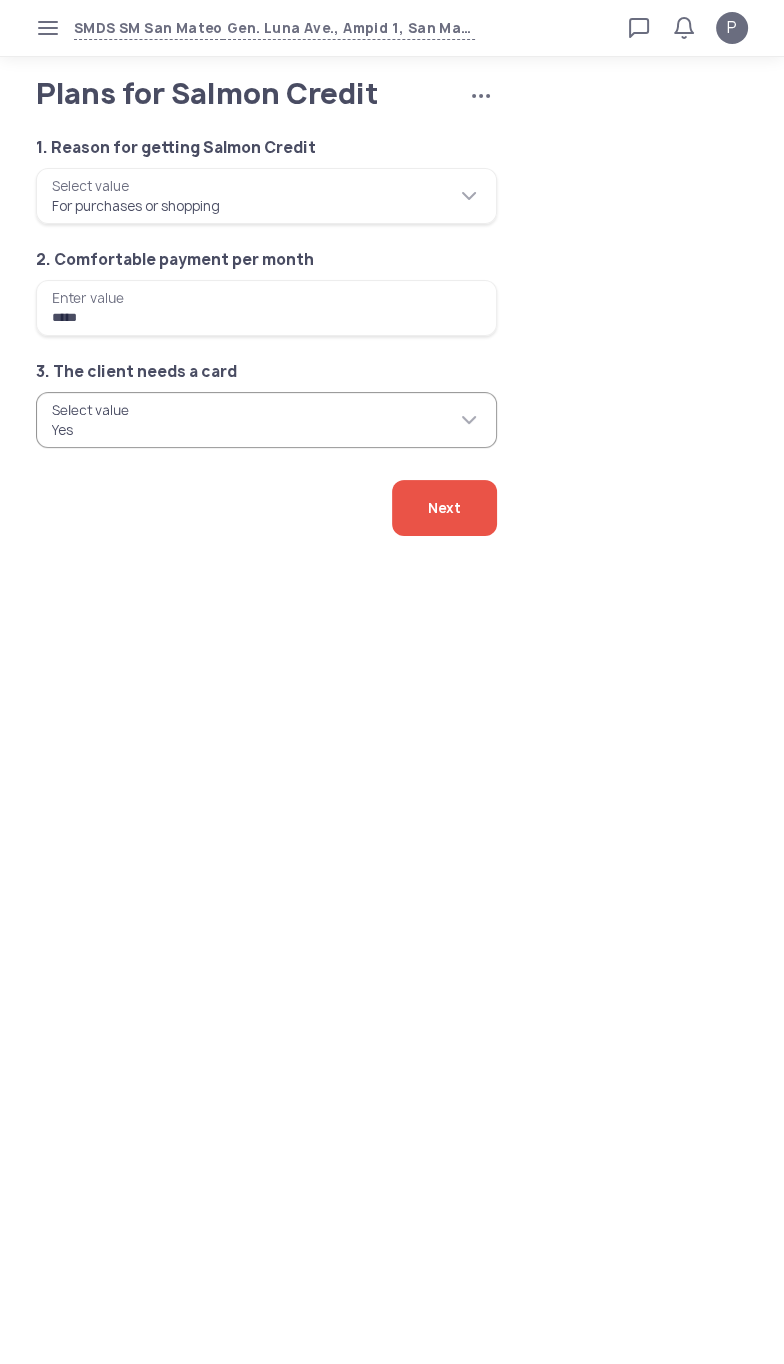 click on "Next" 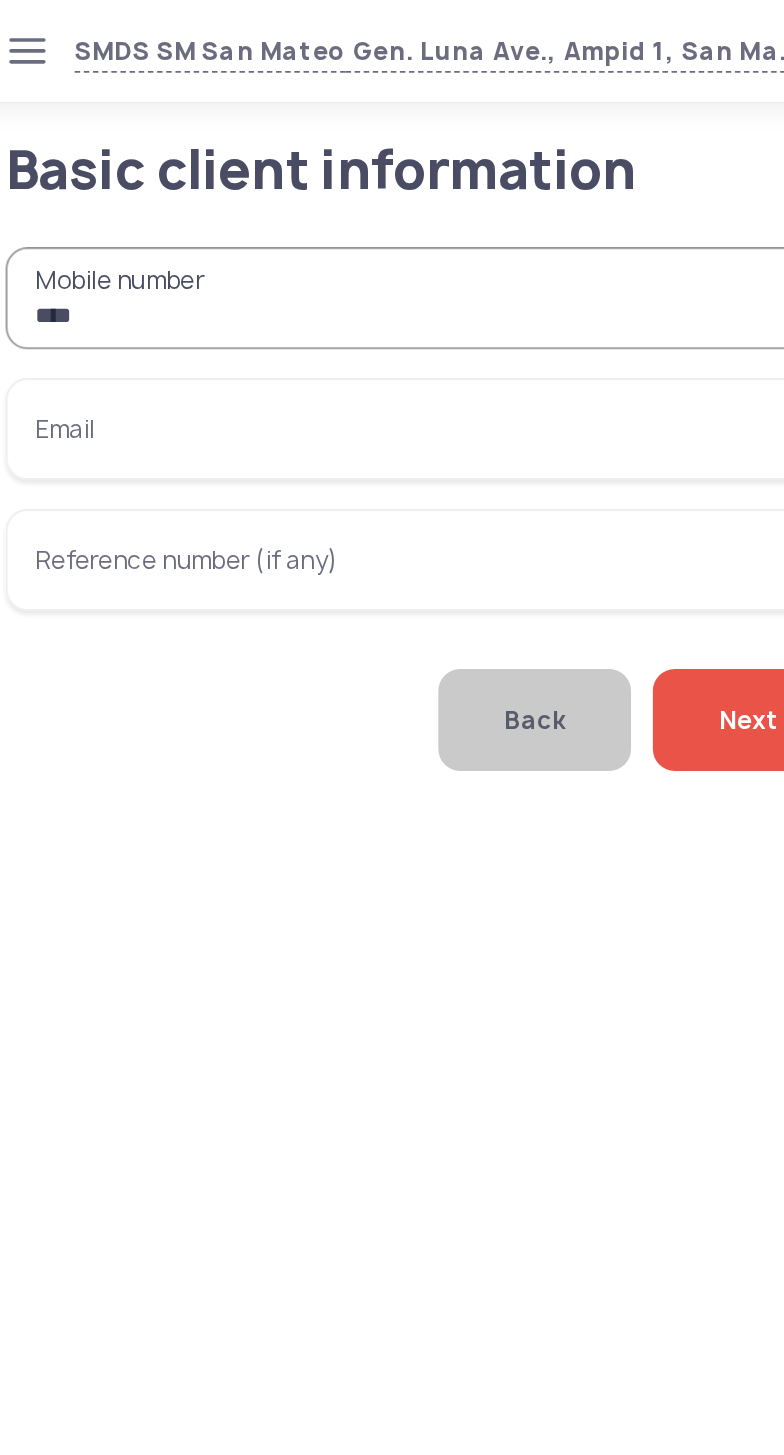 click on "***" at bounding box center (266, 164) 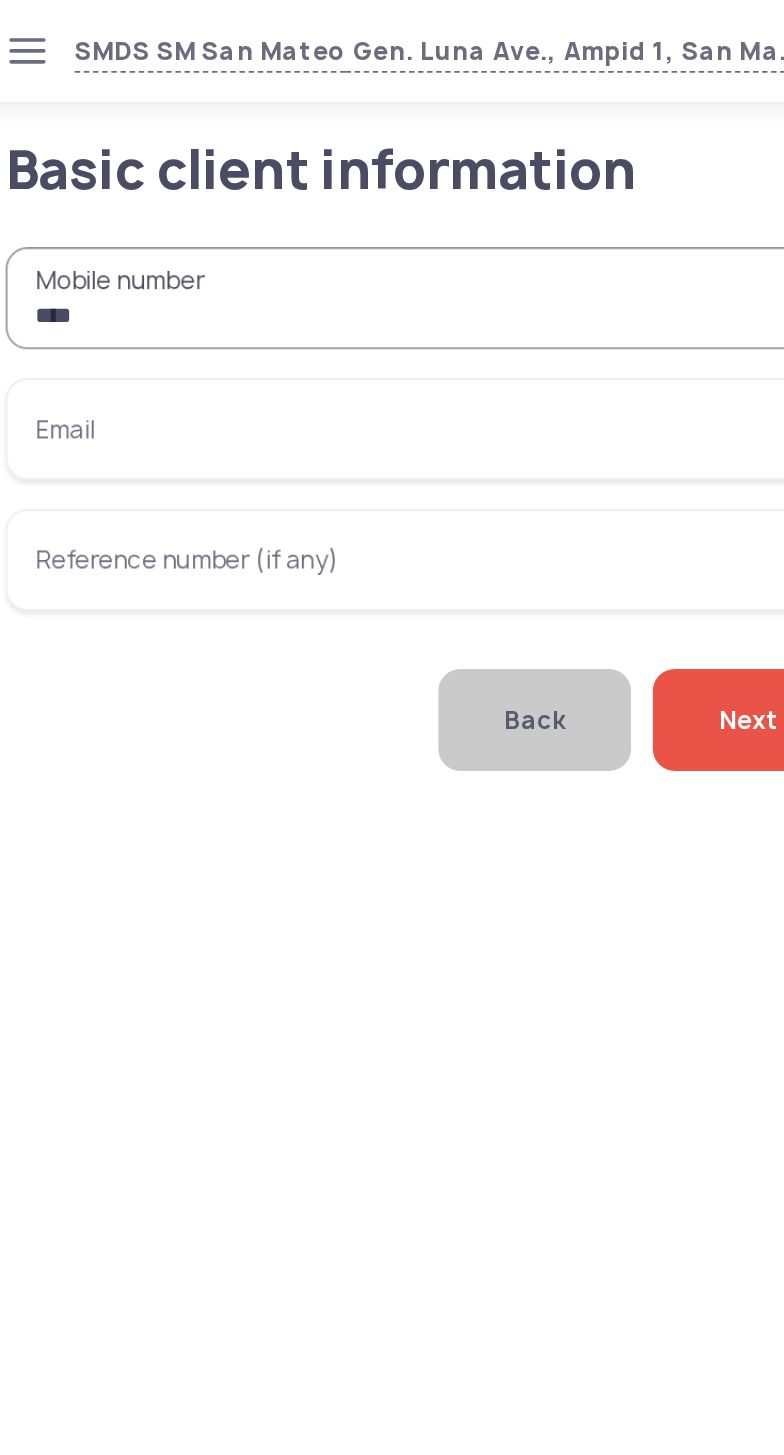 click on "***" at bounding box center [266, 164] 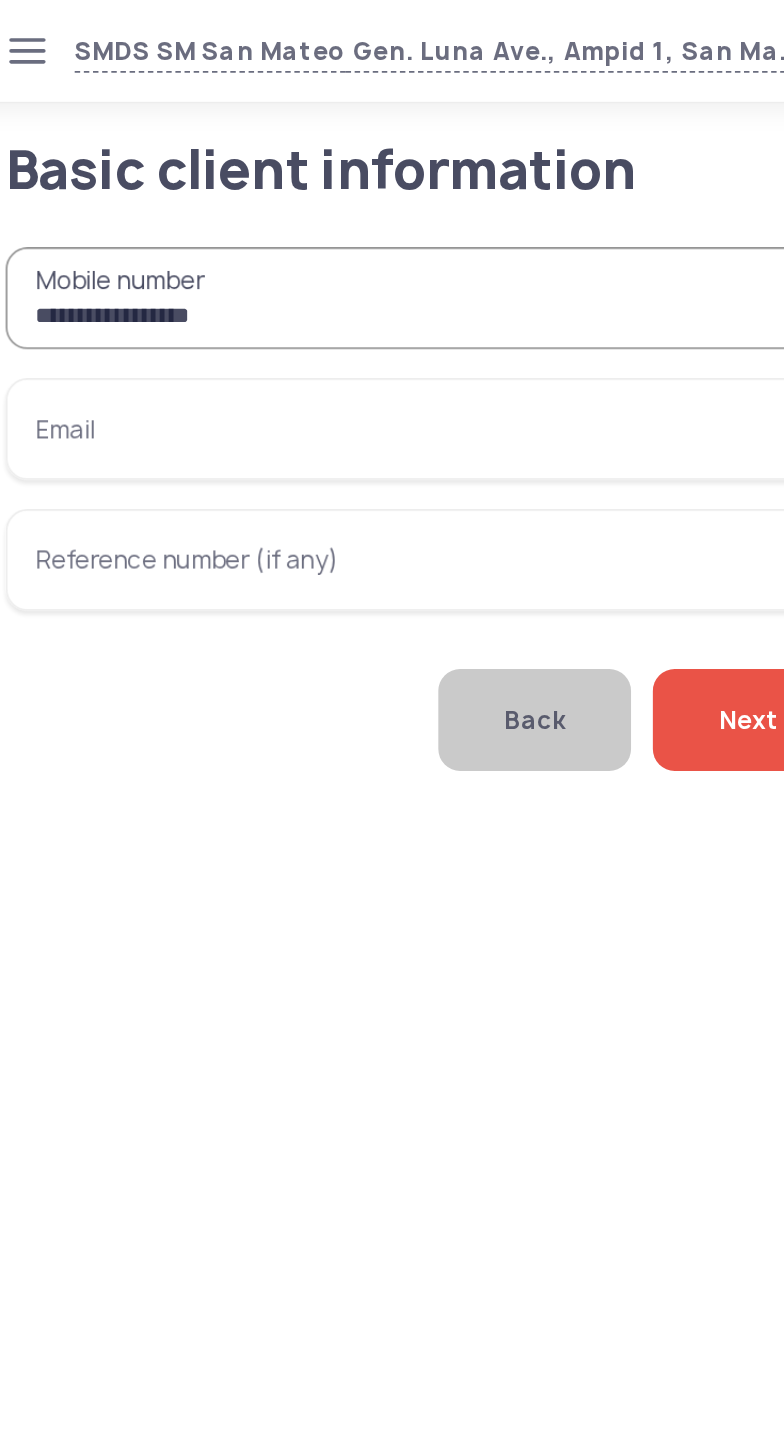 type on "**********" 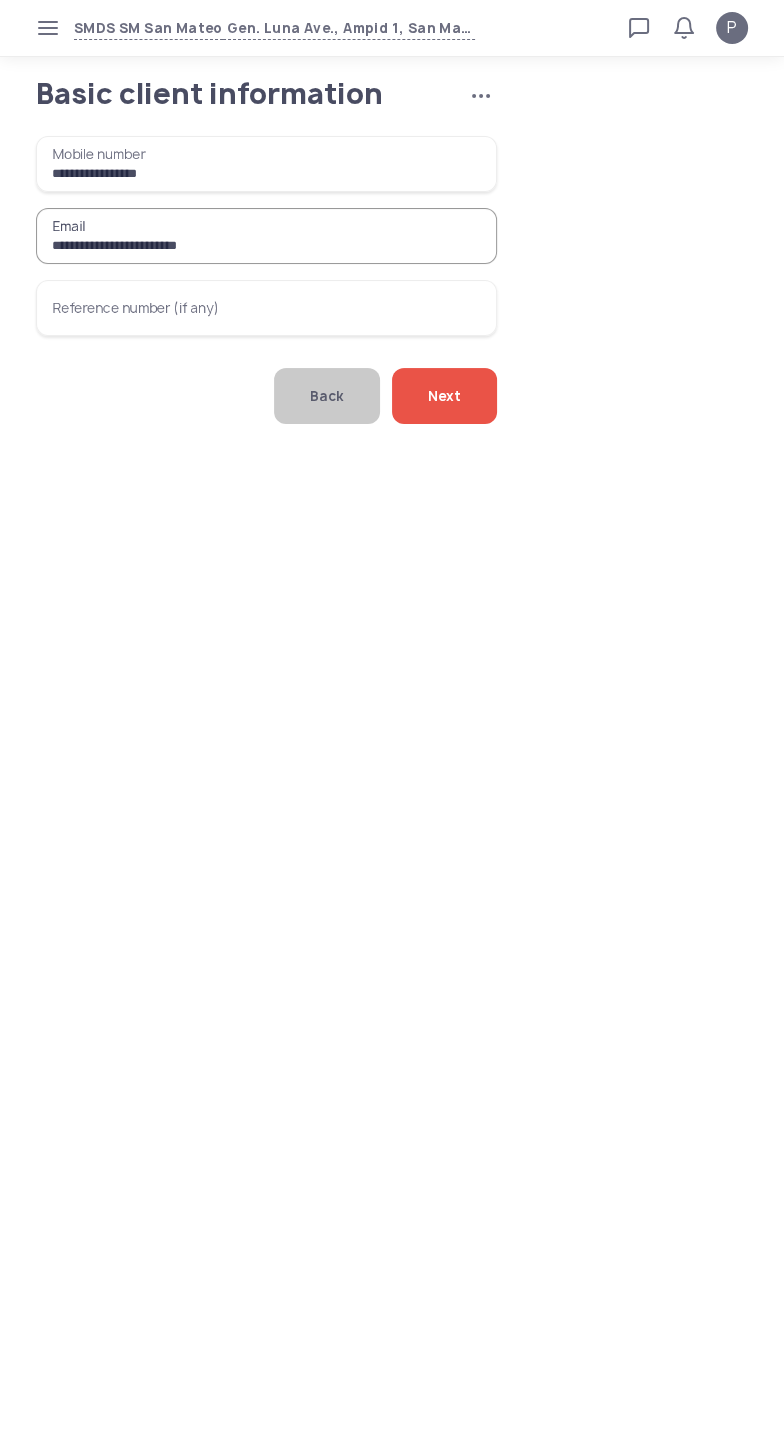 type on "**********" 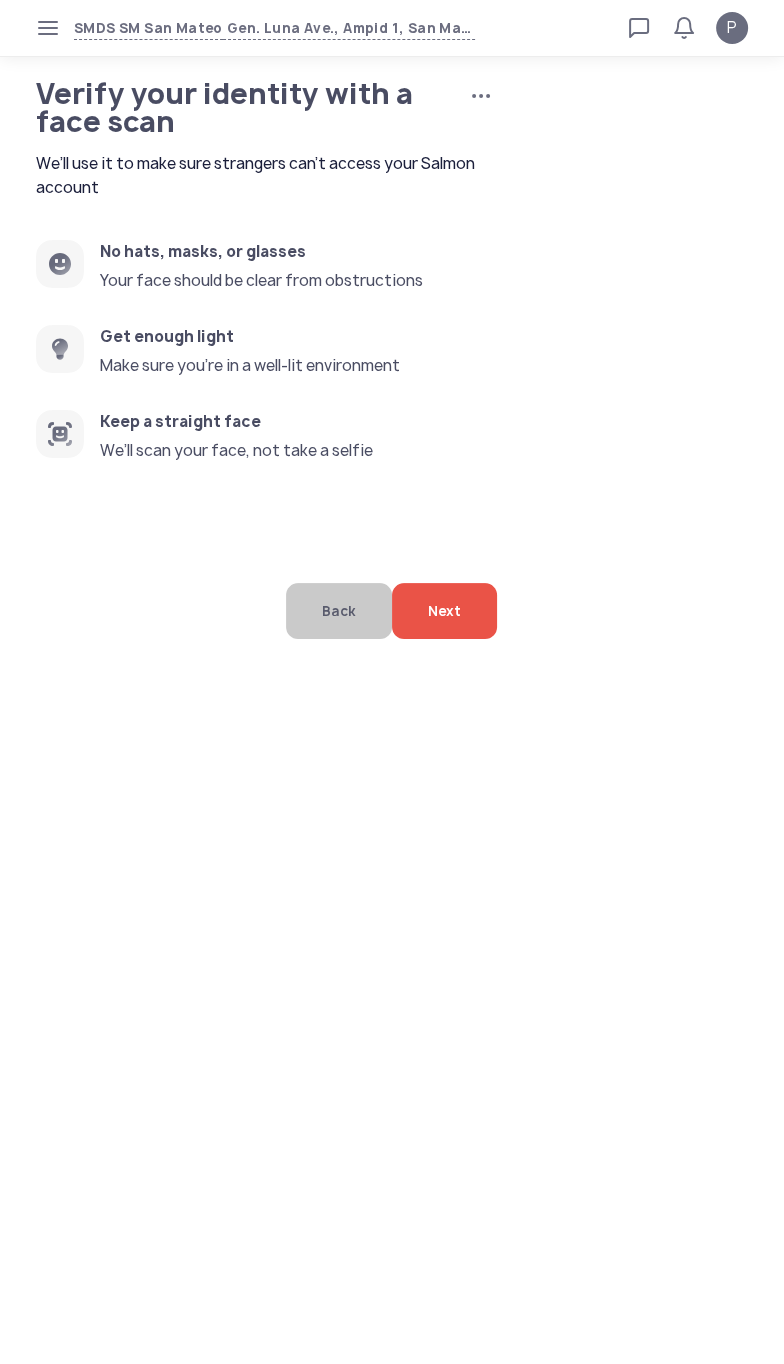 click on "Next" 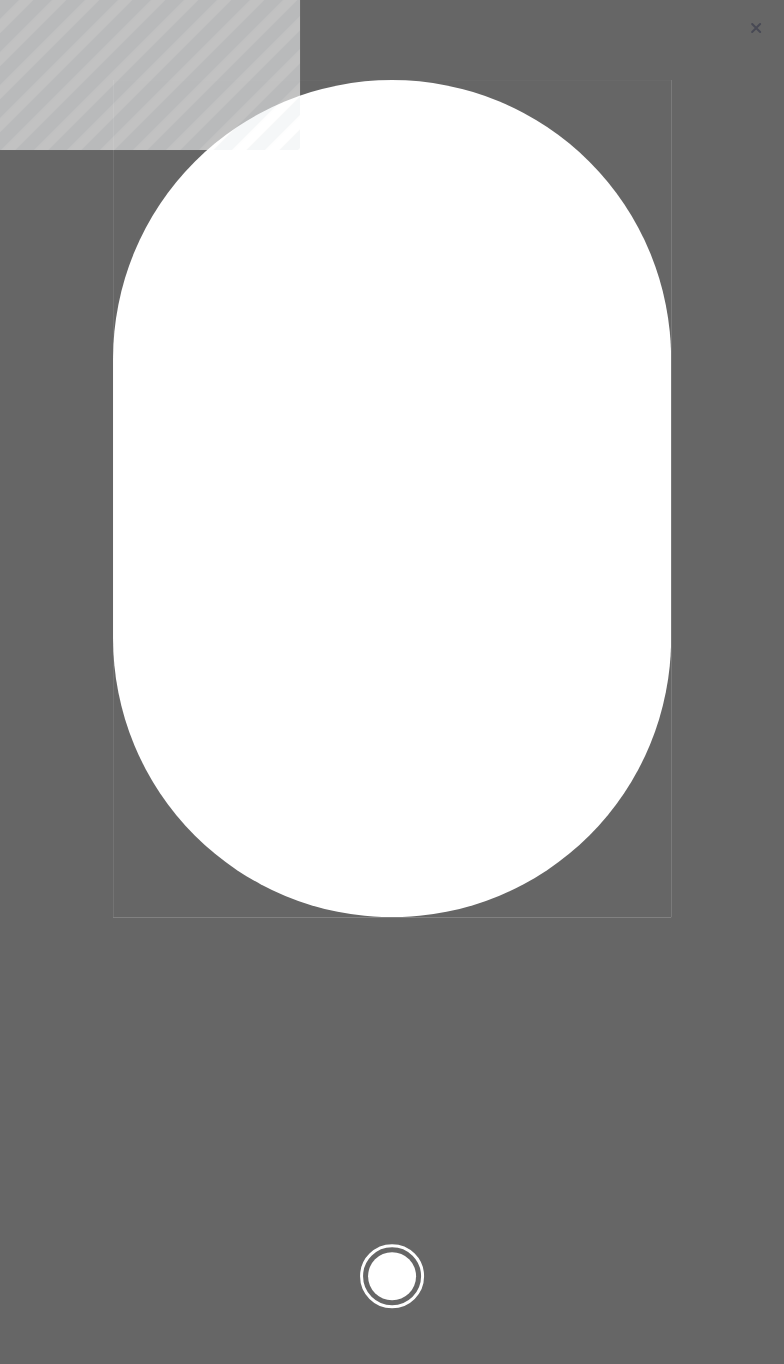 click 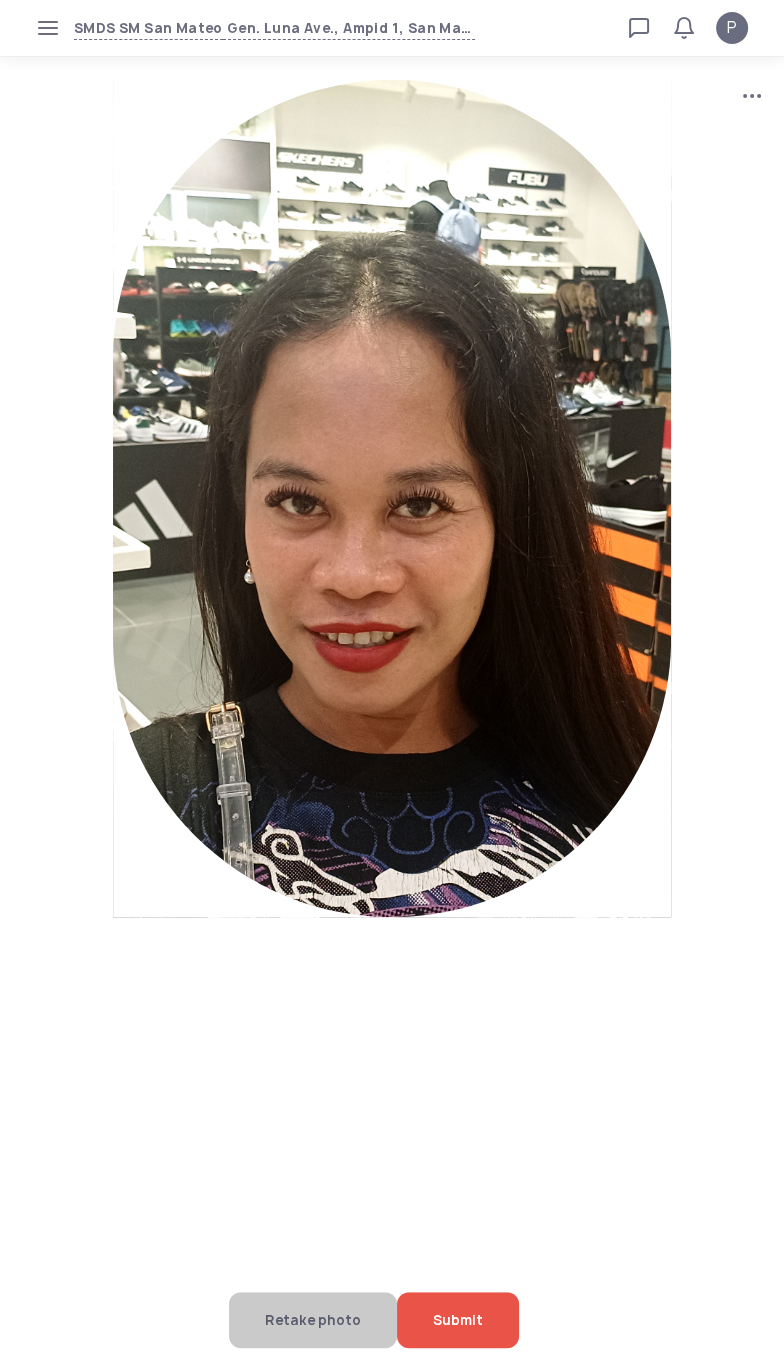 click on "Submit" 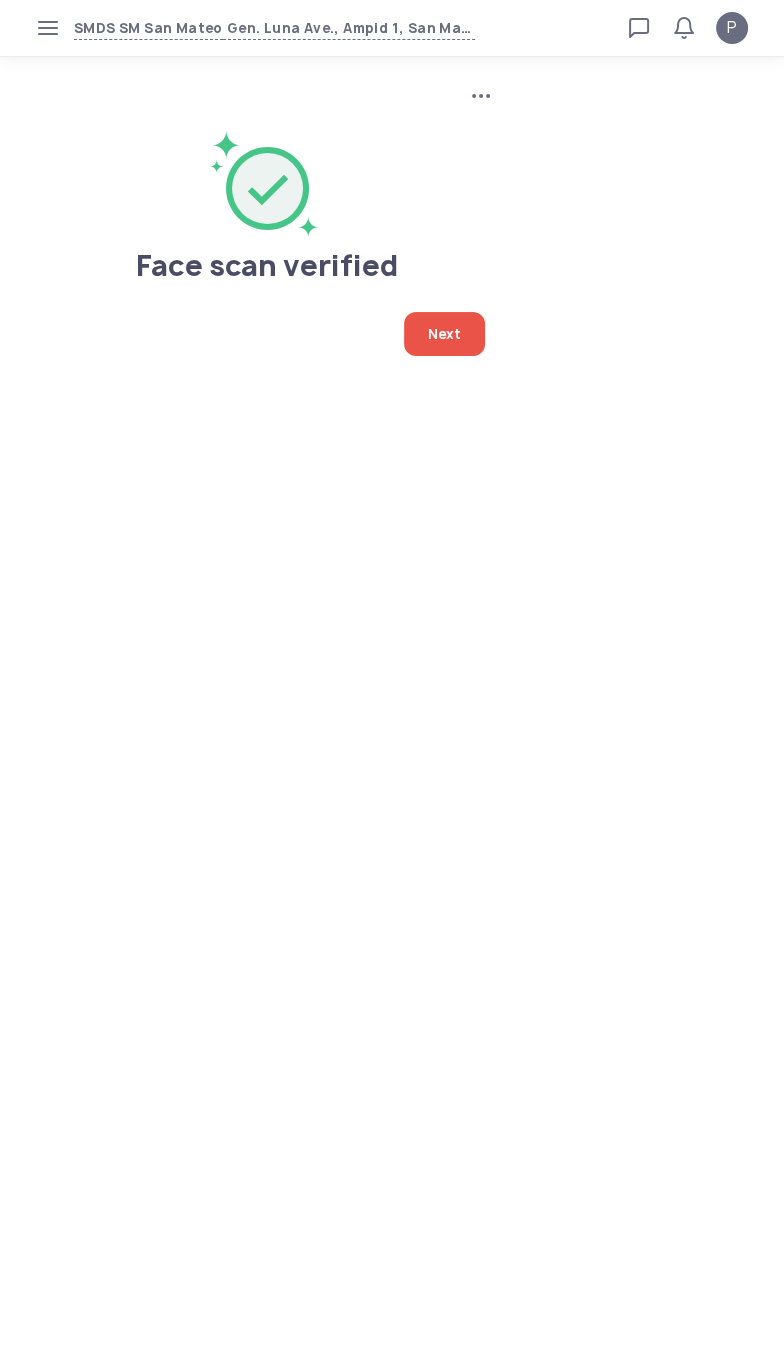 click on "Next" 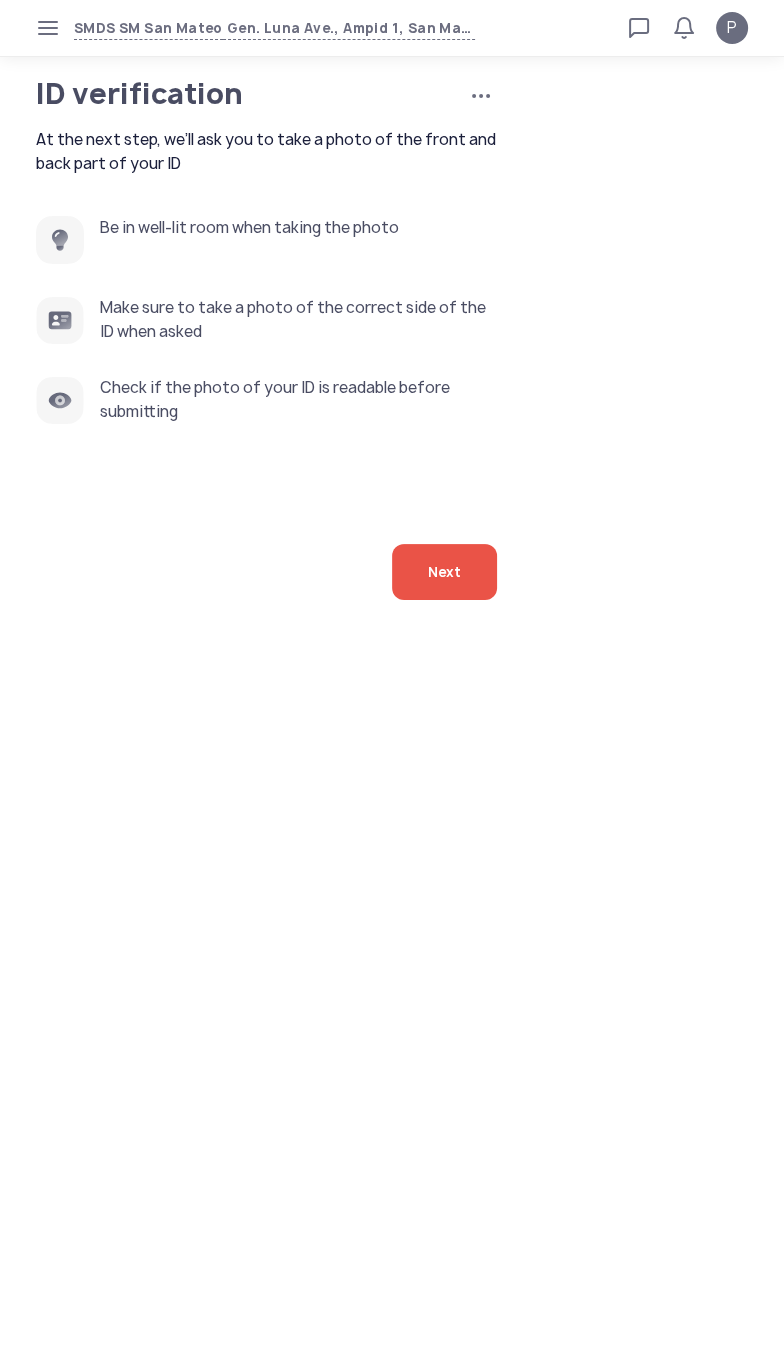 click on "Next" 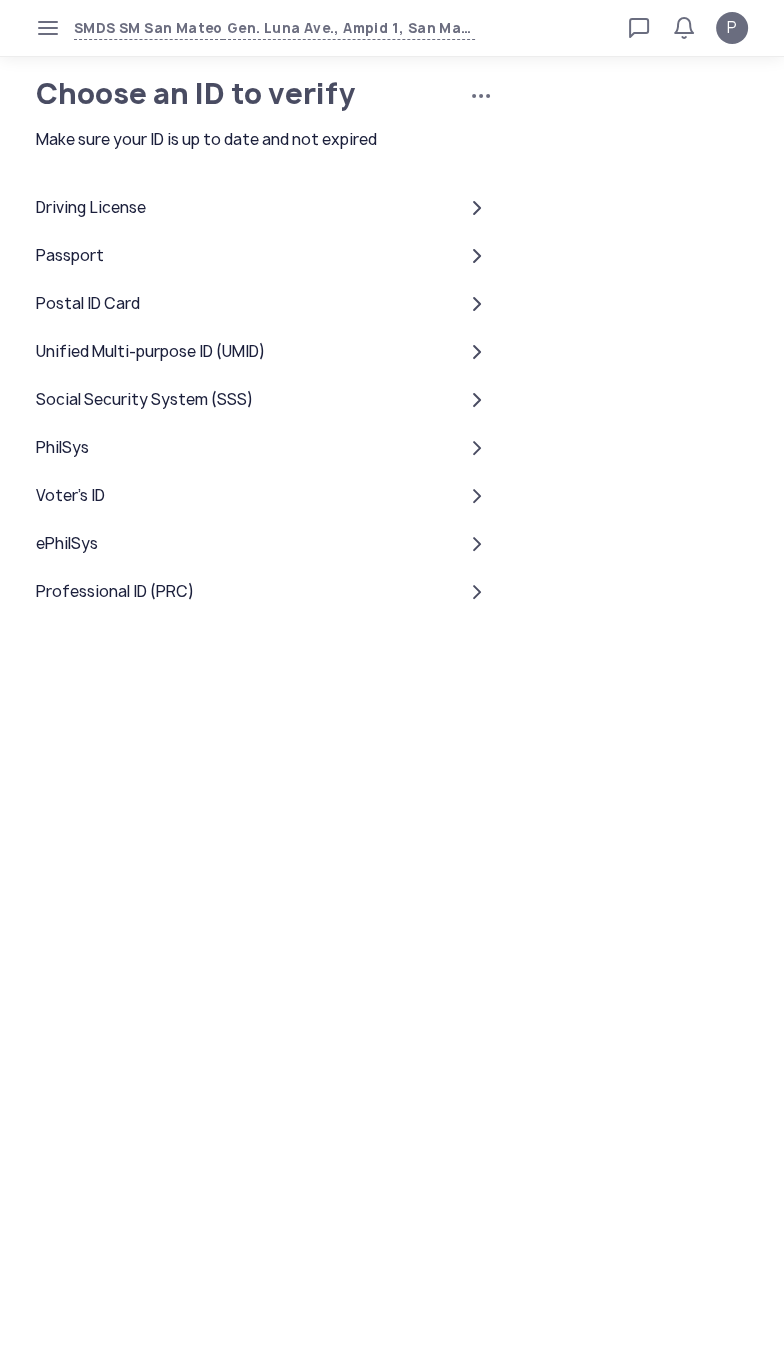 click on "Driving License" 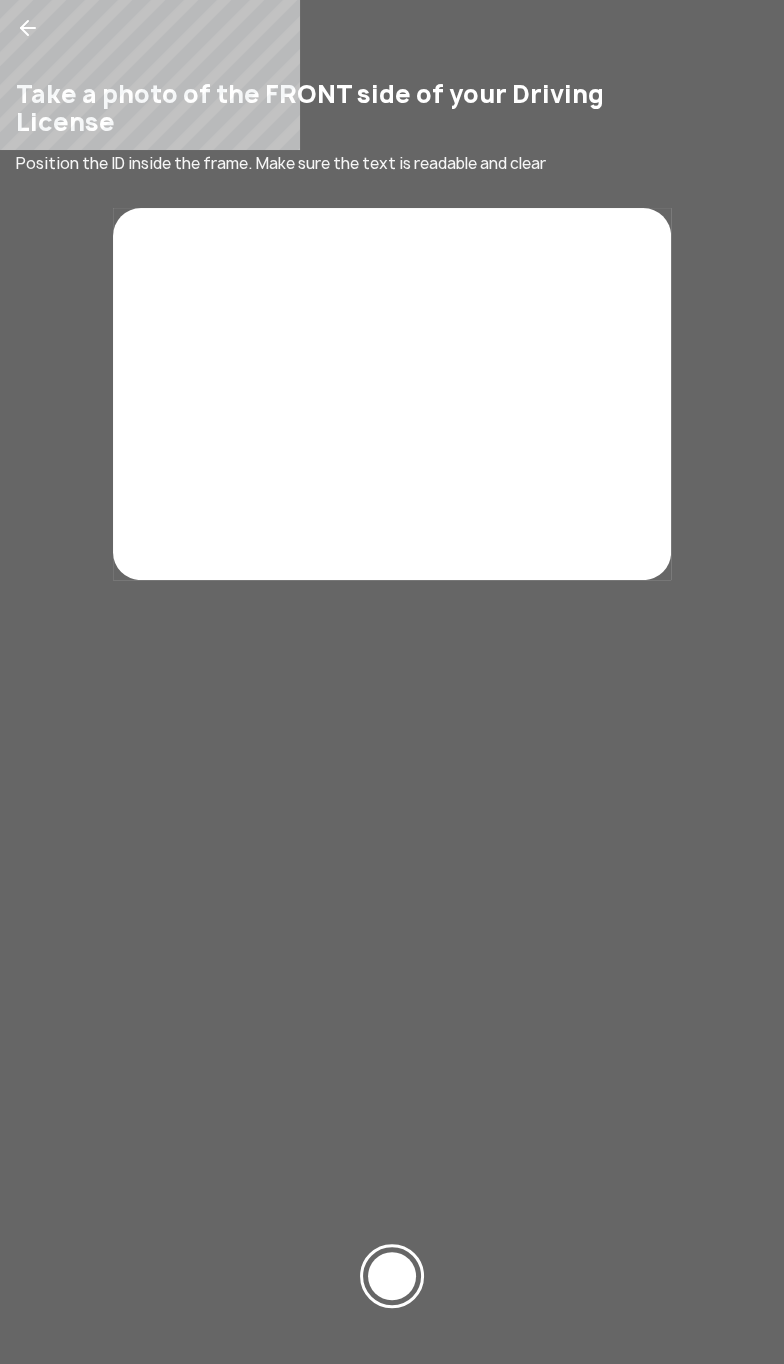 click 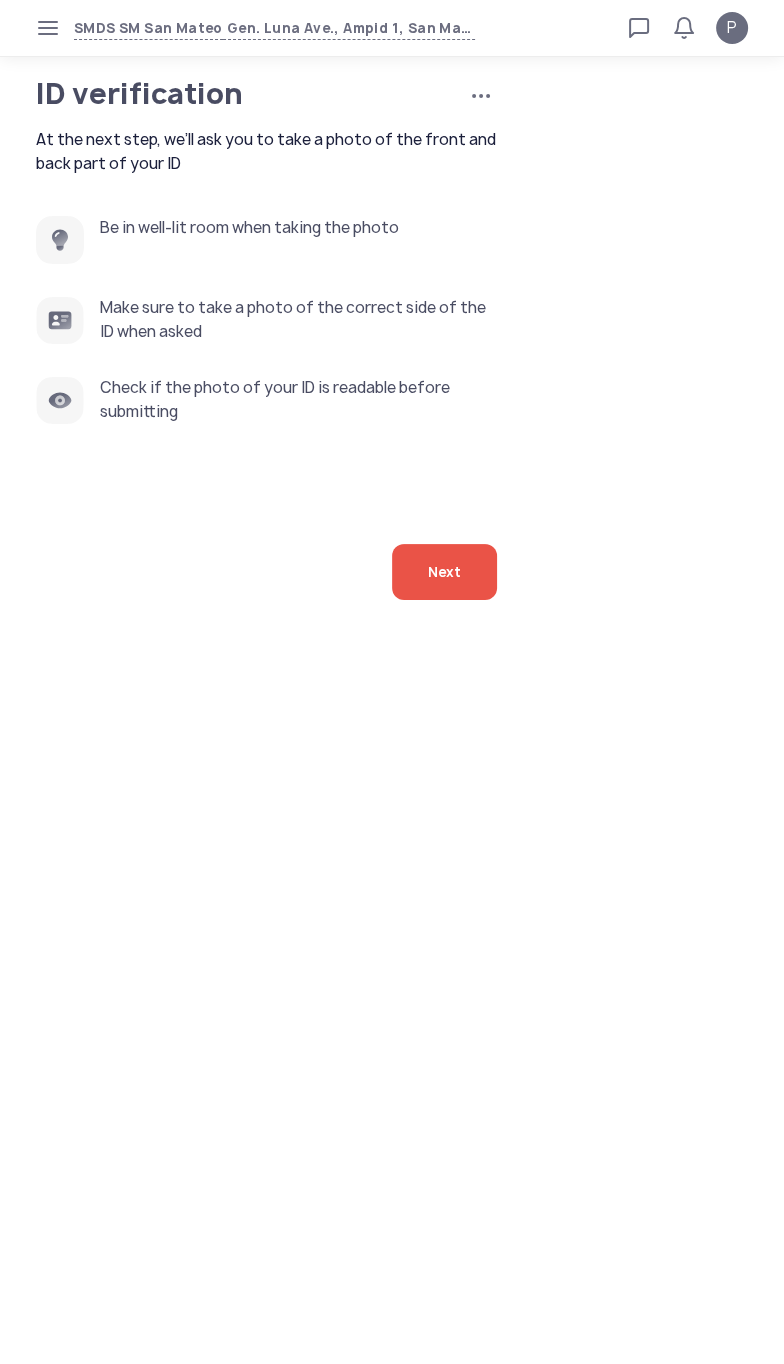 click on "Next" 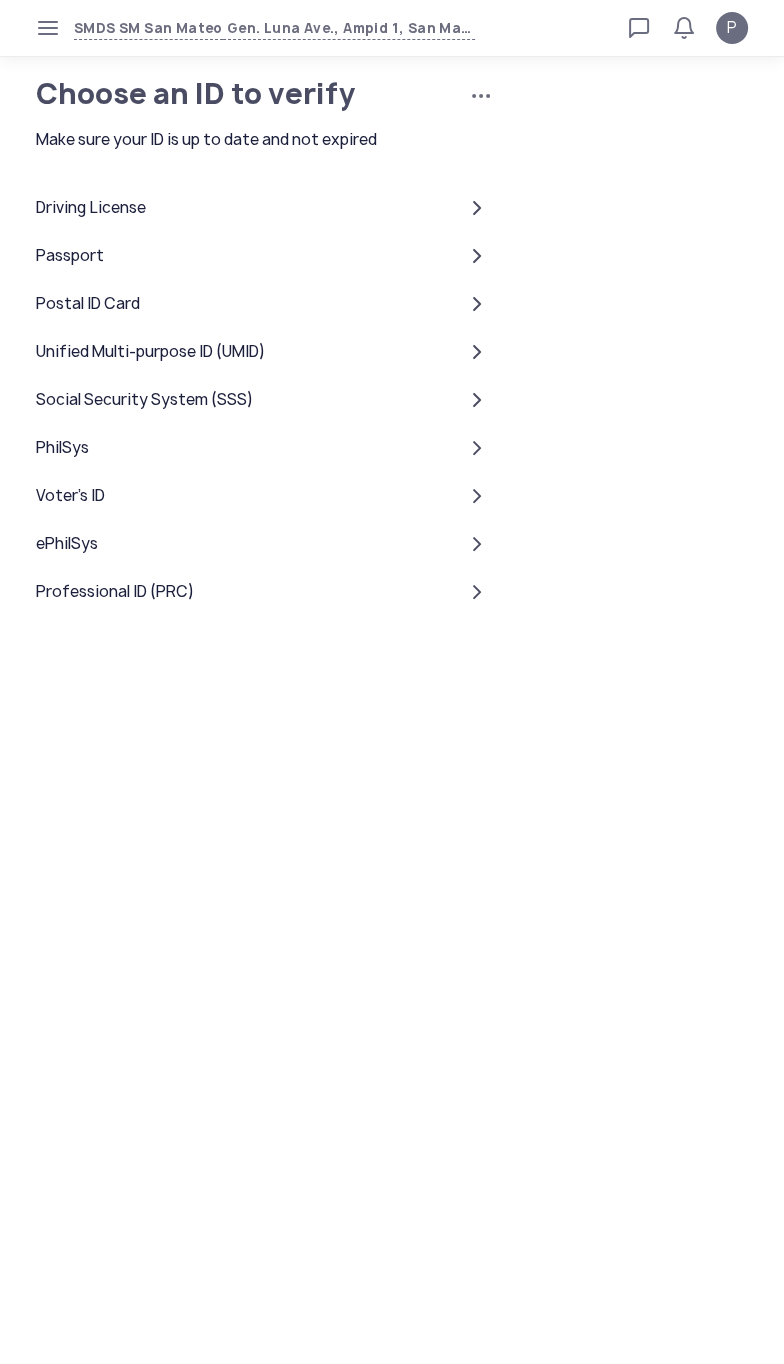 click on "PhilSys" 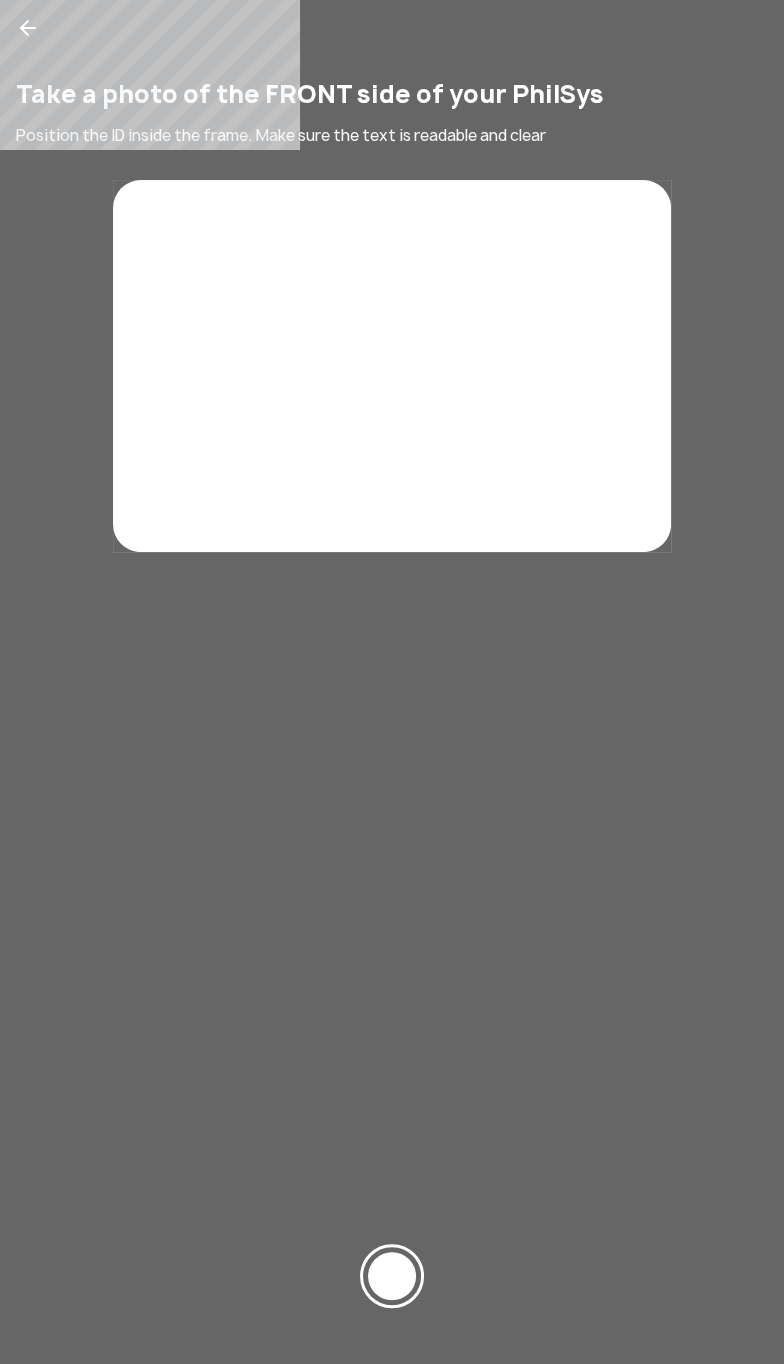 click on "Take a photo of the FRONT side of your PhilSys Position the ID inside the frame. Make sure the text is readable and clear" 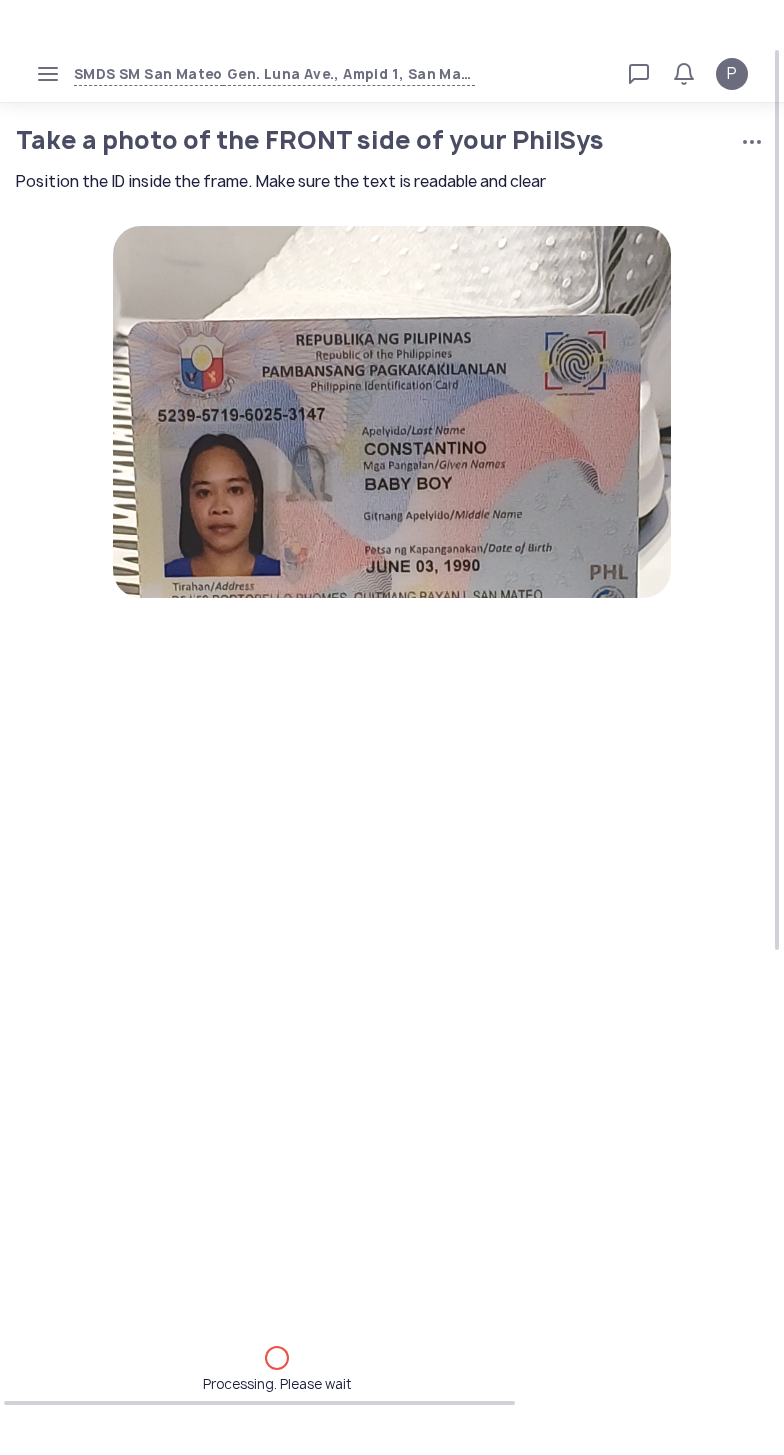 scroll, scrollTop: 0, scrollLeft: 0, axis: both 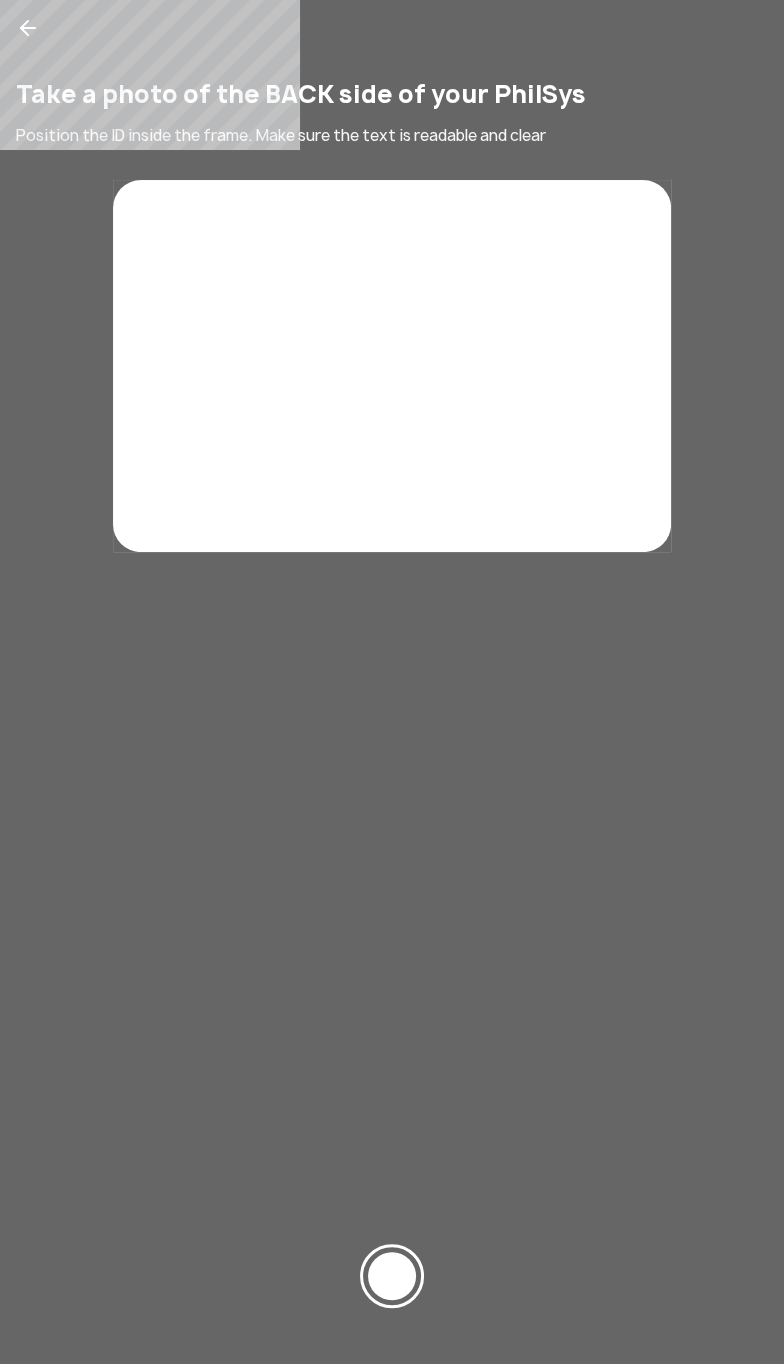 click 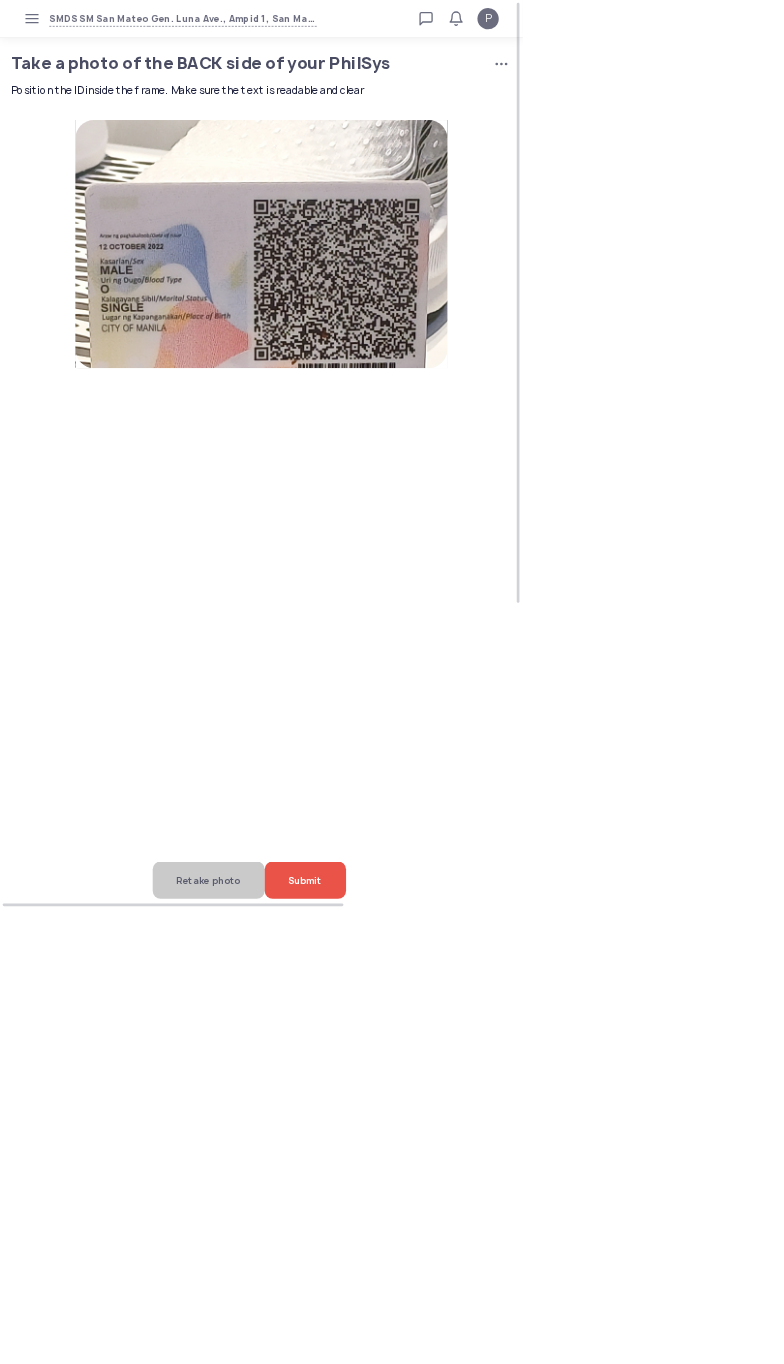 click on "Submit" 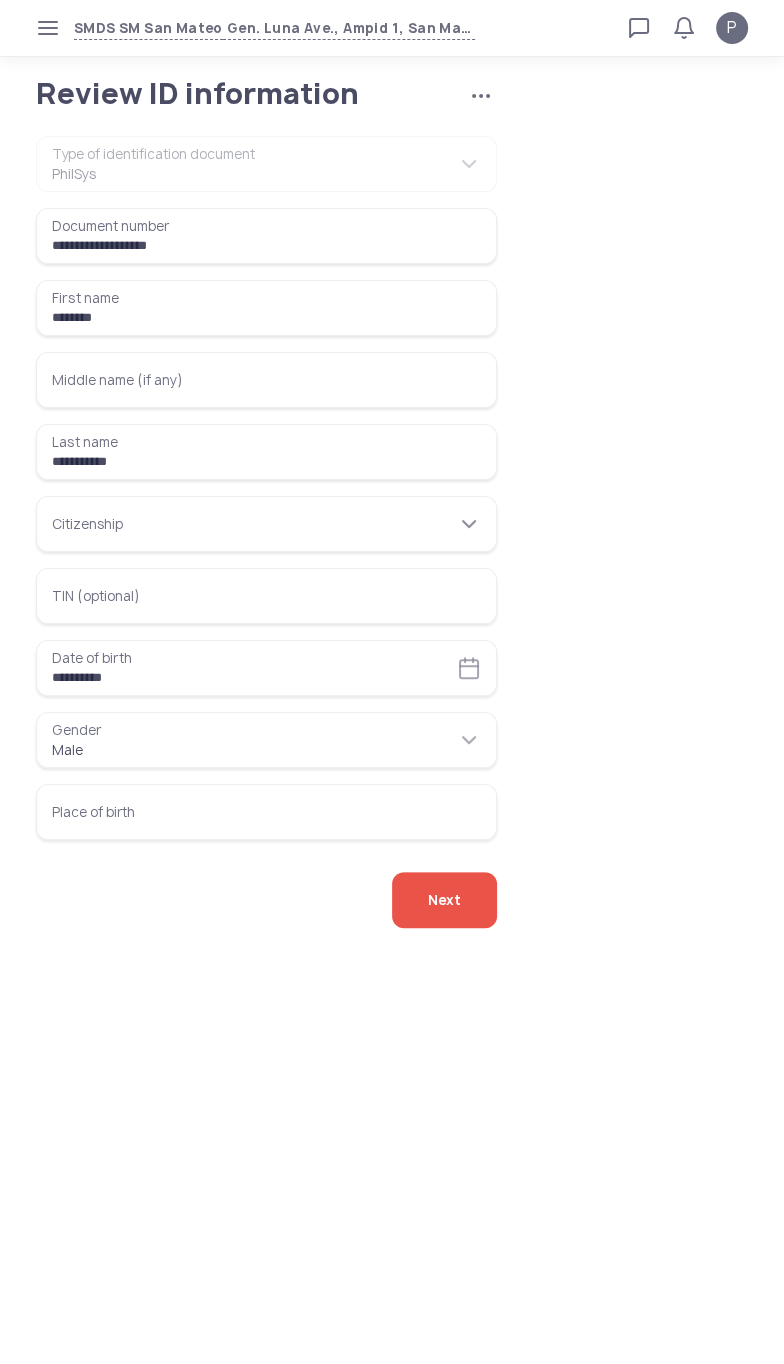 click on "Citizenship" at bounding box center [266, 524] 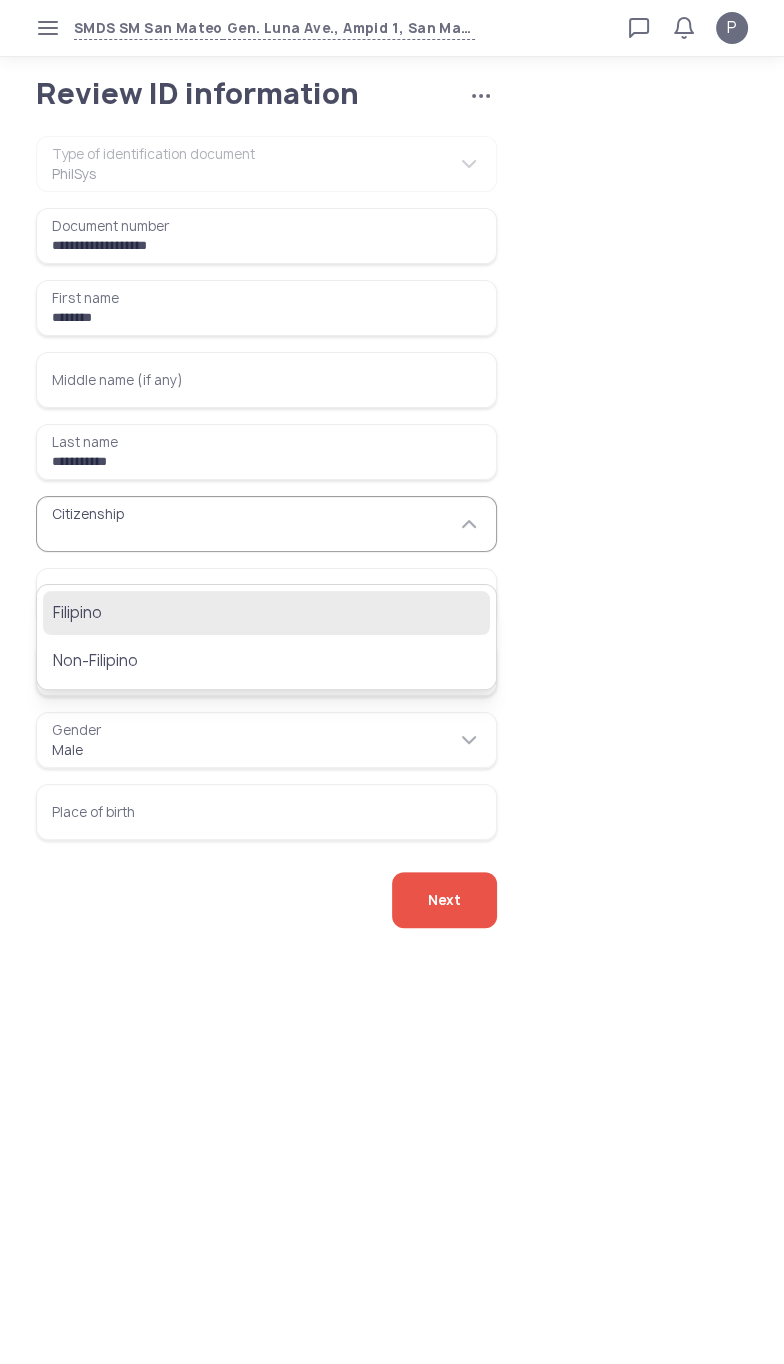 click on "Filipino" 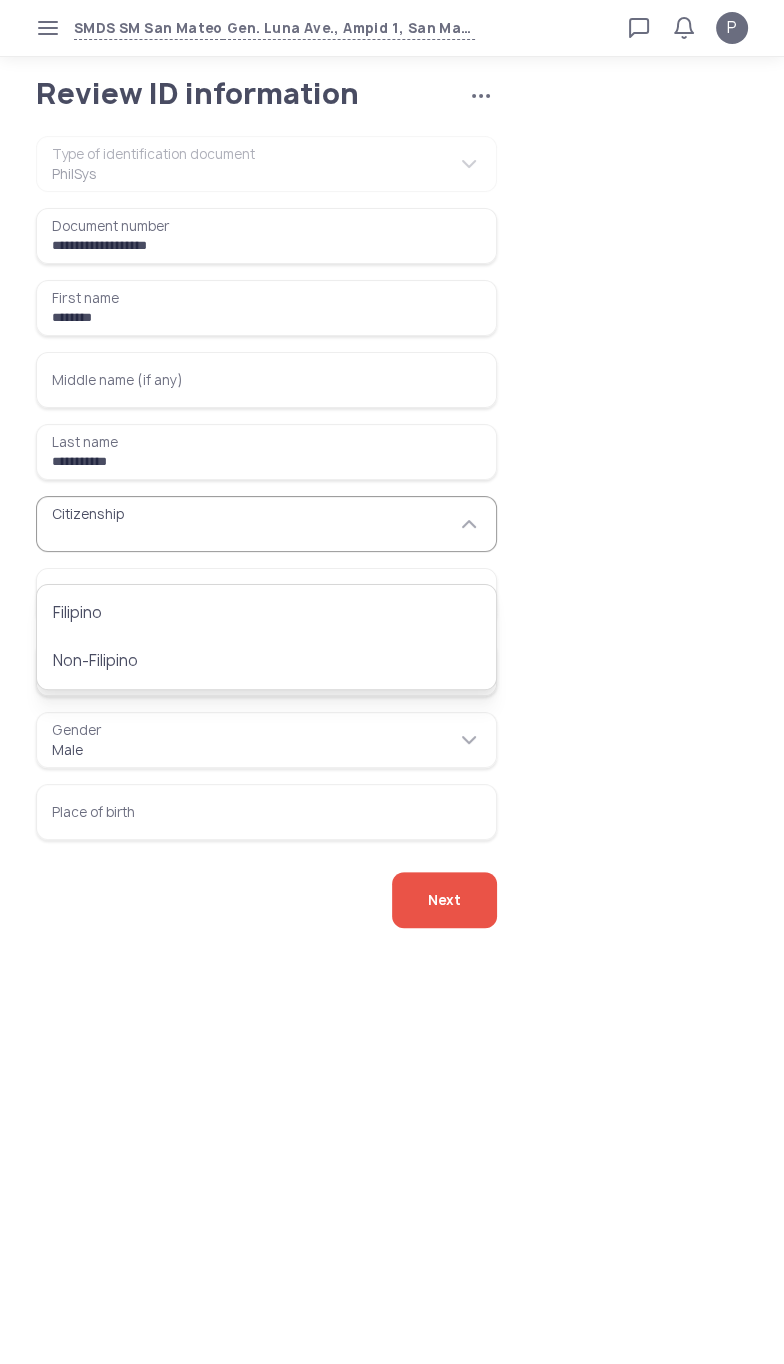 type on "********" 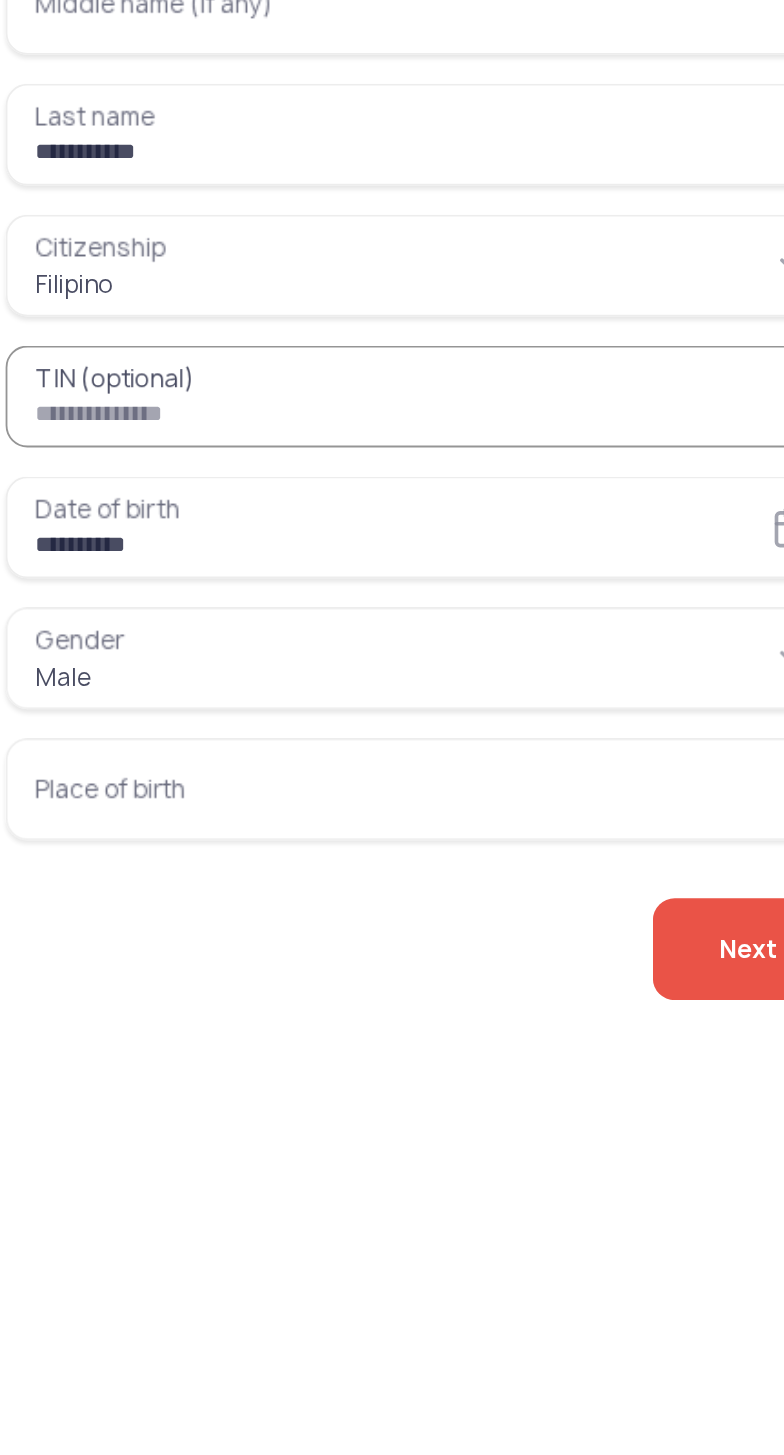 click on "Place of birth" at bounding box center (266, 812) 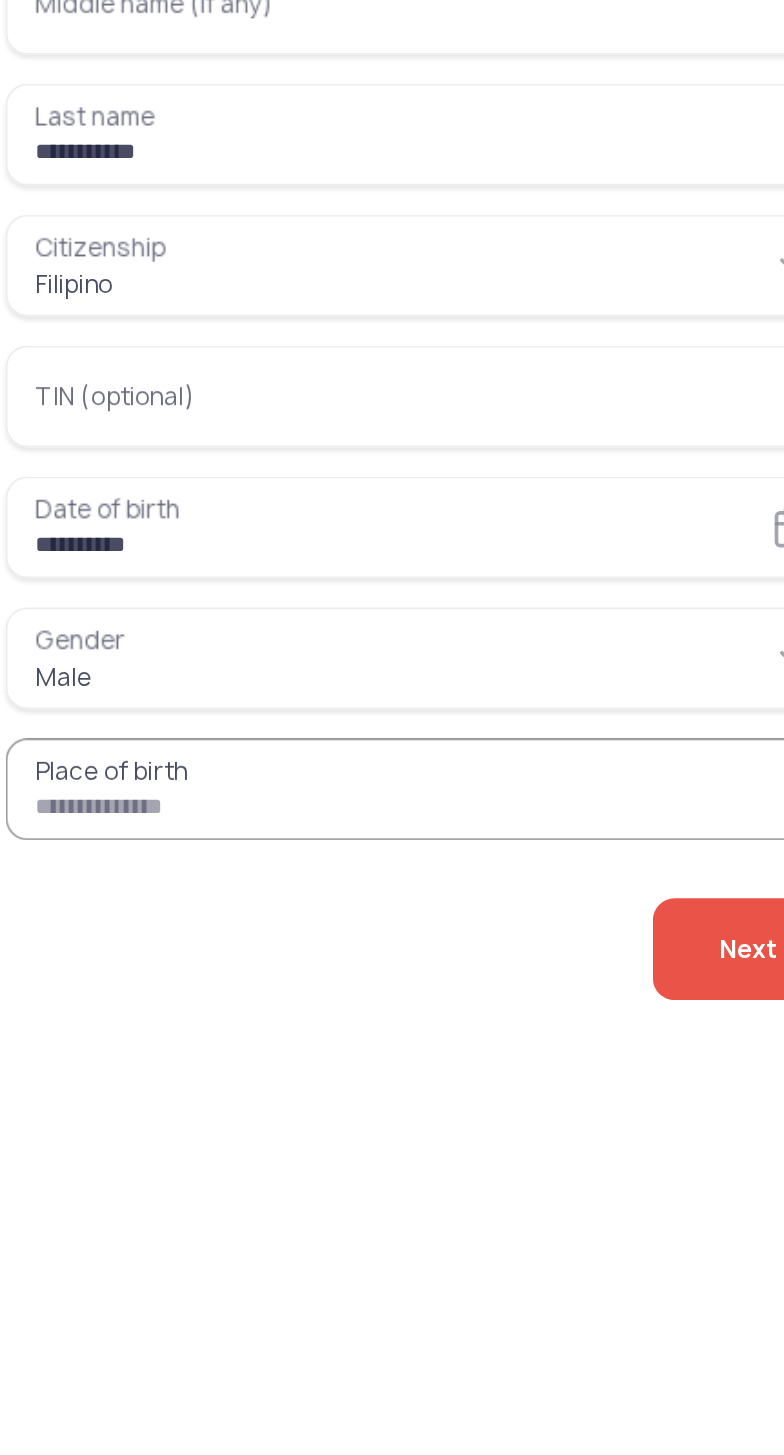 type on "*" 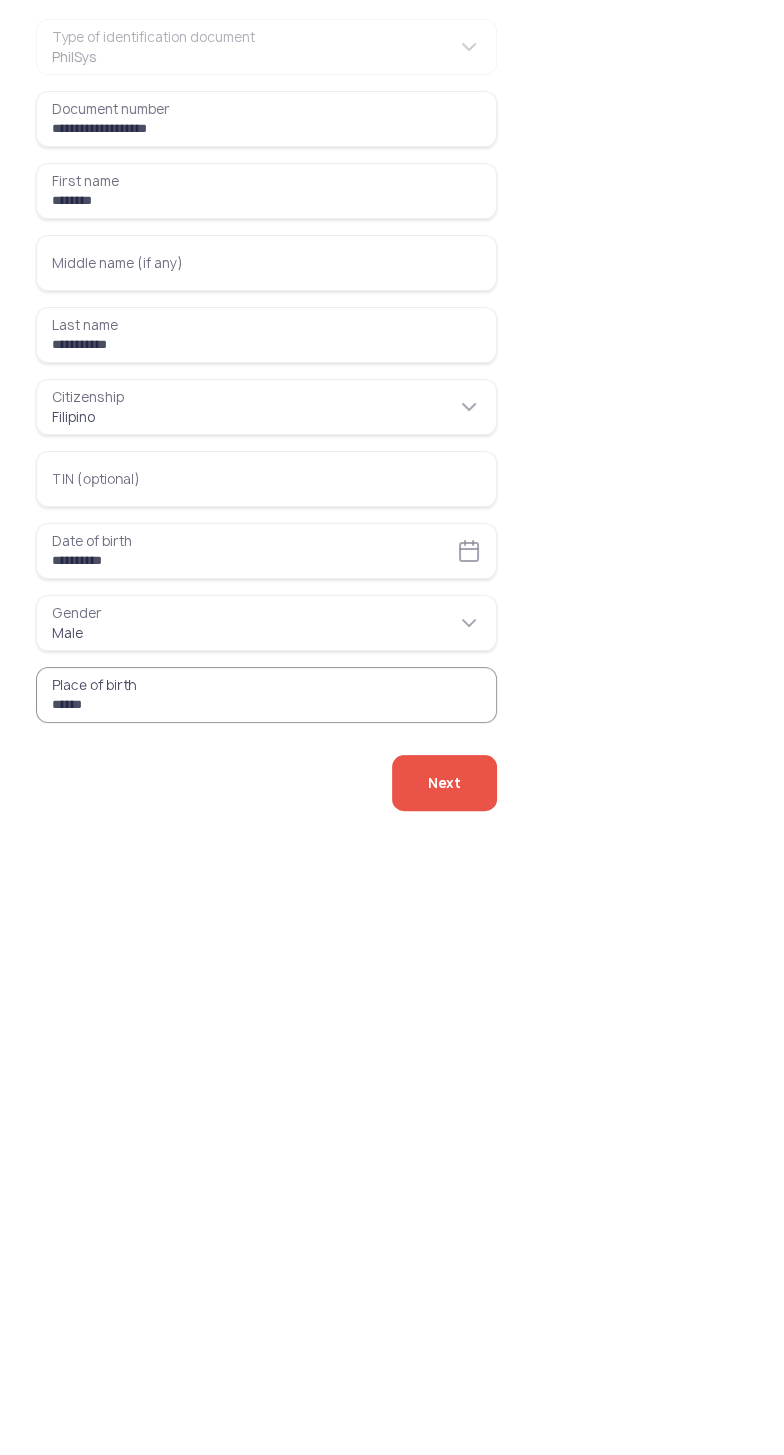 type on "******" 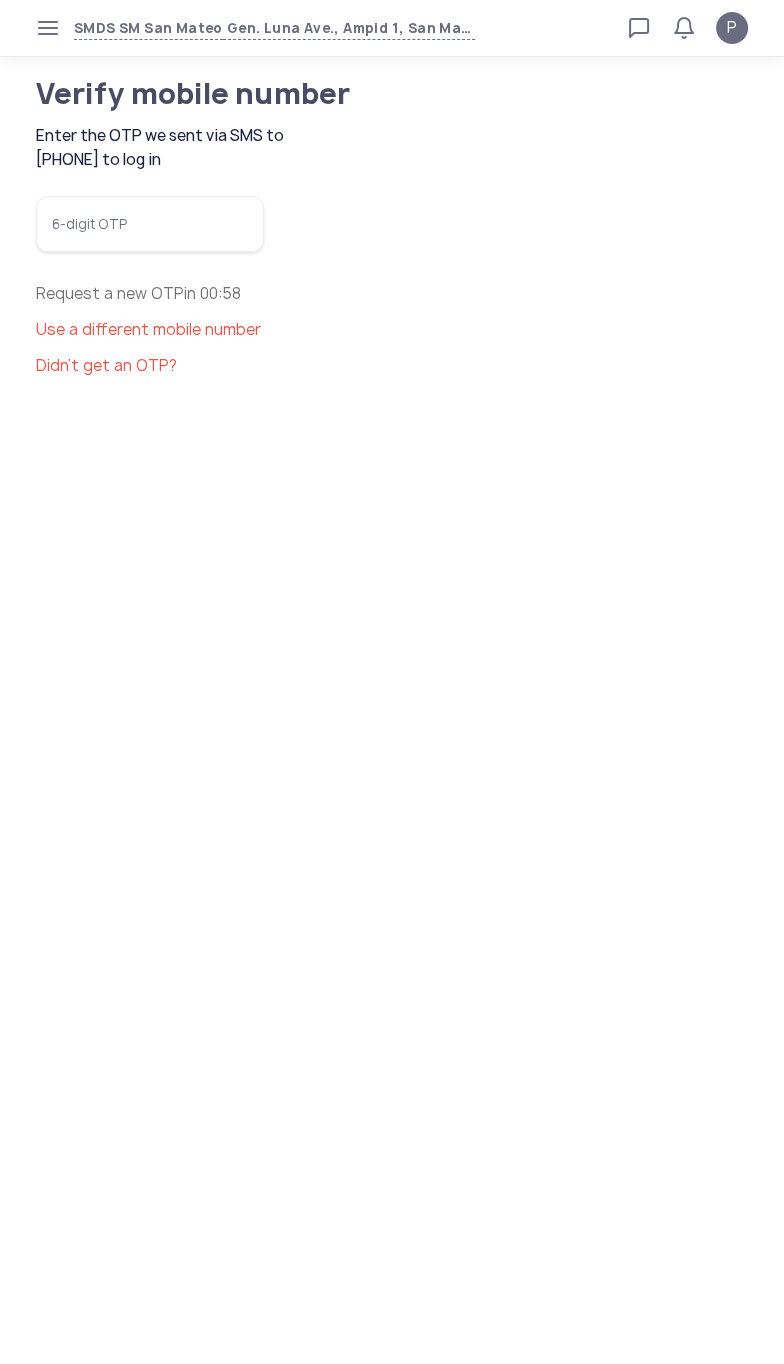 click on "6-digit OTP" at bounding box center [150, 224] 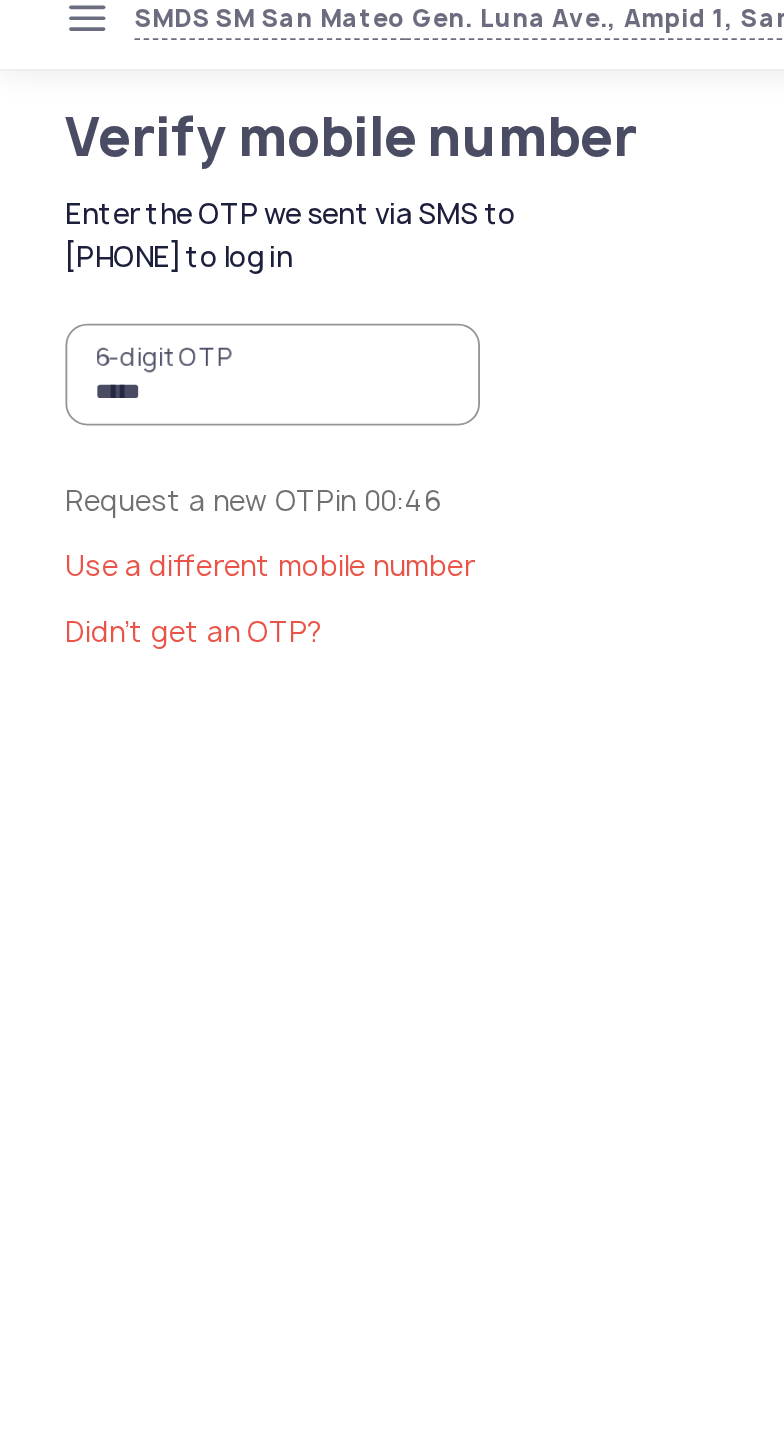 type on "******" 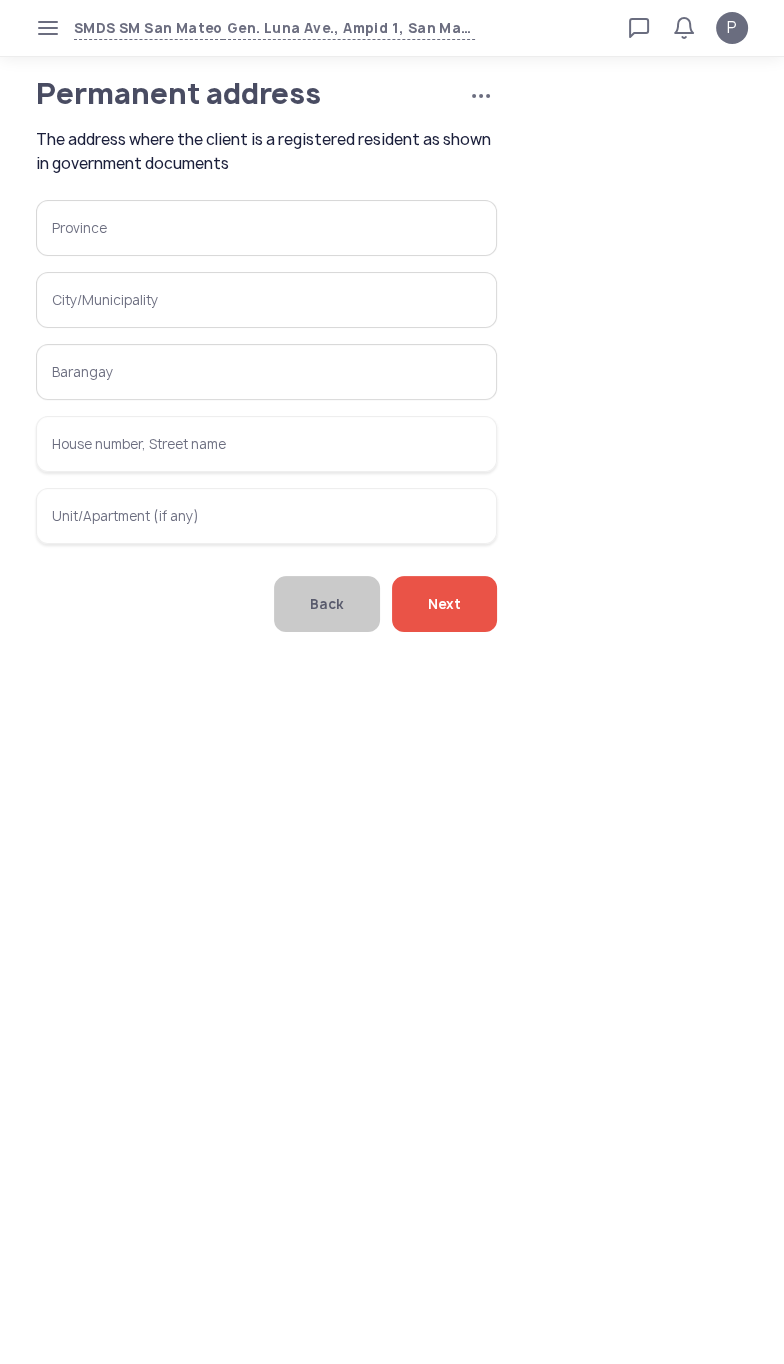 click on "Province" at bounding box center [266, 228] 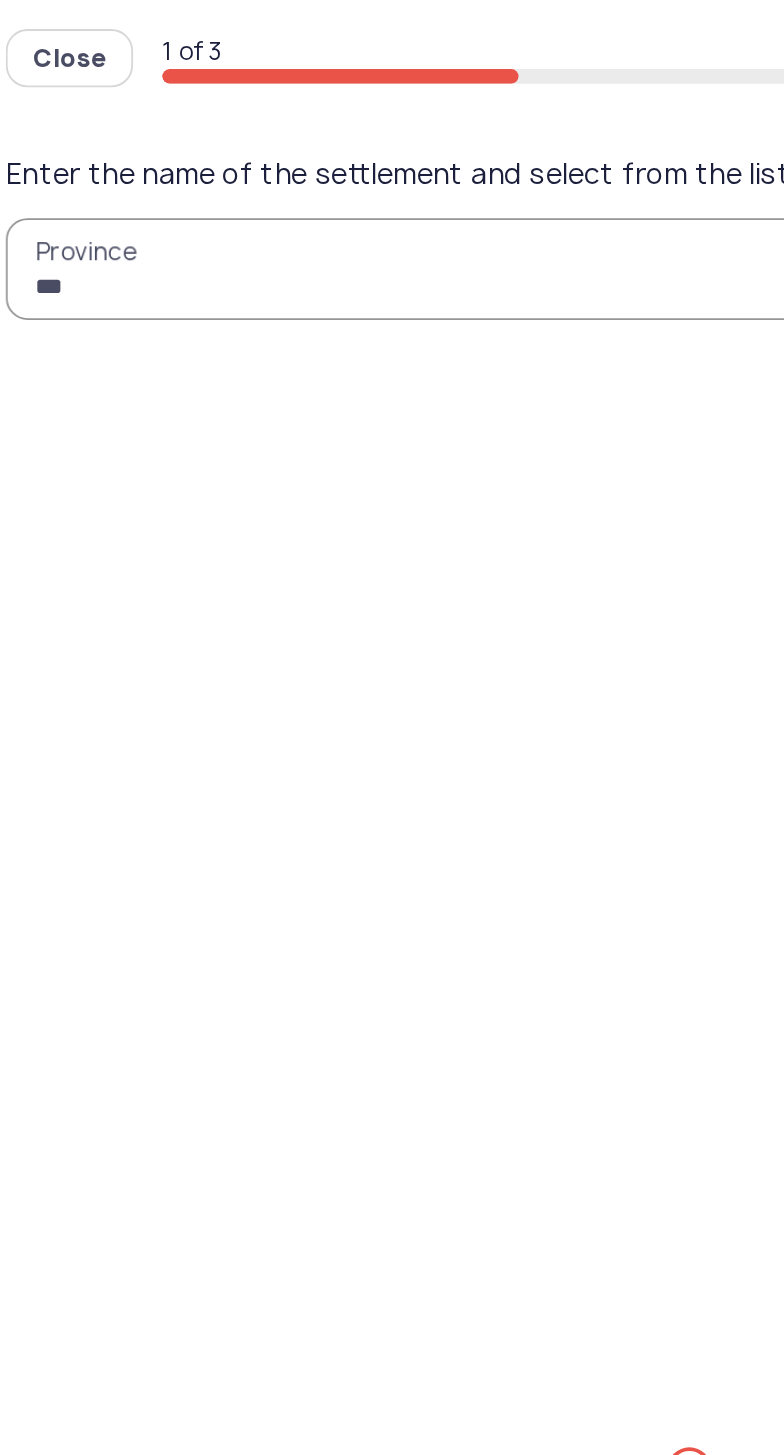 type on "****" 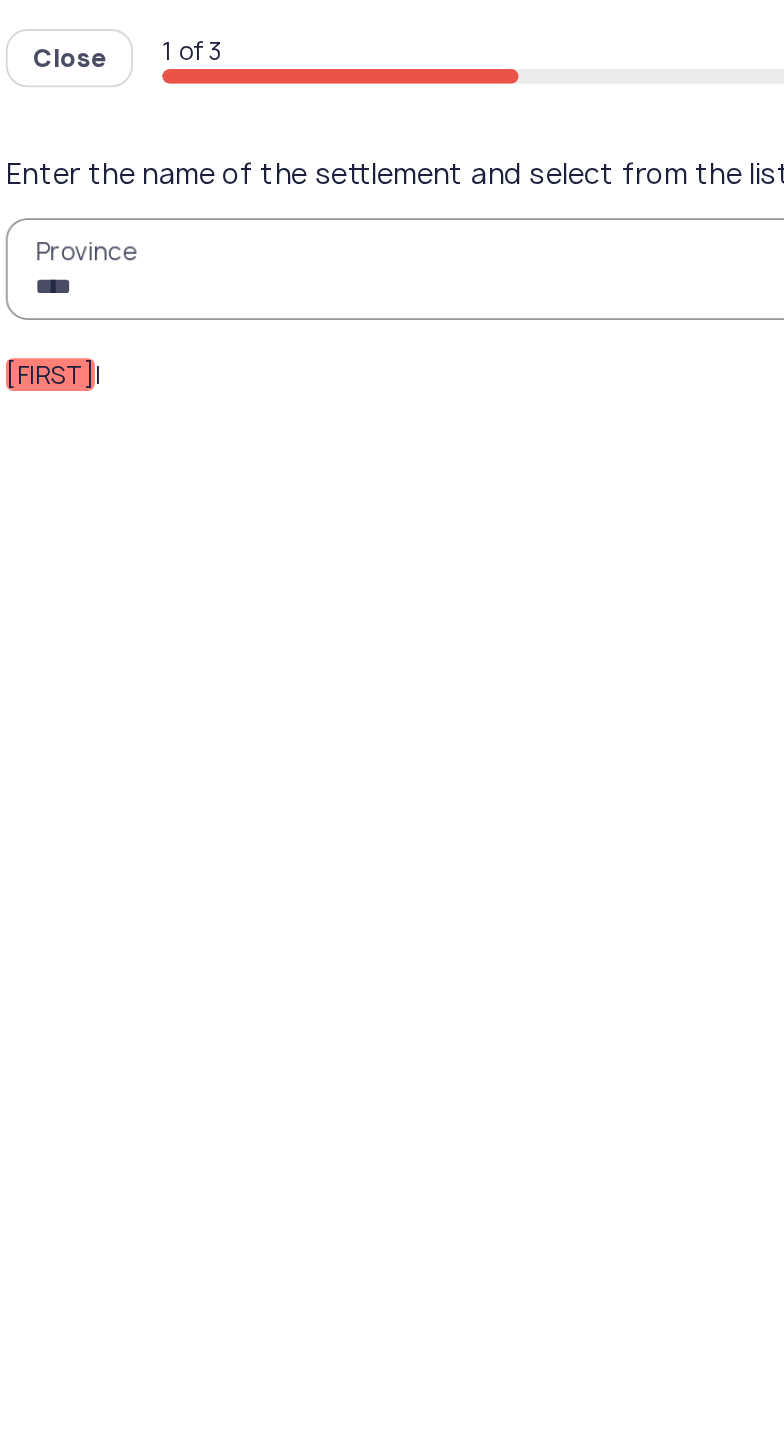 click on "Riza l" 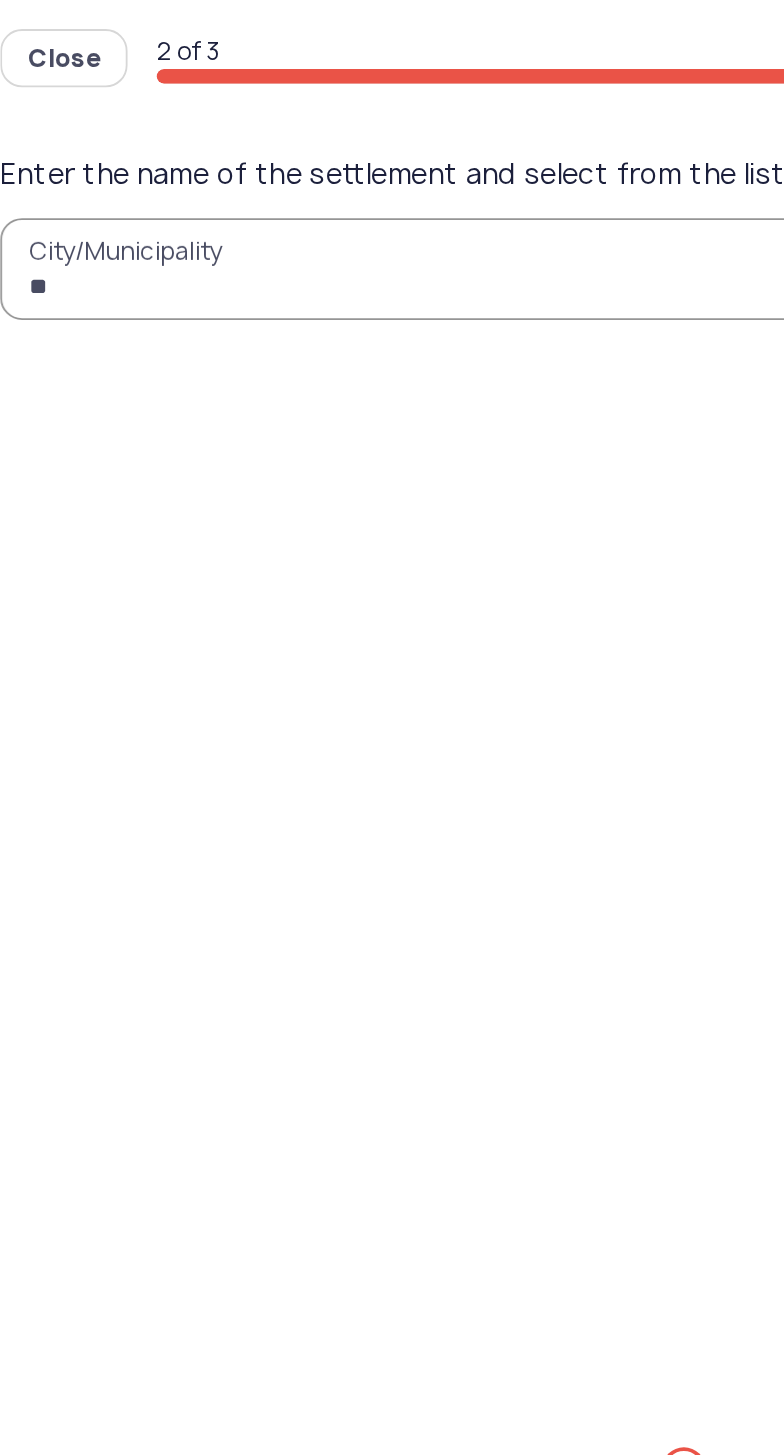 type on "***" 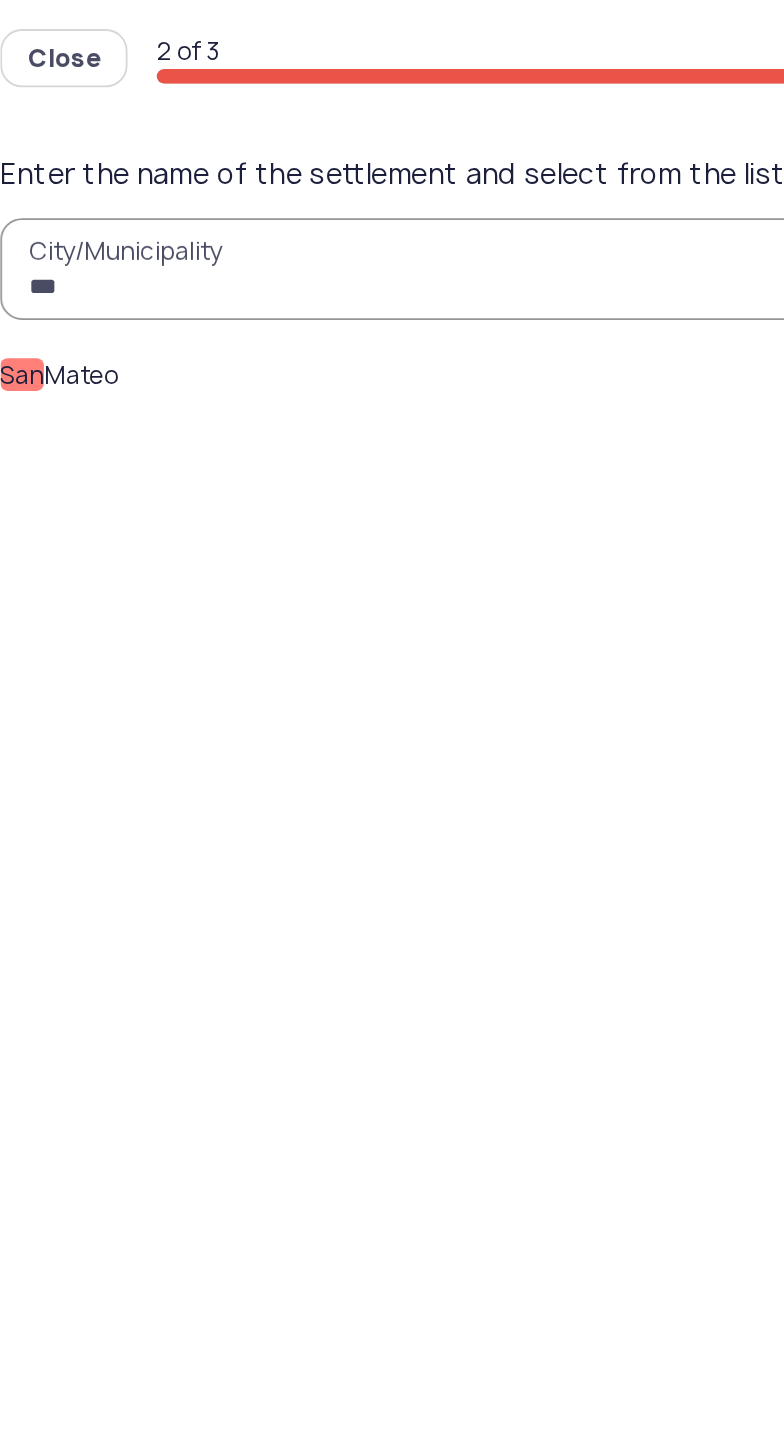 click on "San  Mateo" 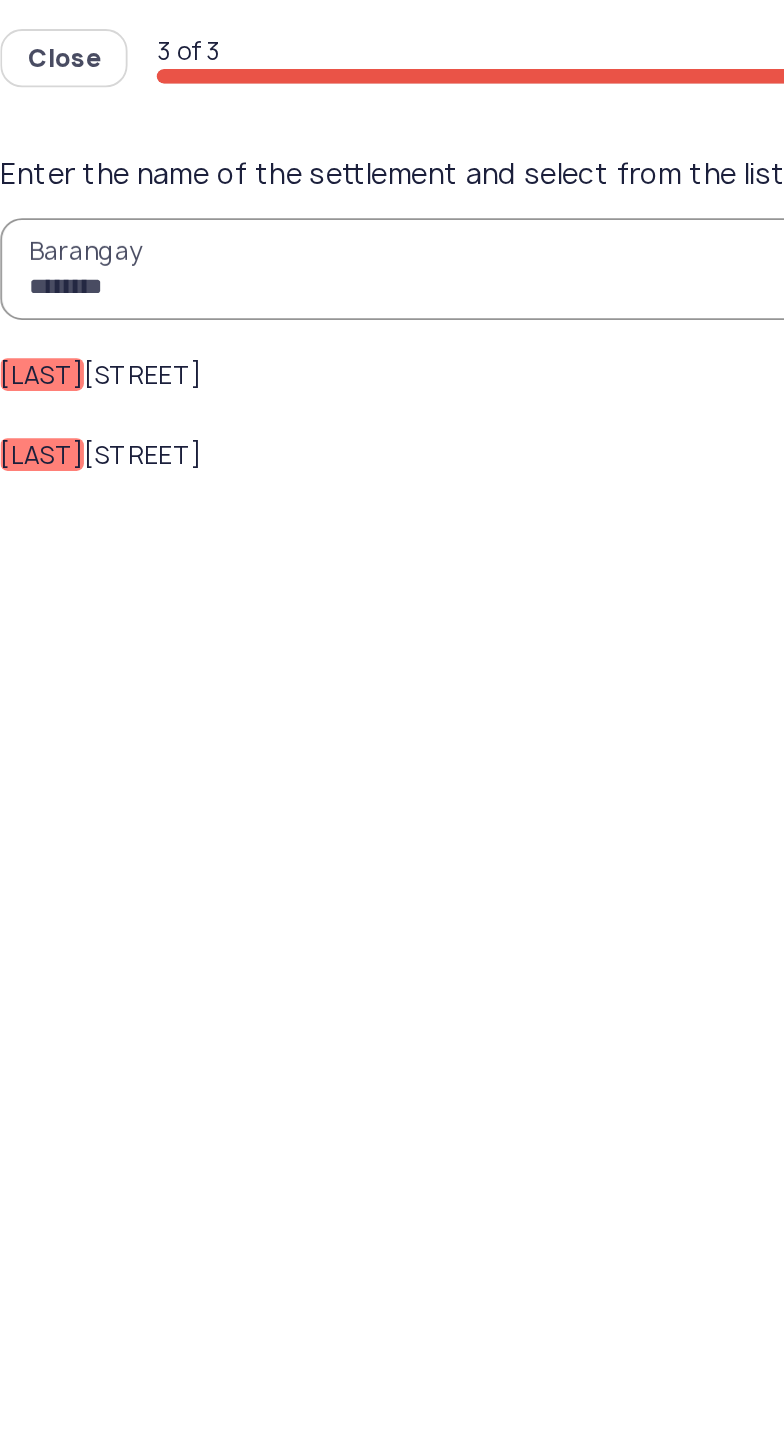 type on "********" 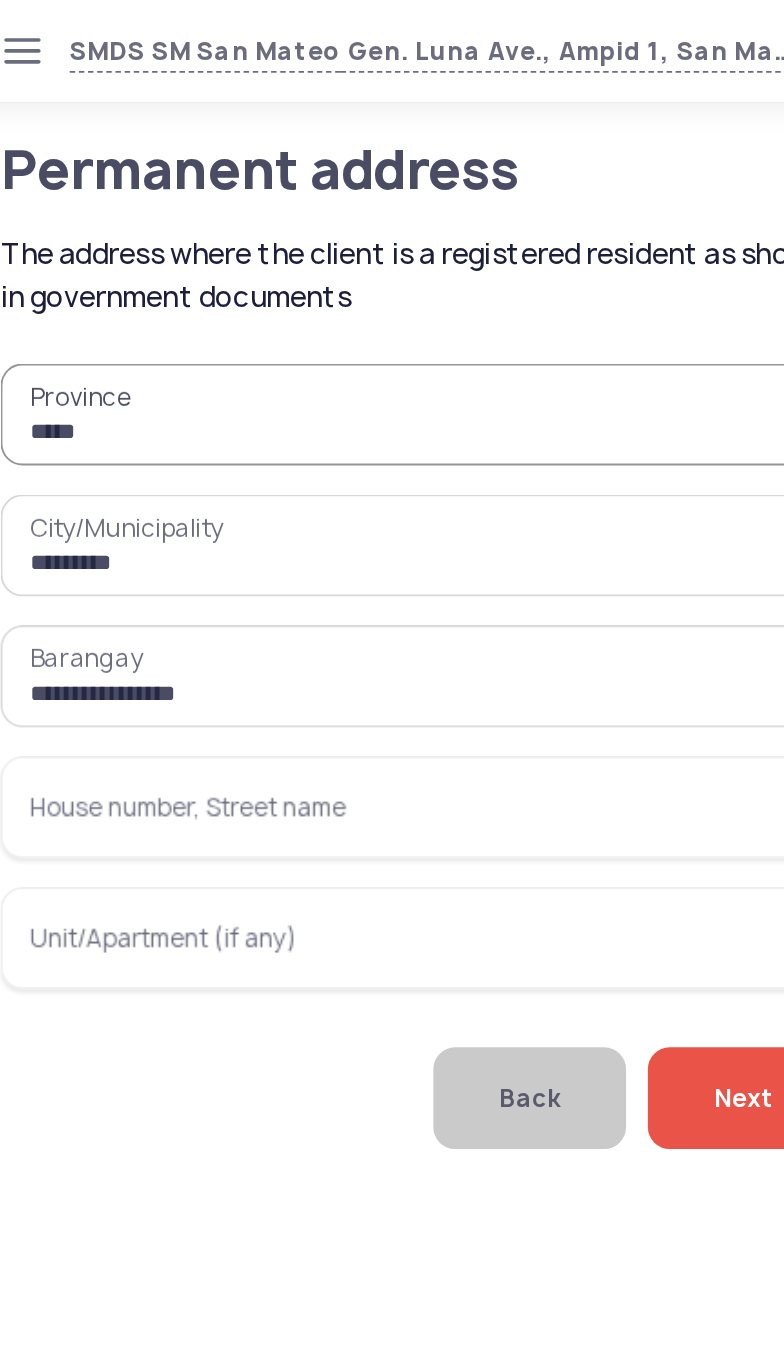click on "Next" 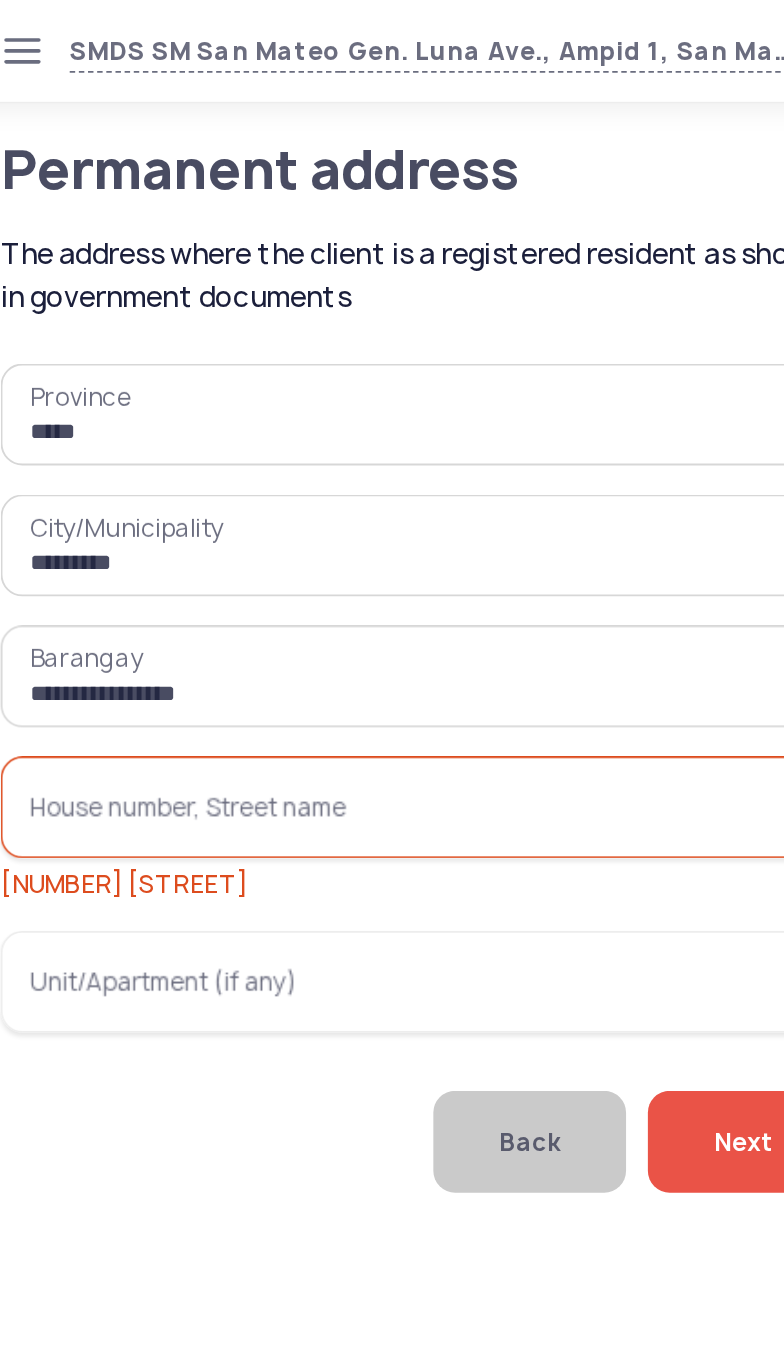 click on "House number, Street name   Enter a house number or street name" at bounding box center (266, 444) 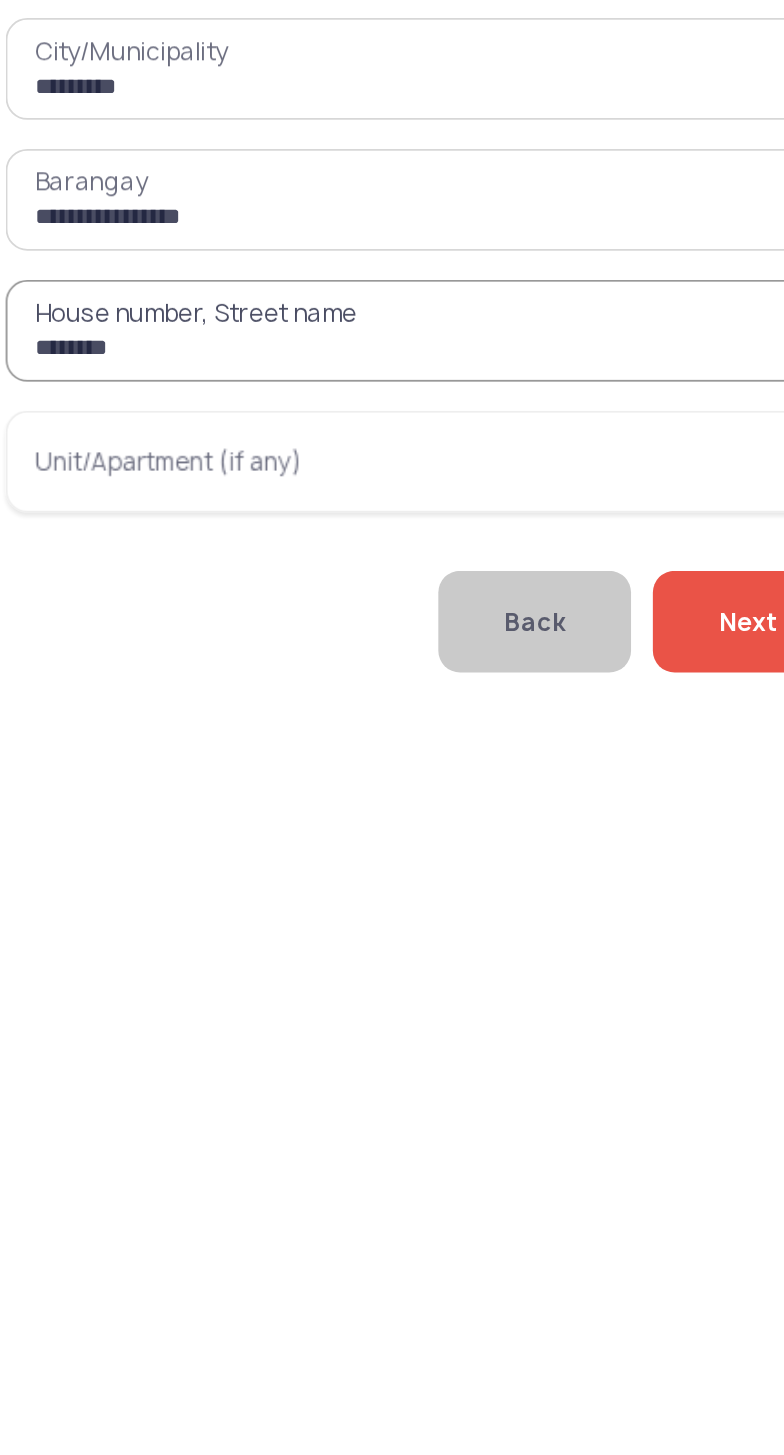 type on "********" 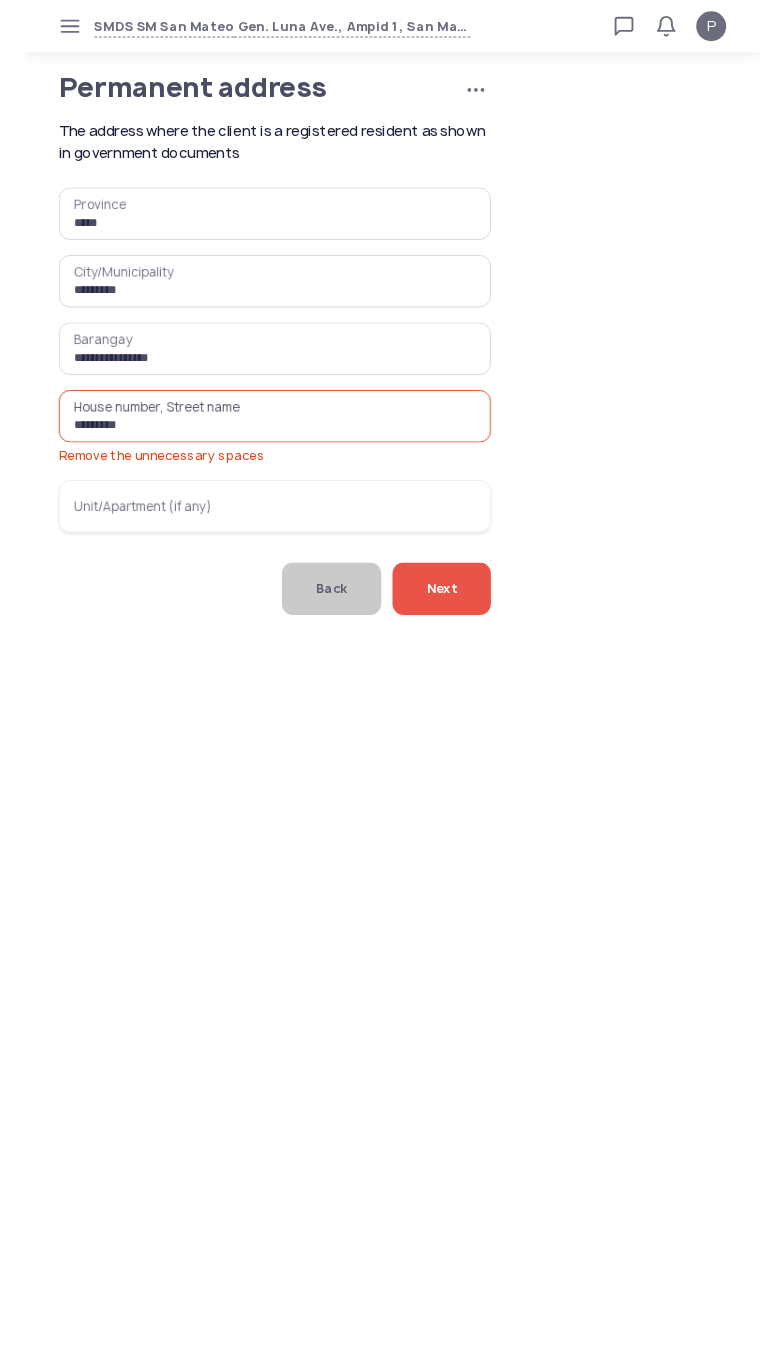 scroll, scrollTop: 0, scrollLeft: 0, axis: both 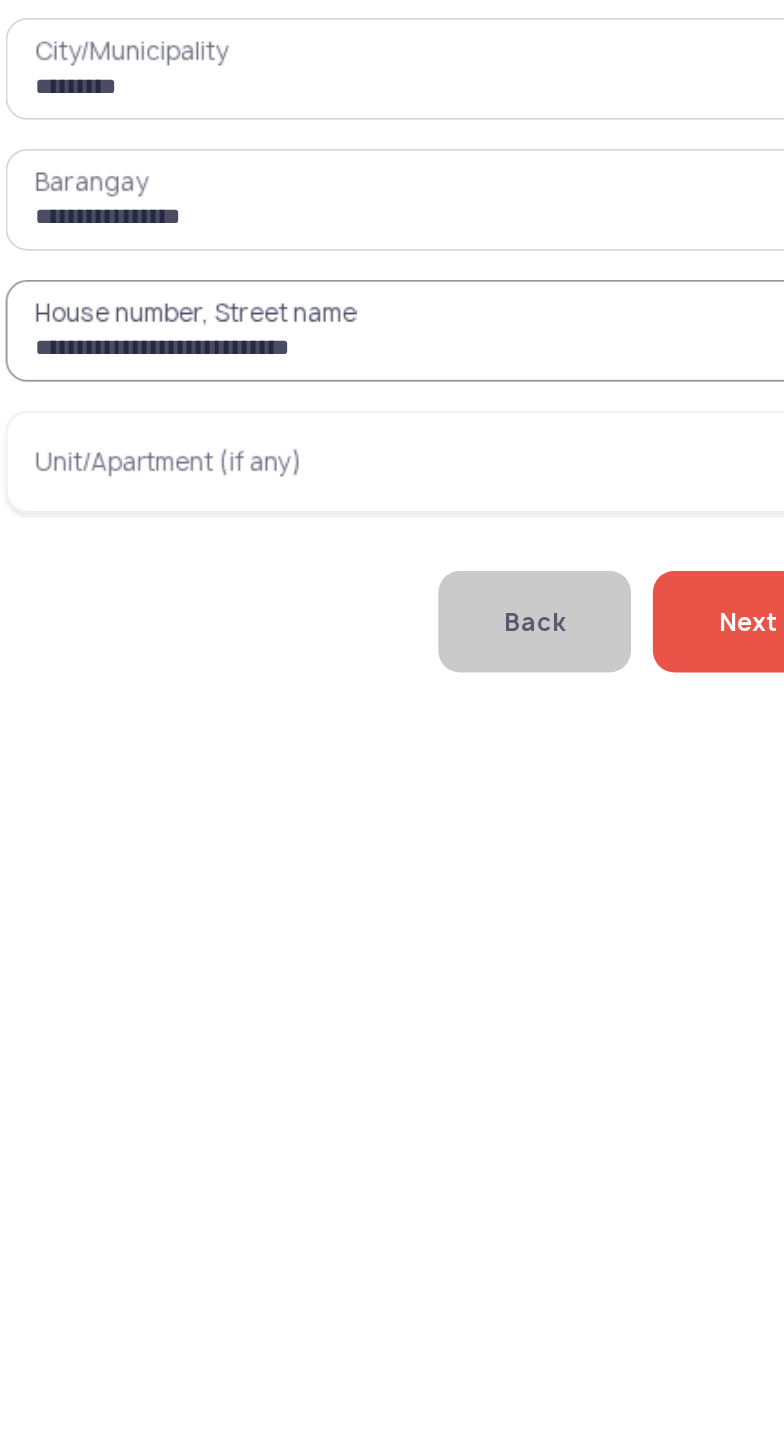 type on "**********" 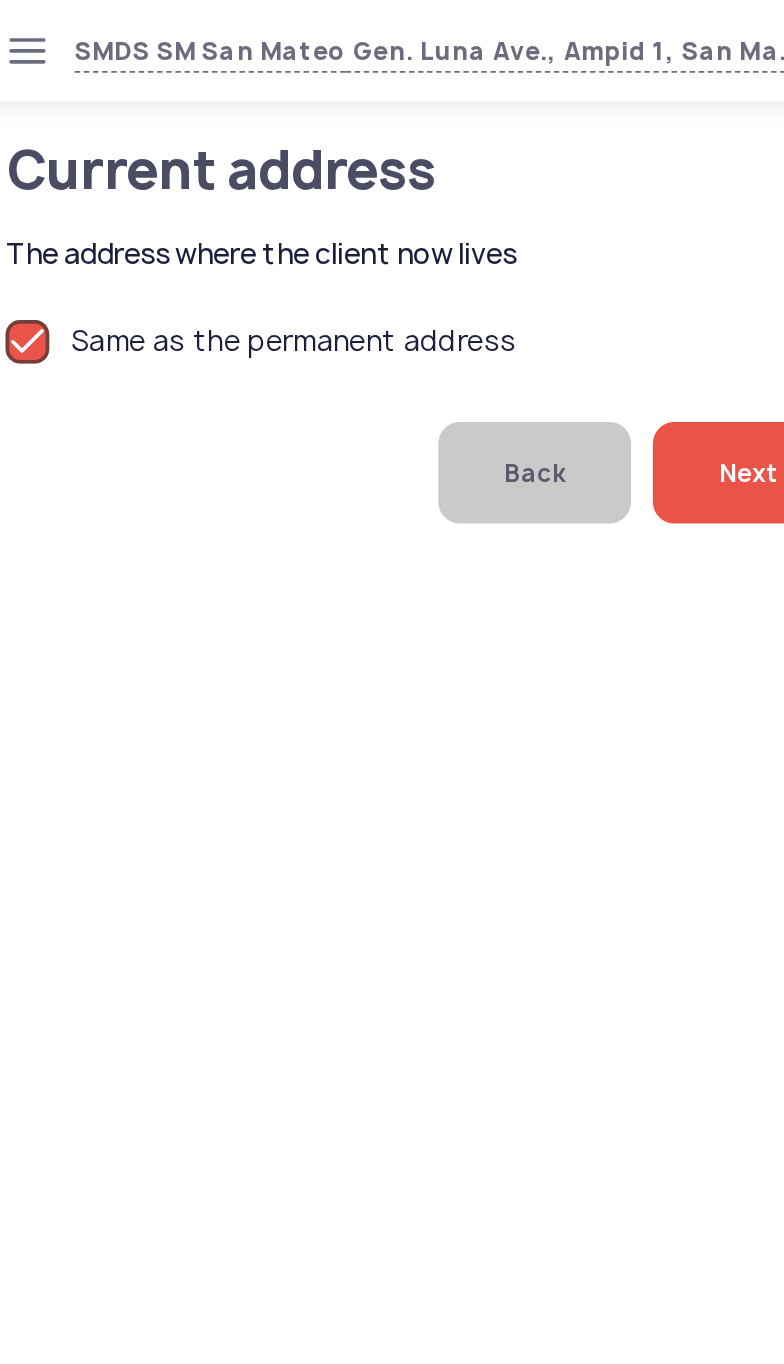 click on "Next" 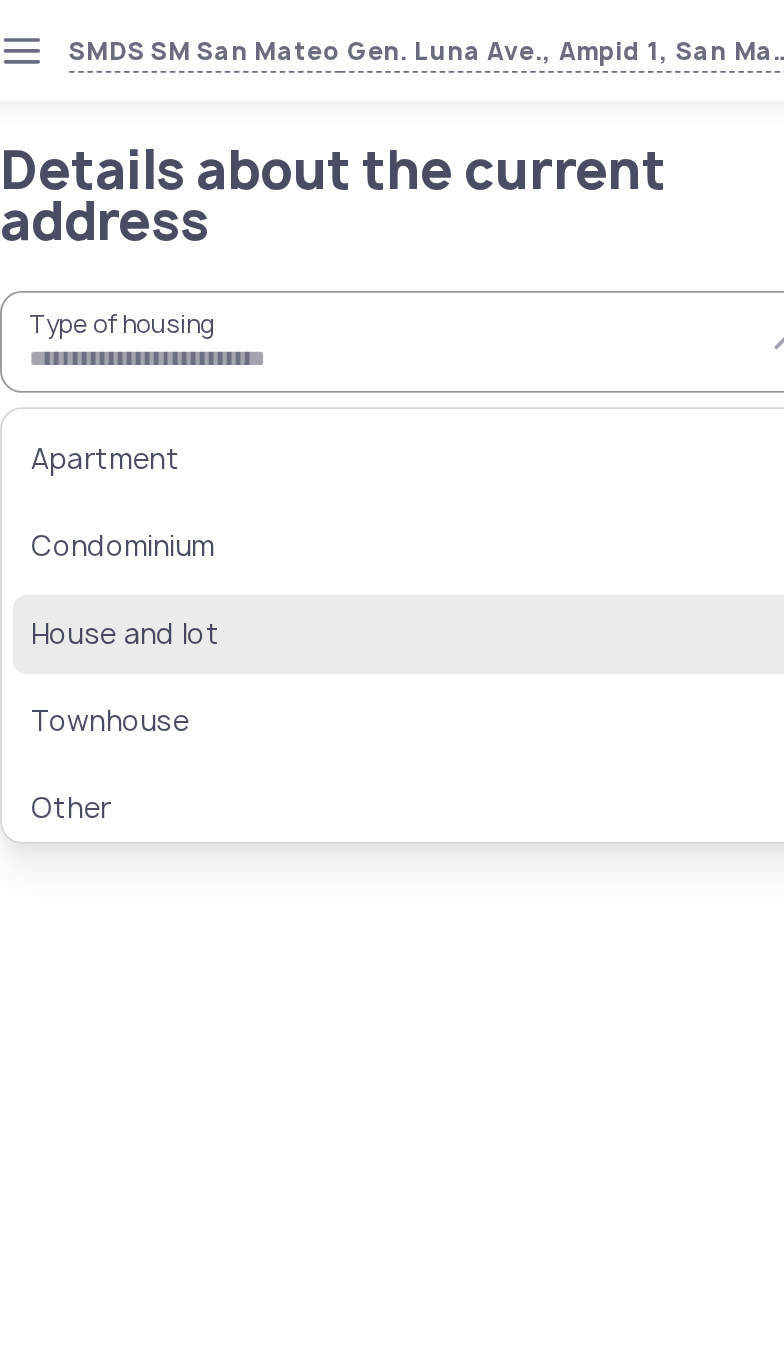 click on "House and lot" 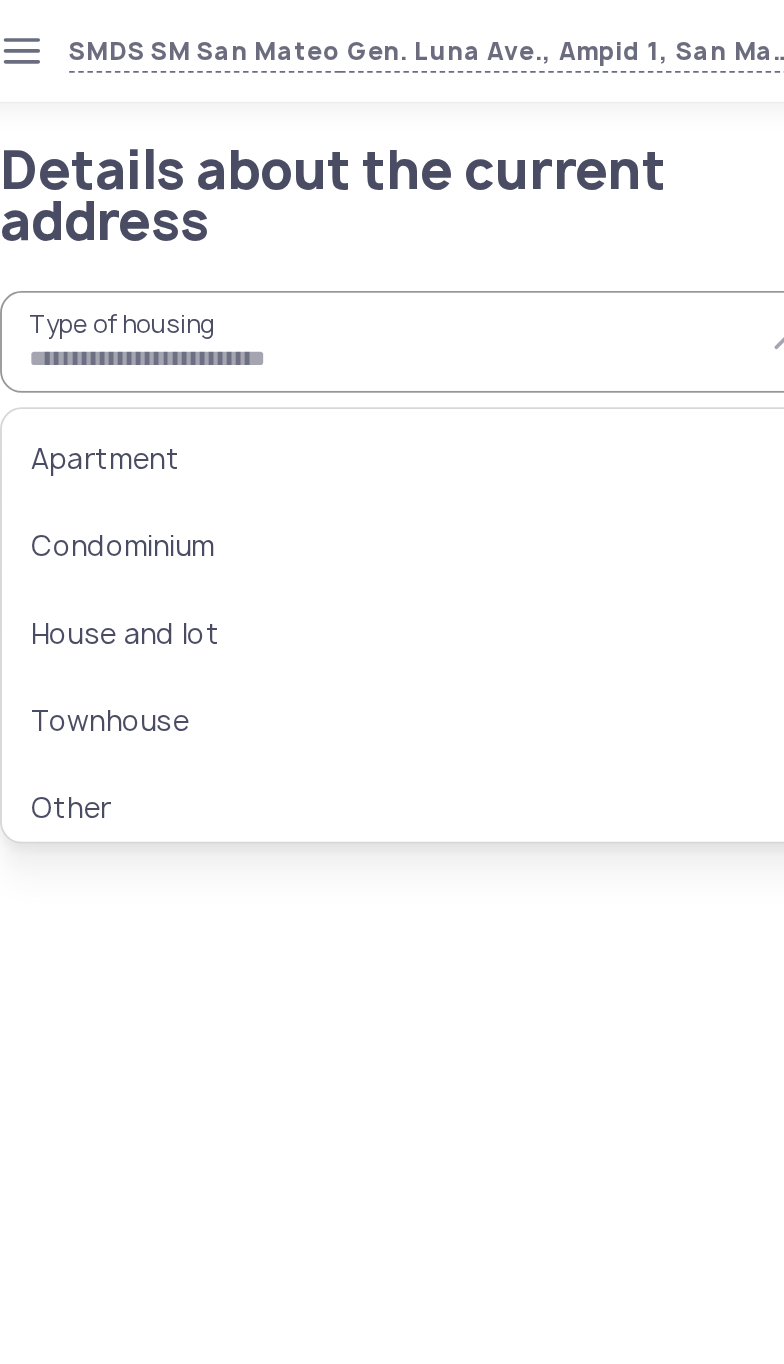type on "**********" 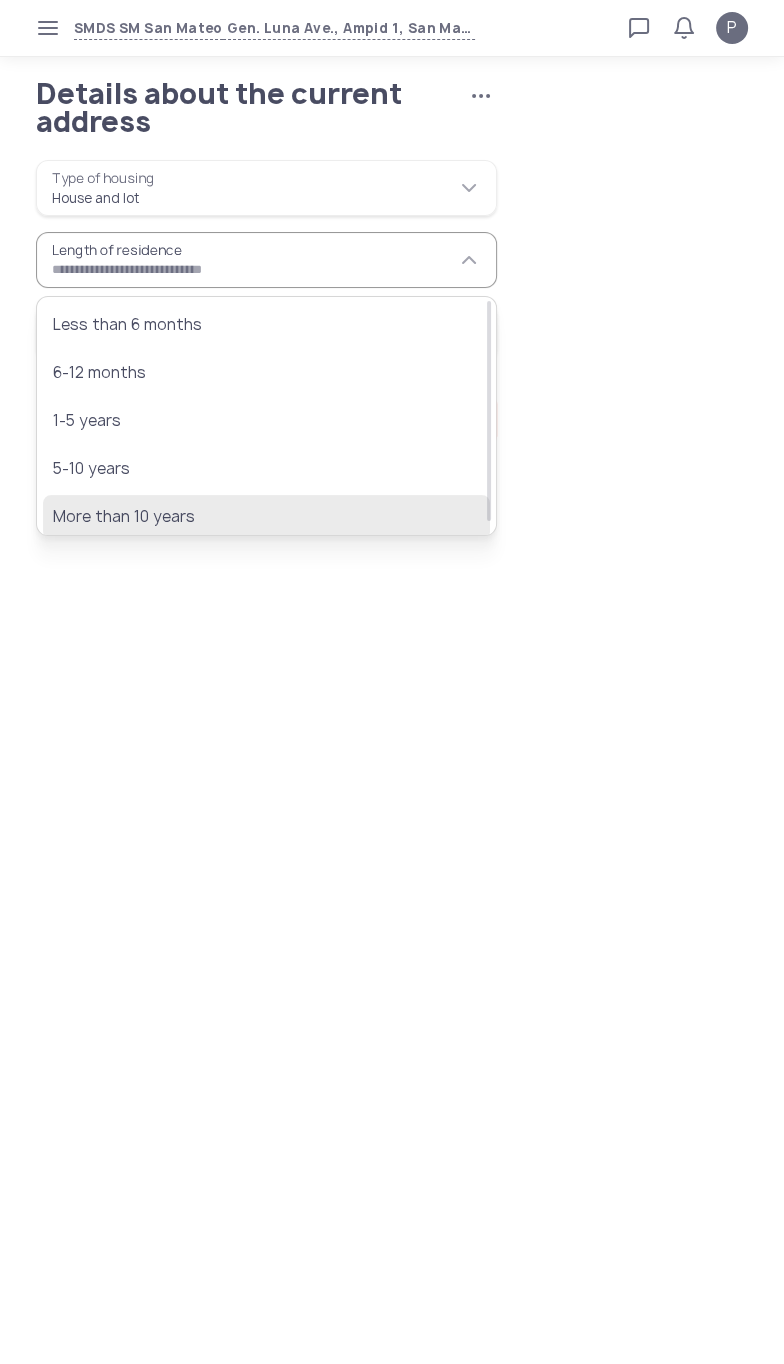 click on "More than 10 years" 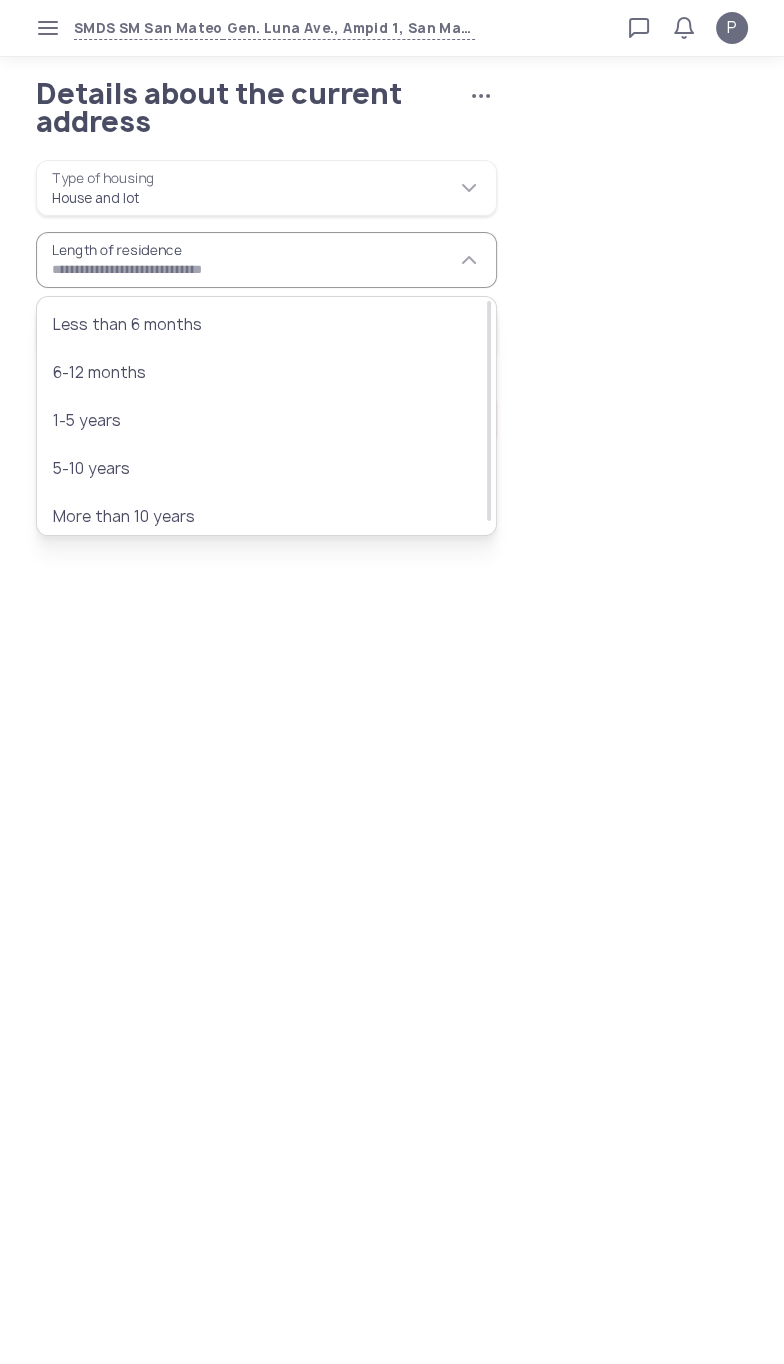 type on "**********" 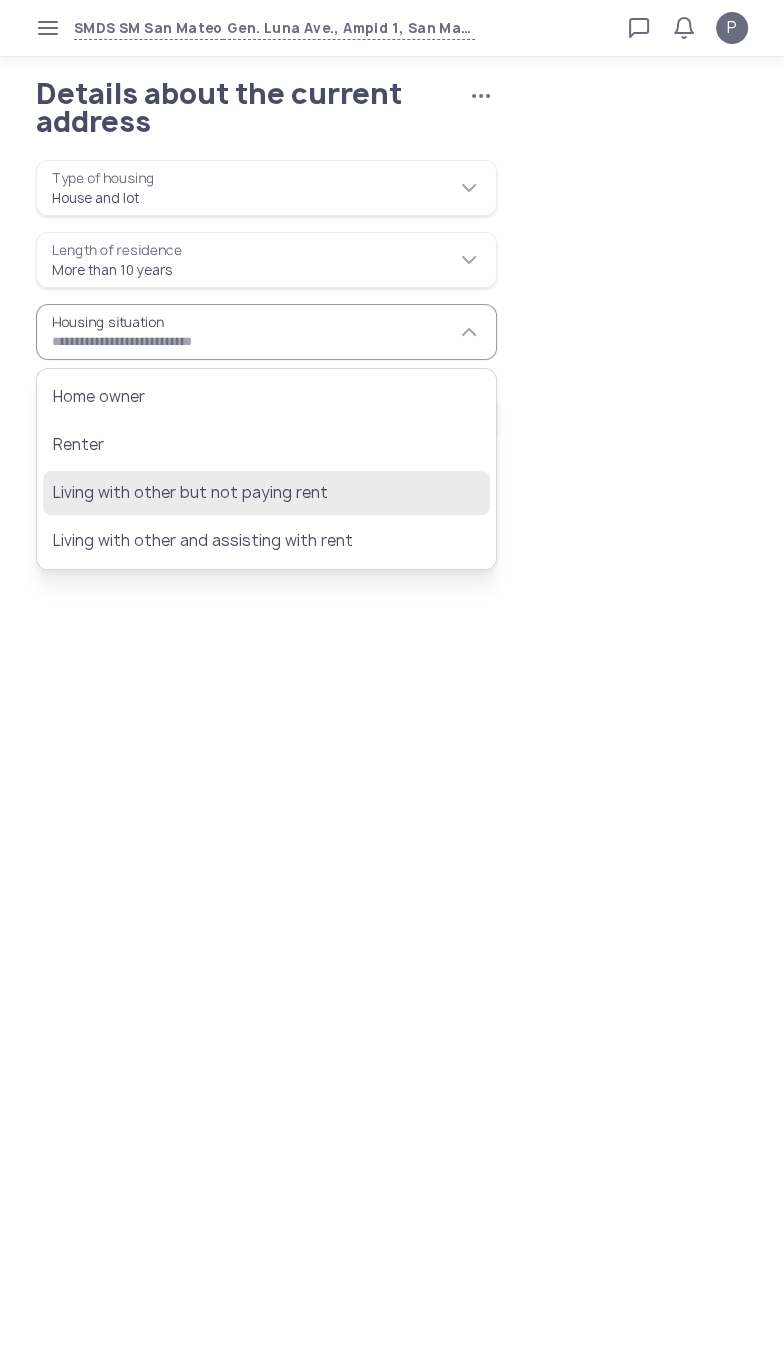 click on "Living with other but not paying rent" 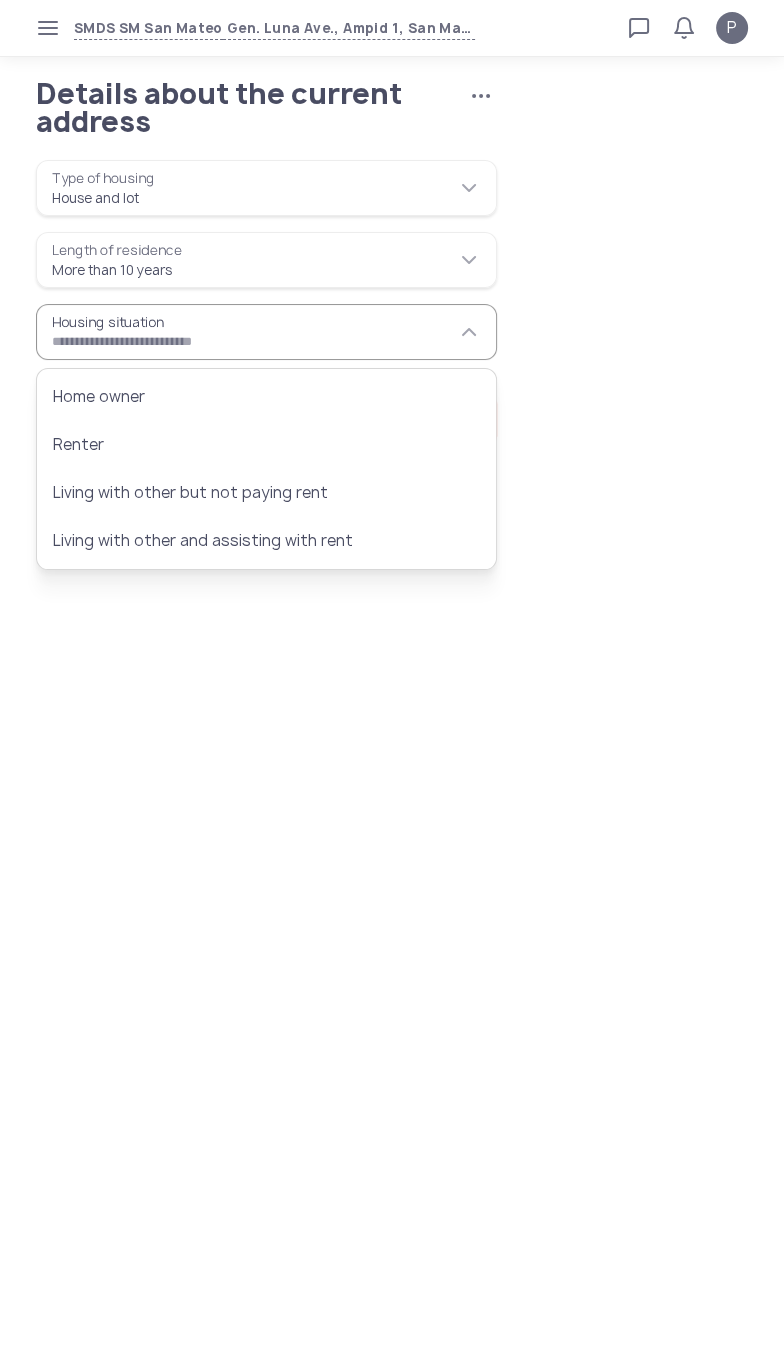 type on "**********" 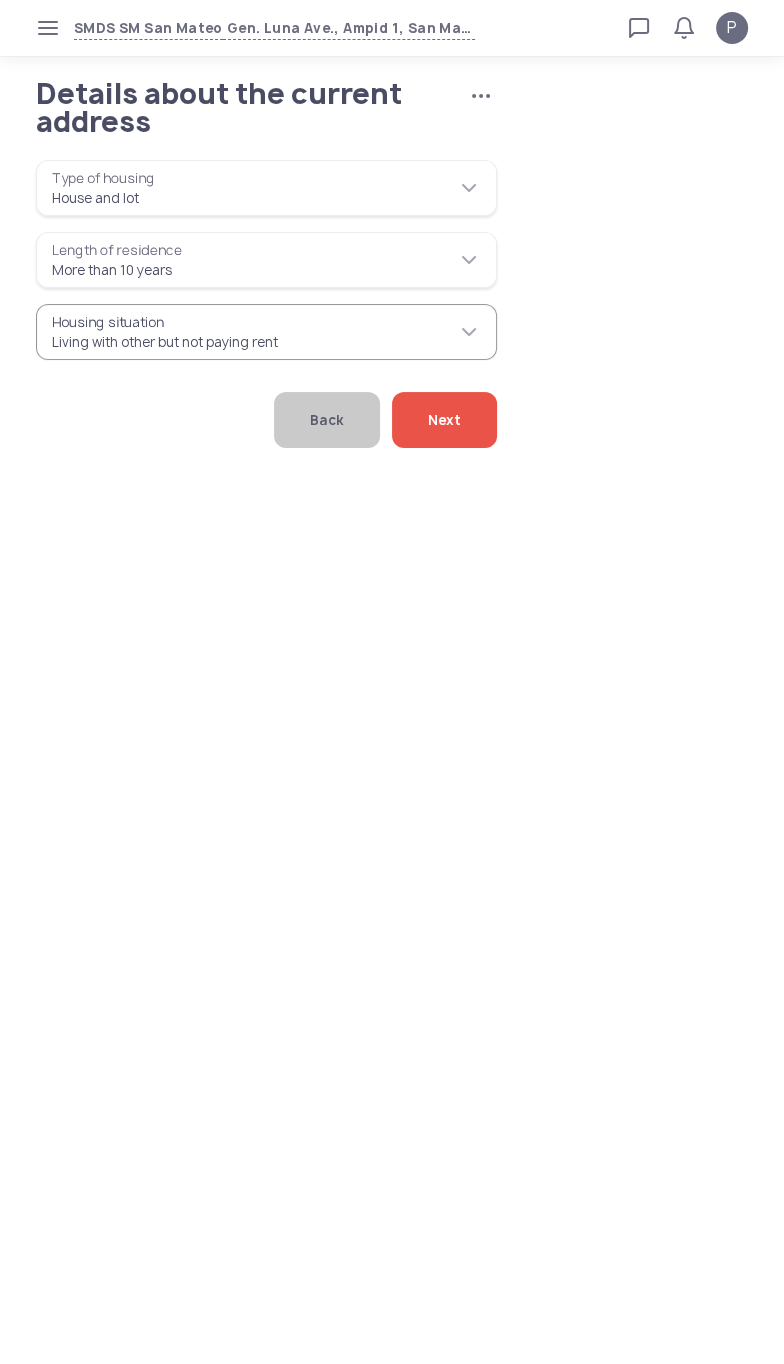 click on "Next" 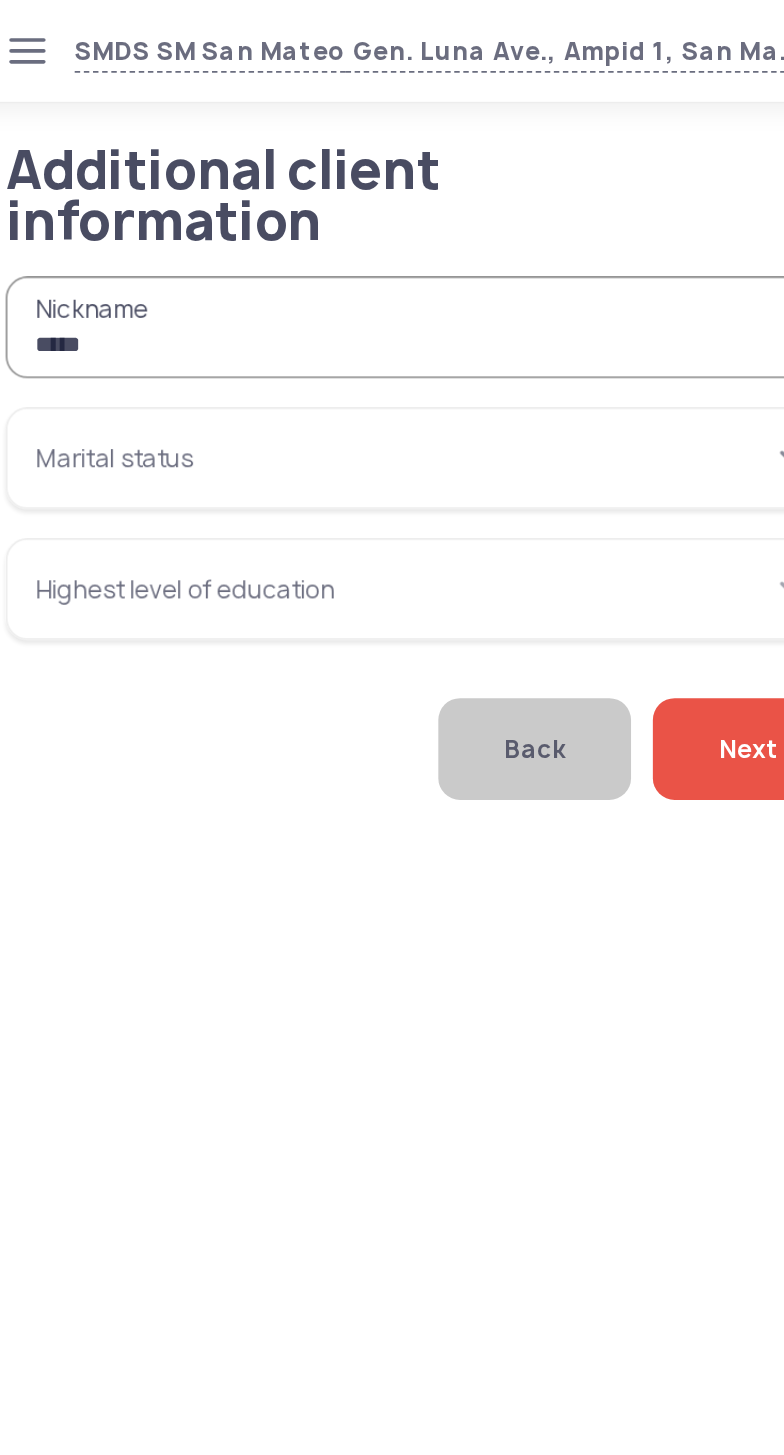 type on "*****" 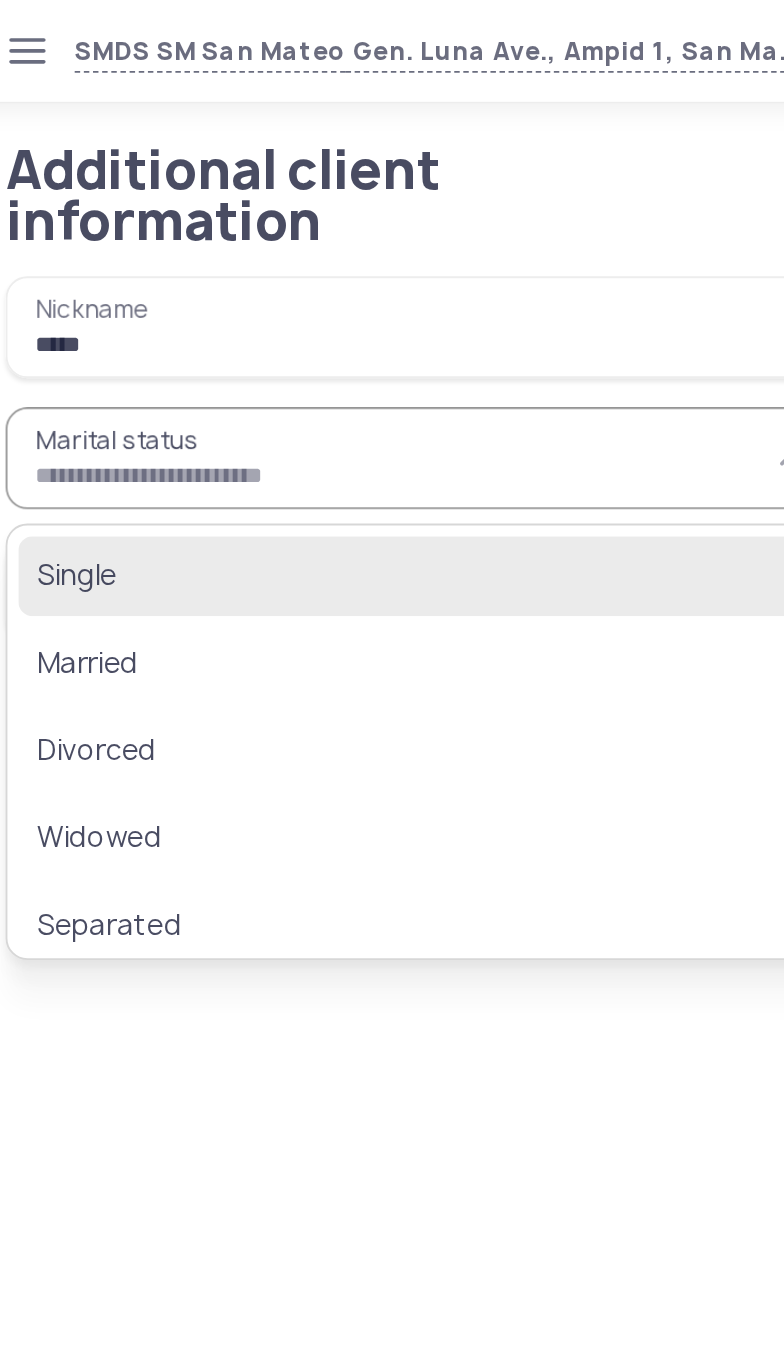click on "Single" 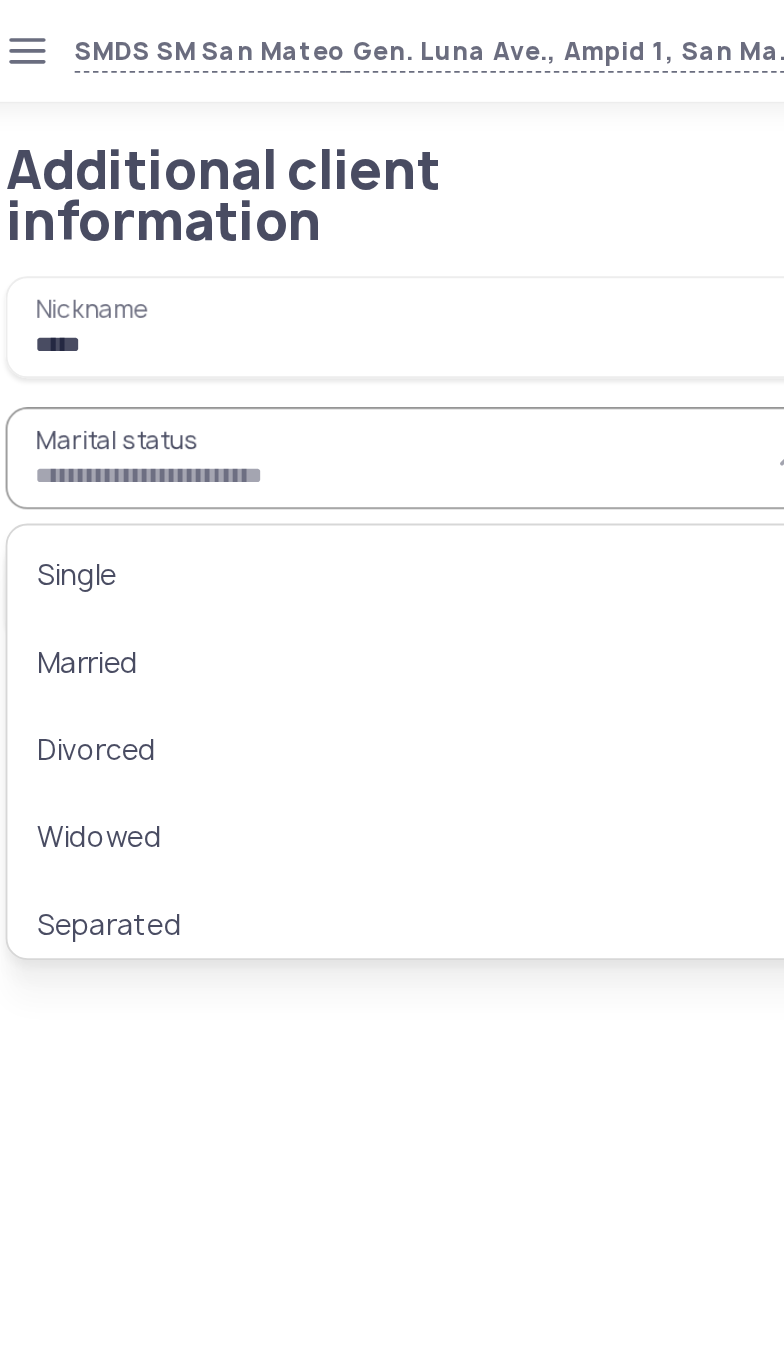 type on "******" 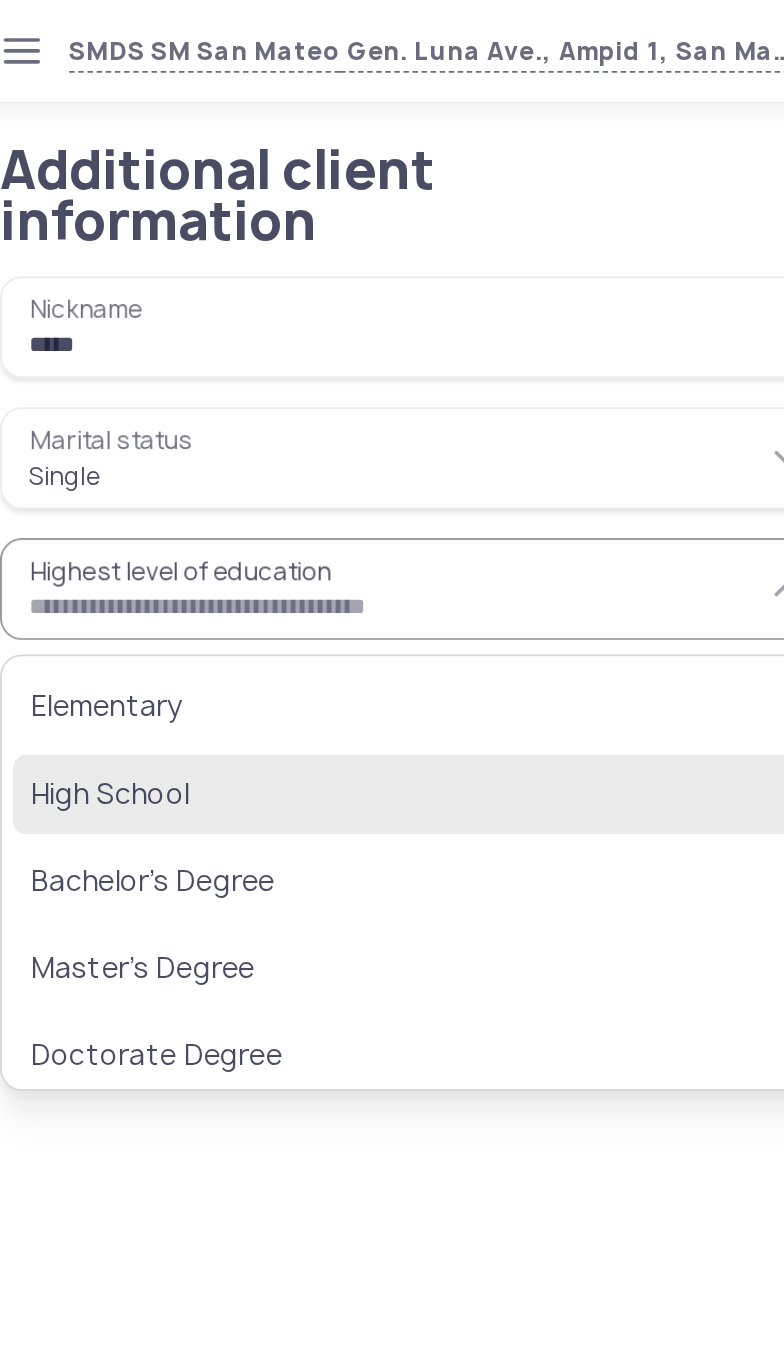 click on "High School" 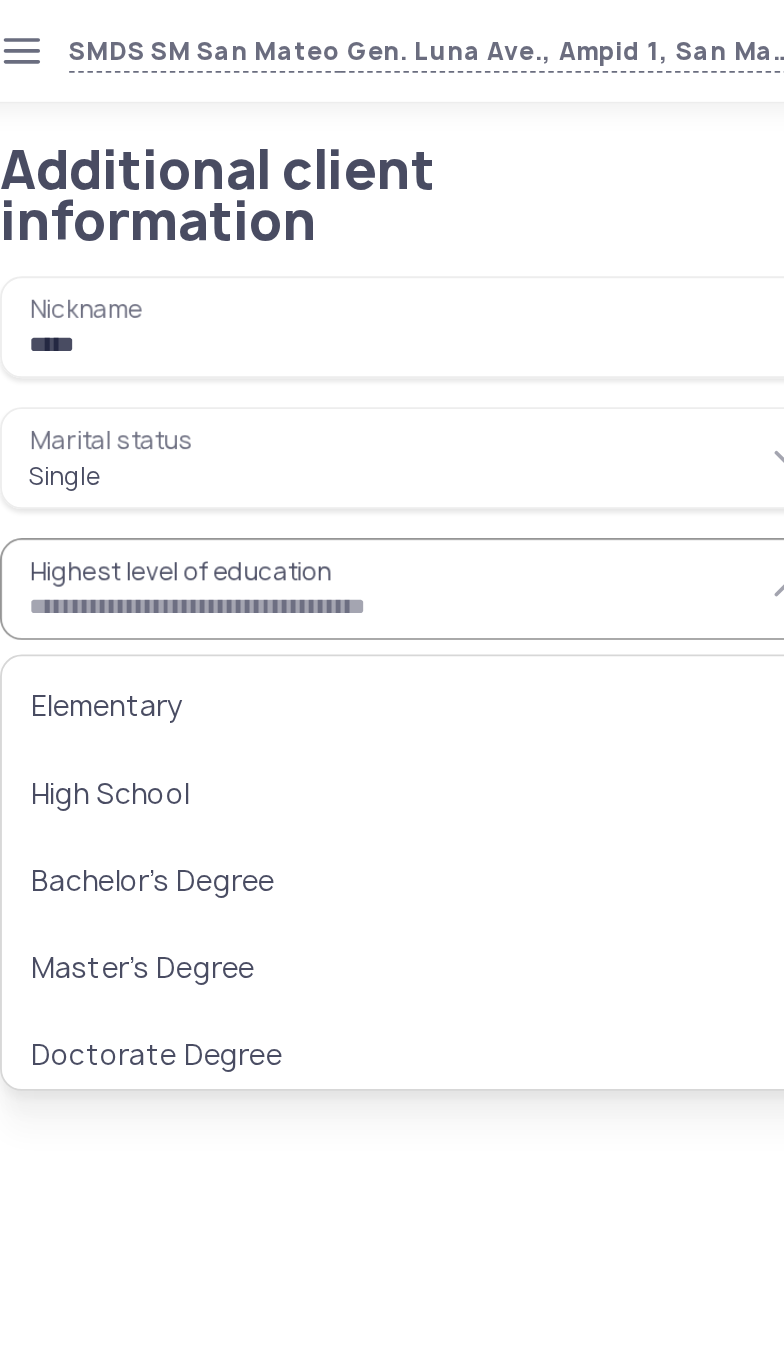type on "**********" 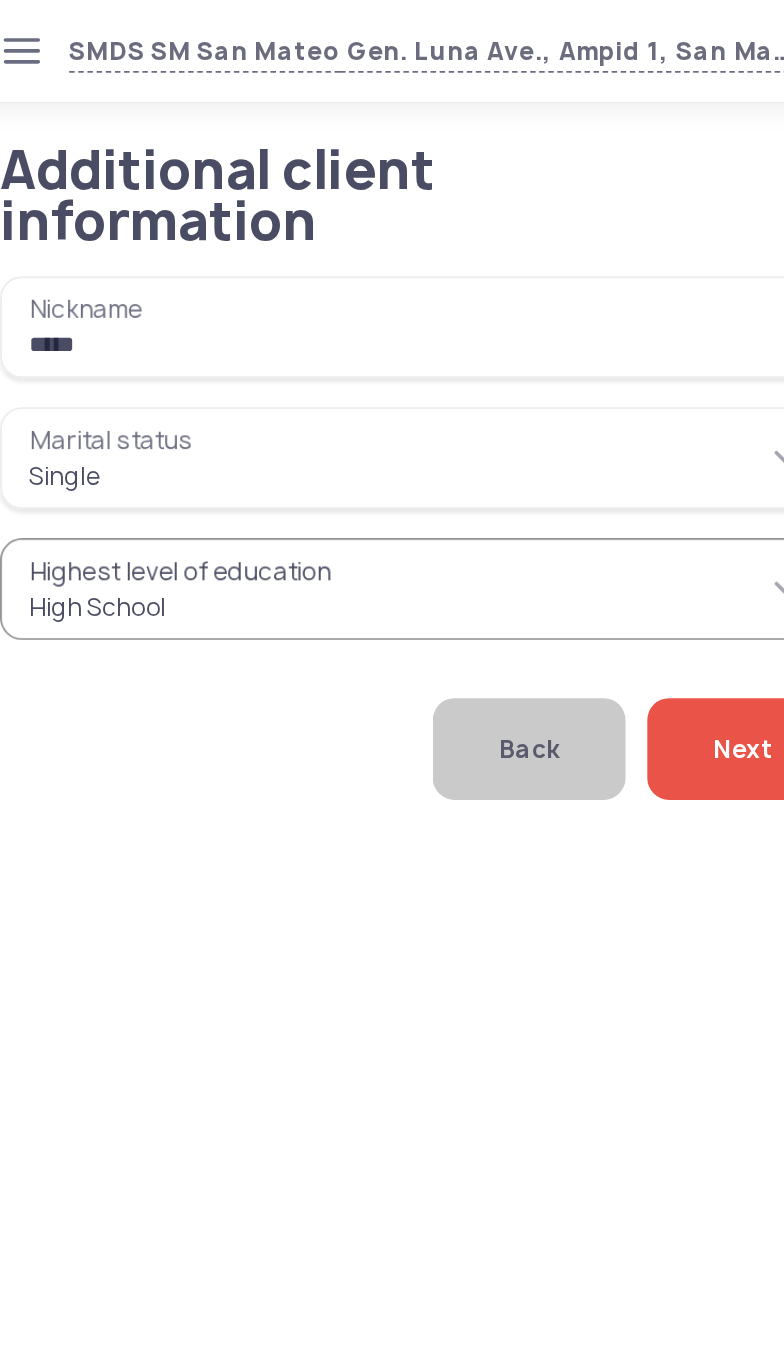 click on "Next" 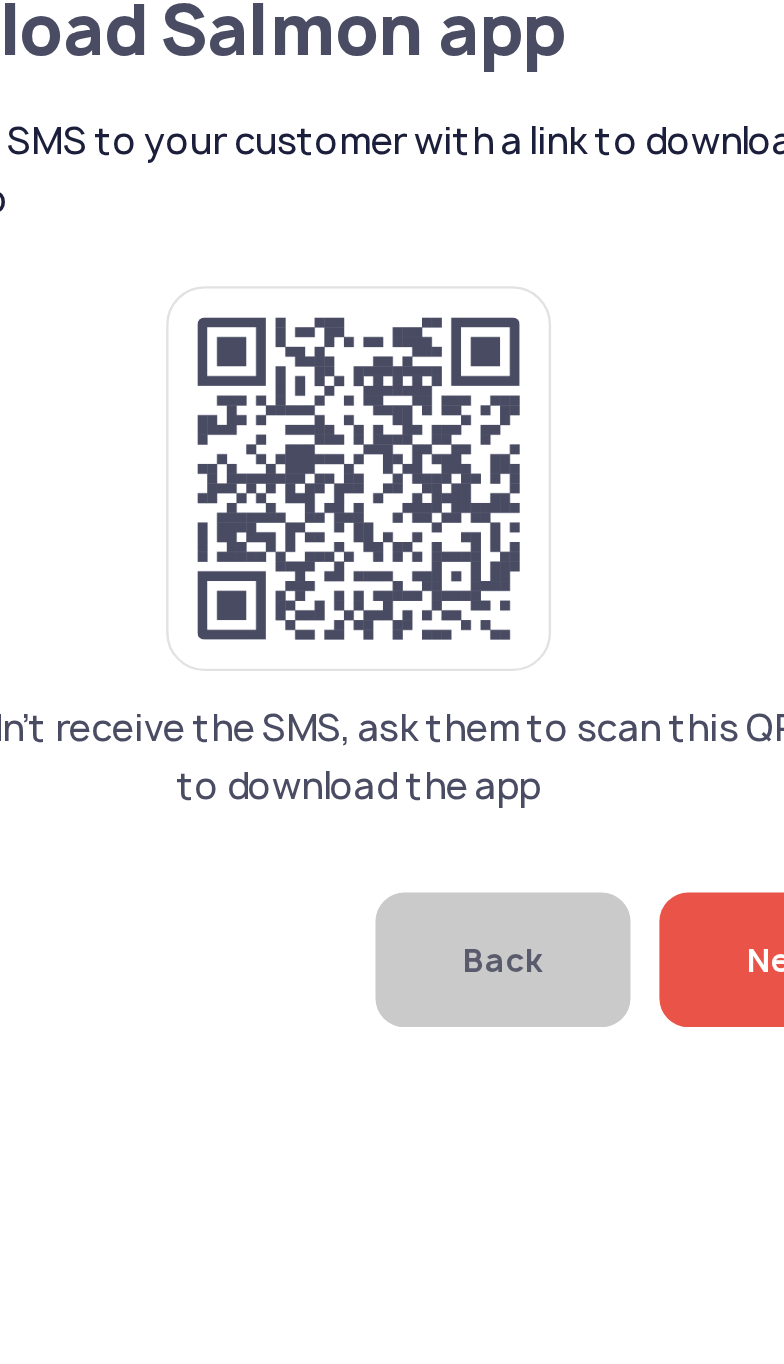 click on "If they didn’t receive the SMS, ask them to scan this QR code to download the app" 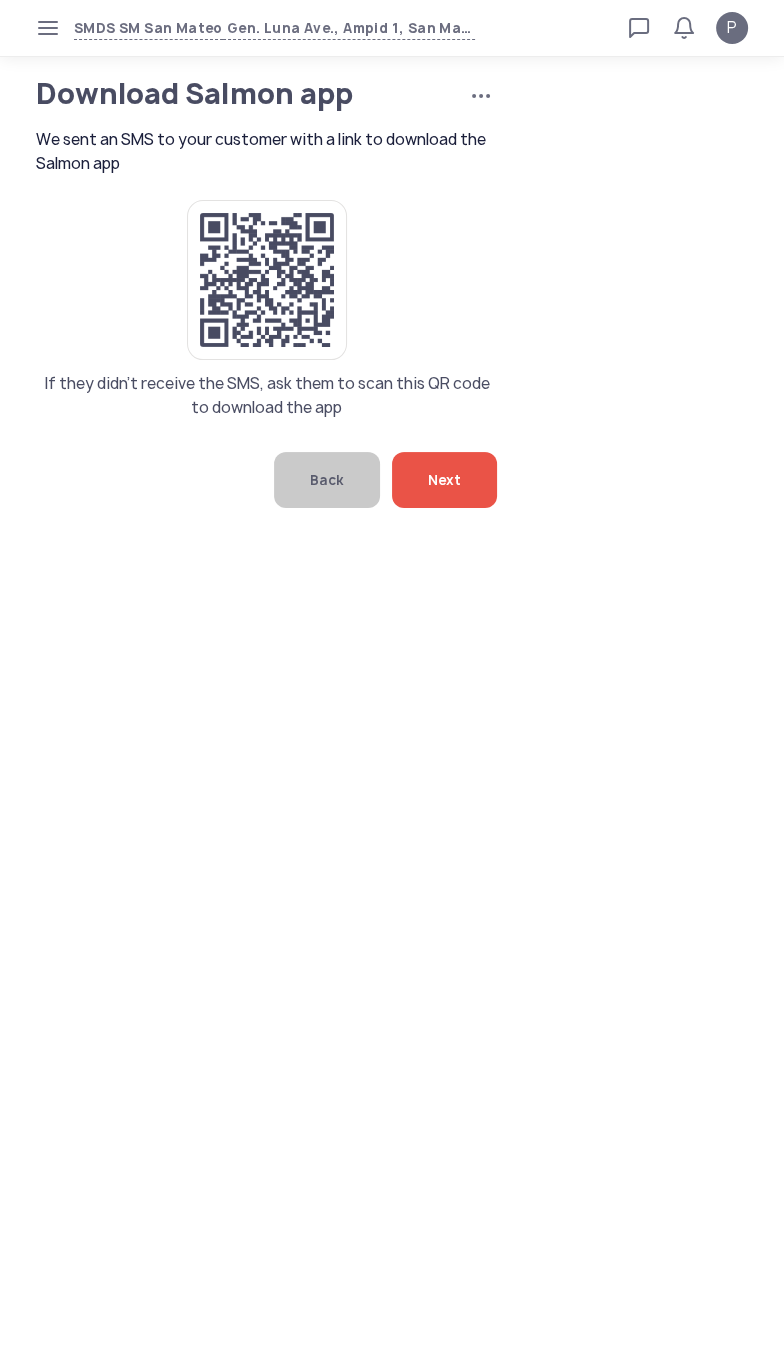 click on "Next" 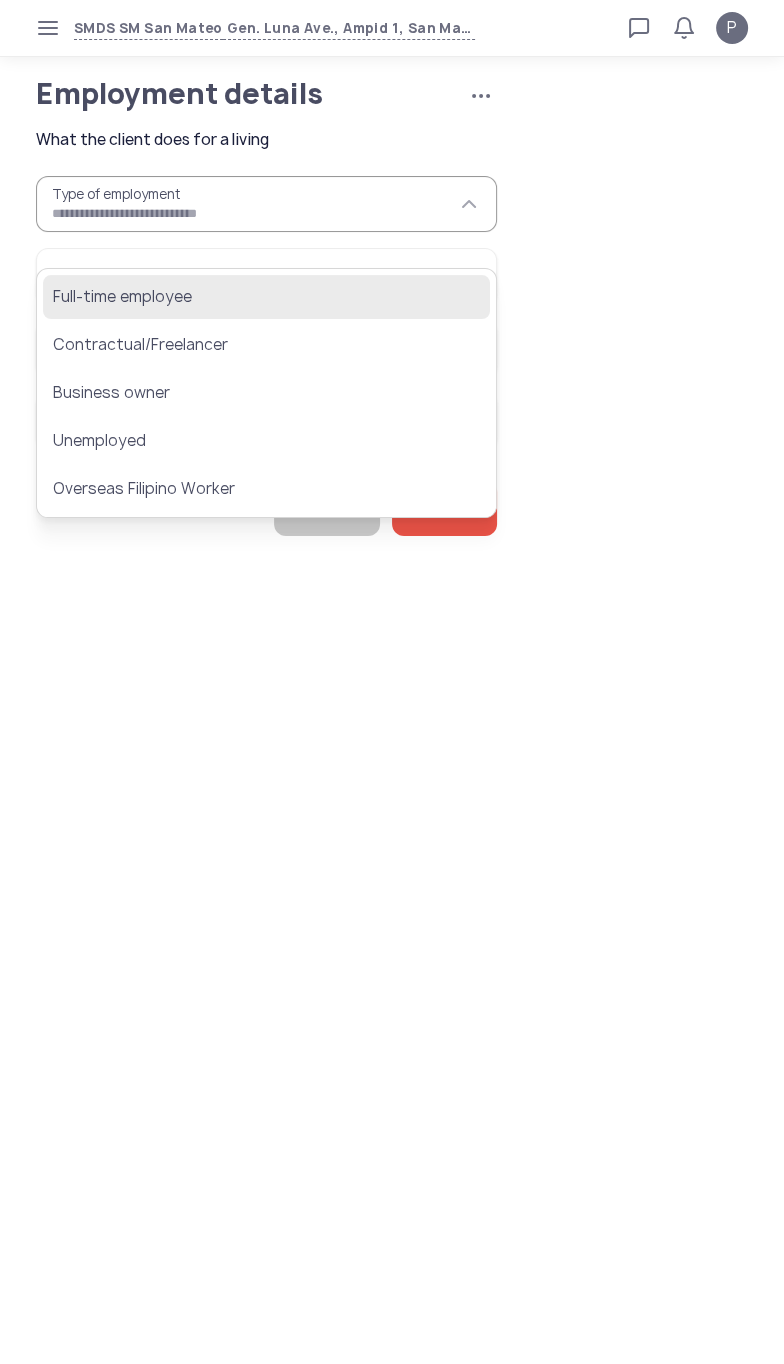 click on "Full-time employee" 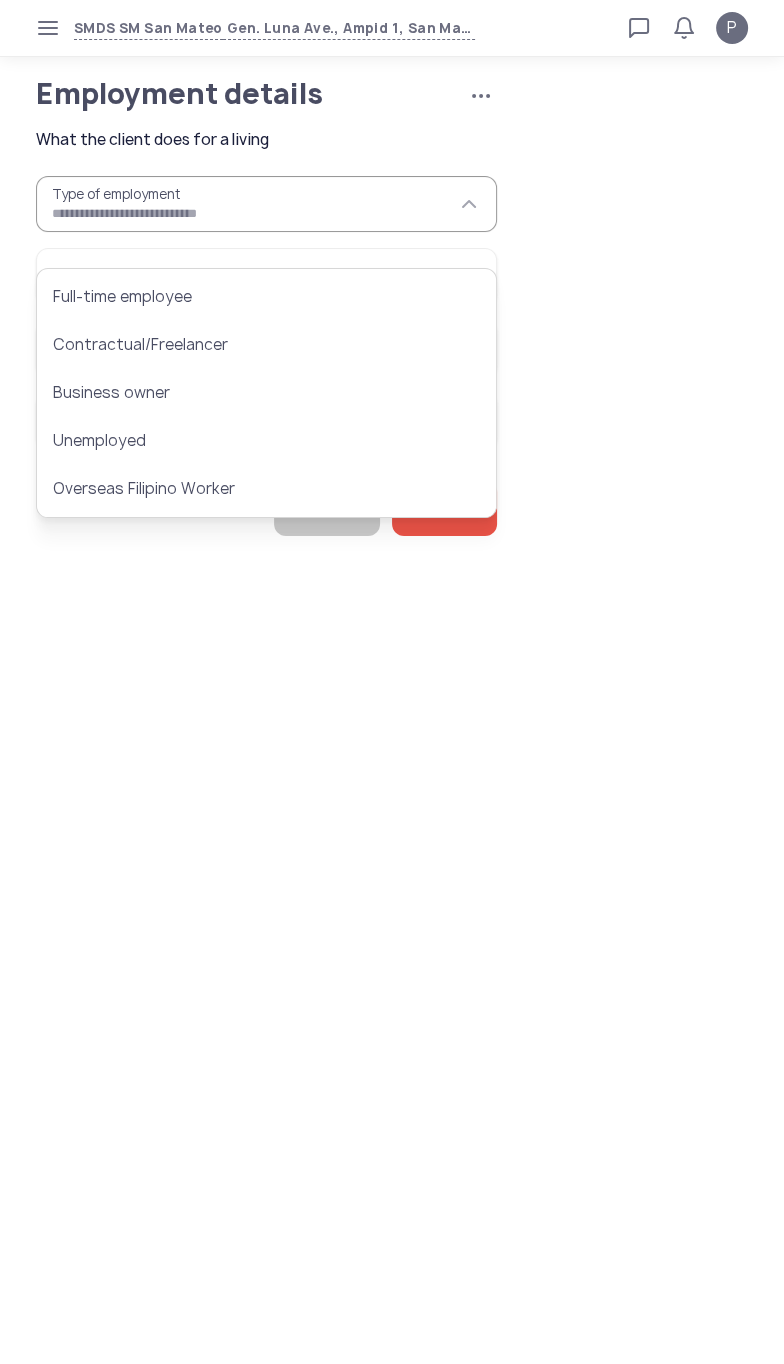 type on "**********" 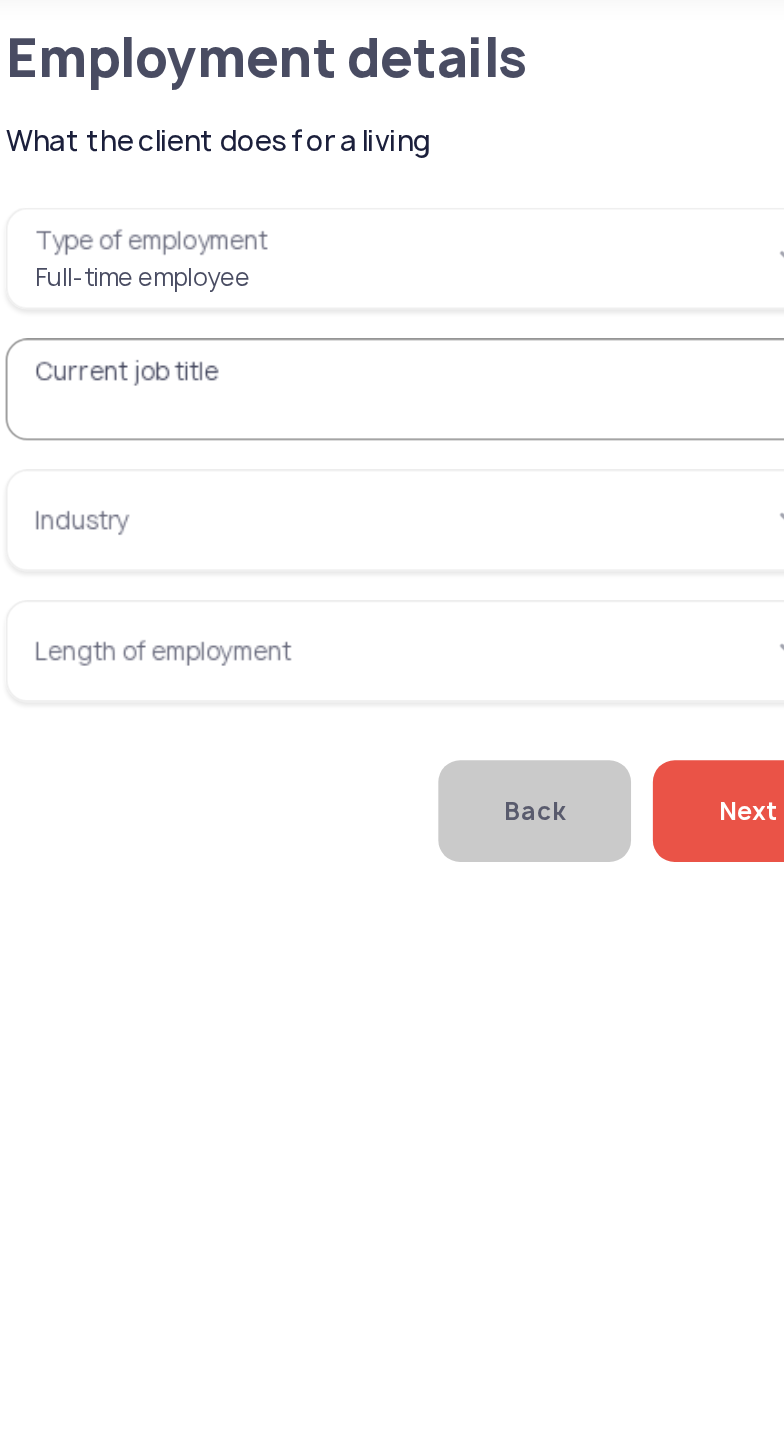 click on "Current job title" at bounding box center (266, 276) 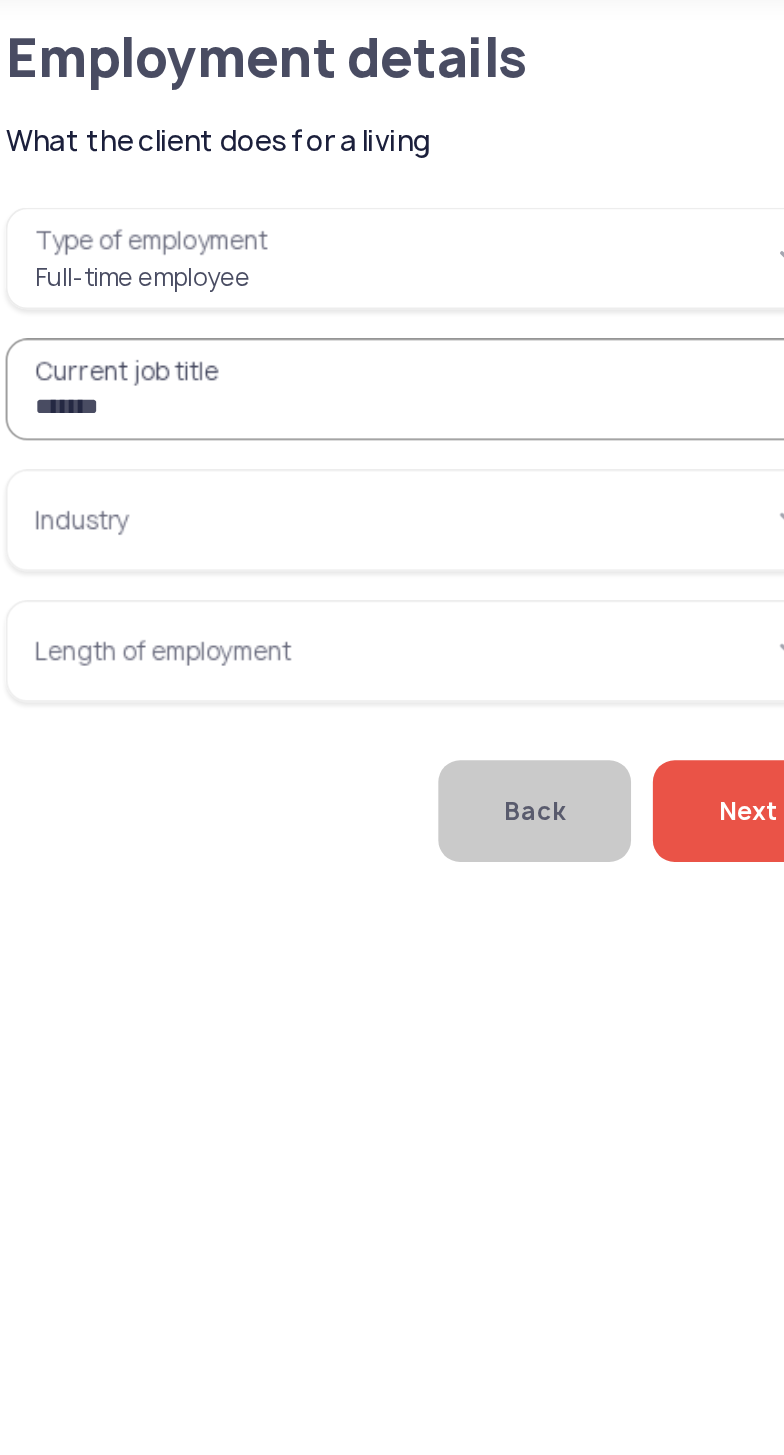 click on "*******" at bounding box center [266, 276] 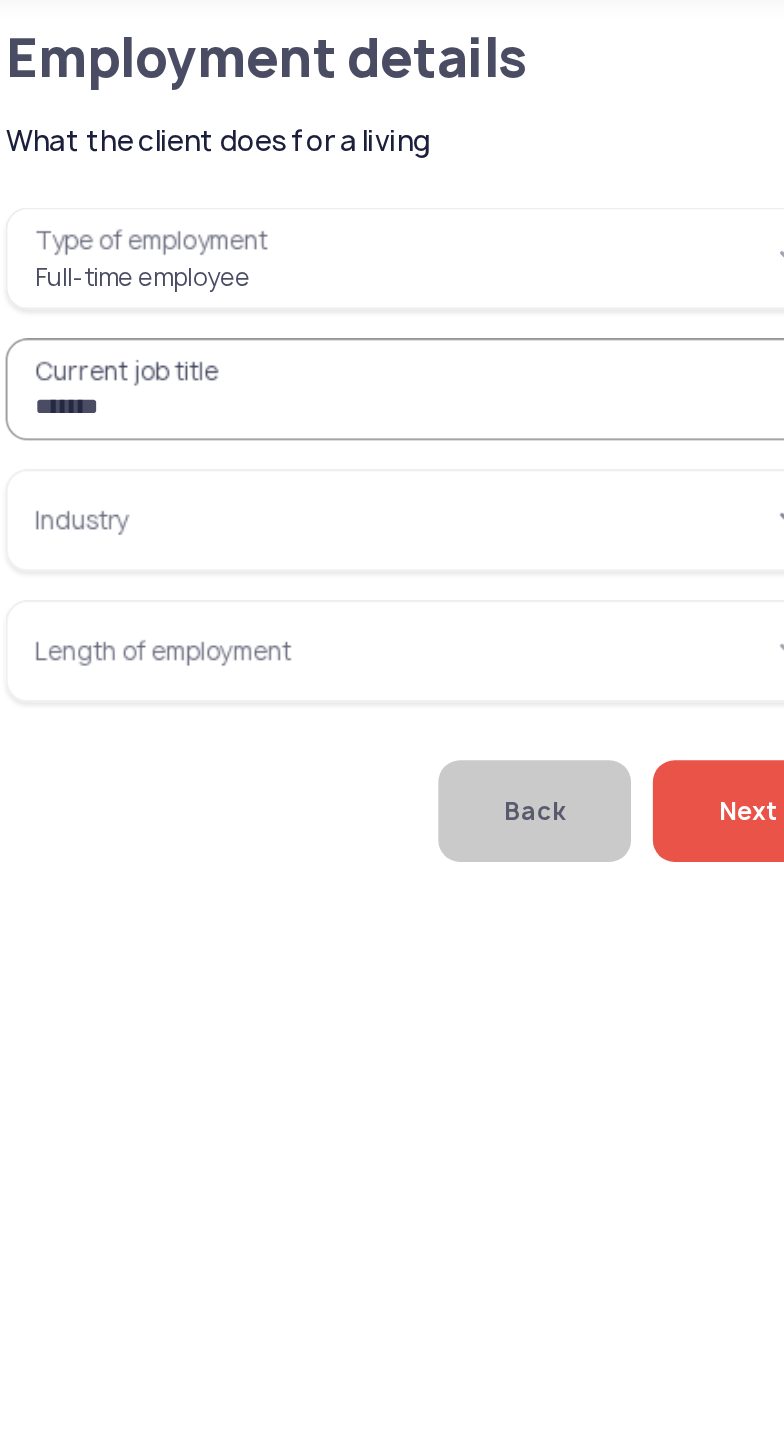 type on "*******" 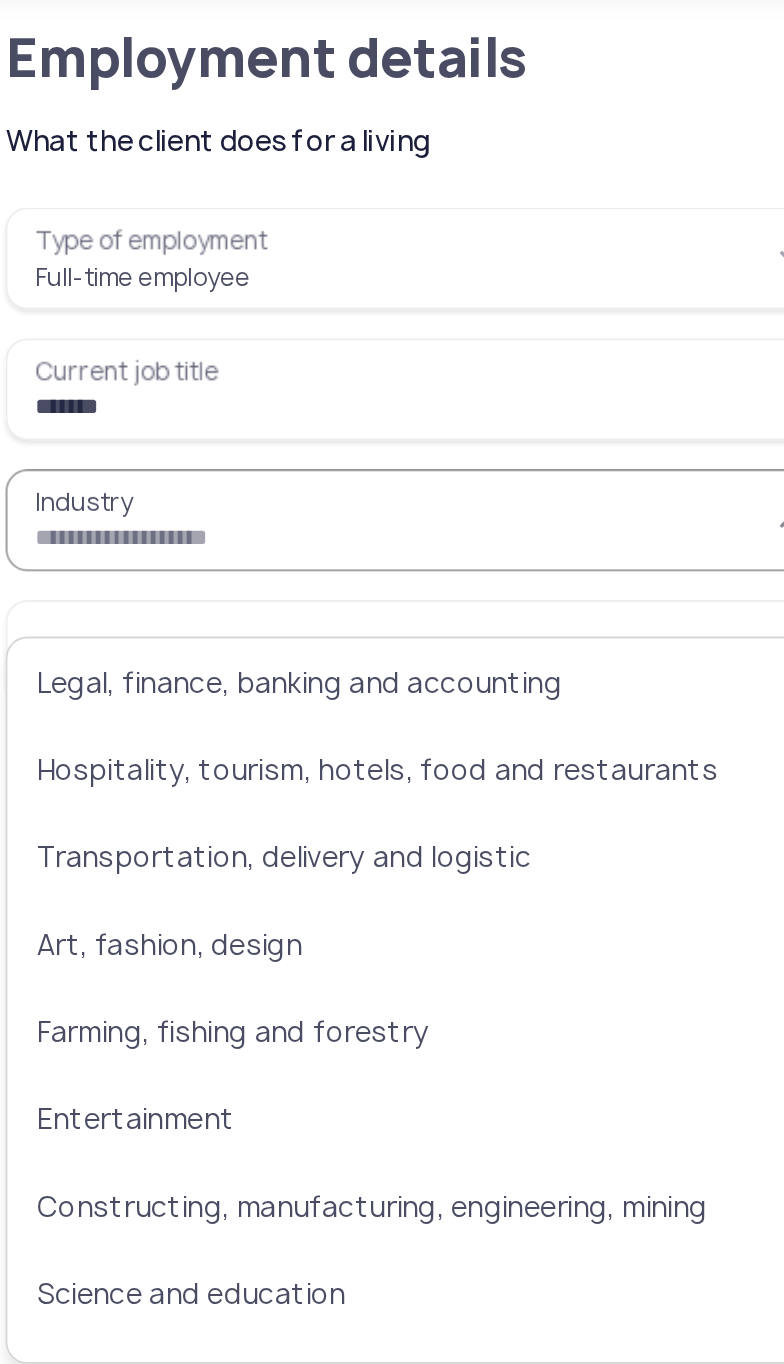 scroll, scrollTop: 3, scrollLeft: 0, axis: vertical 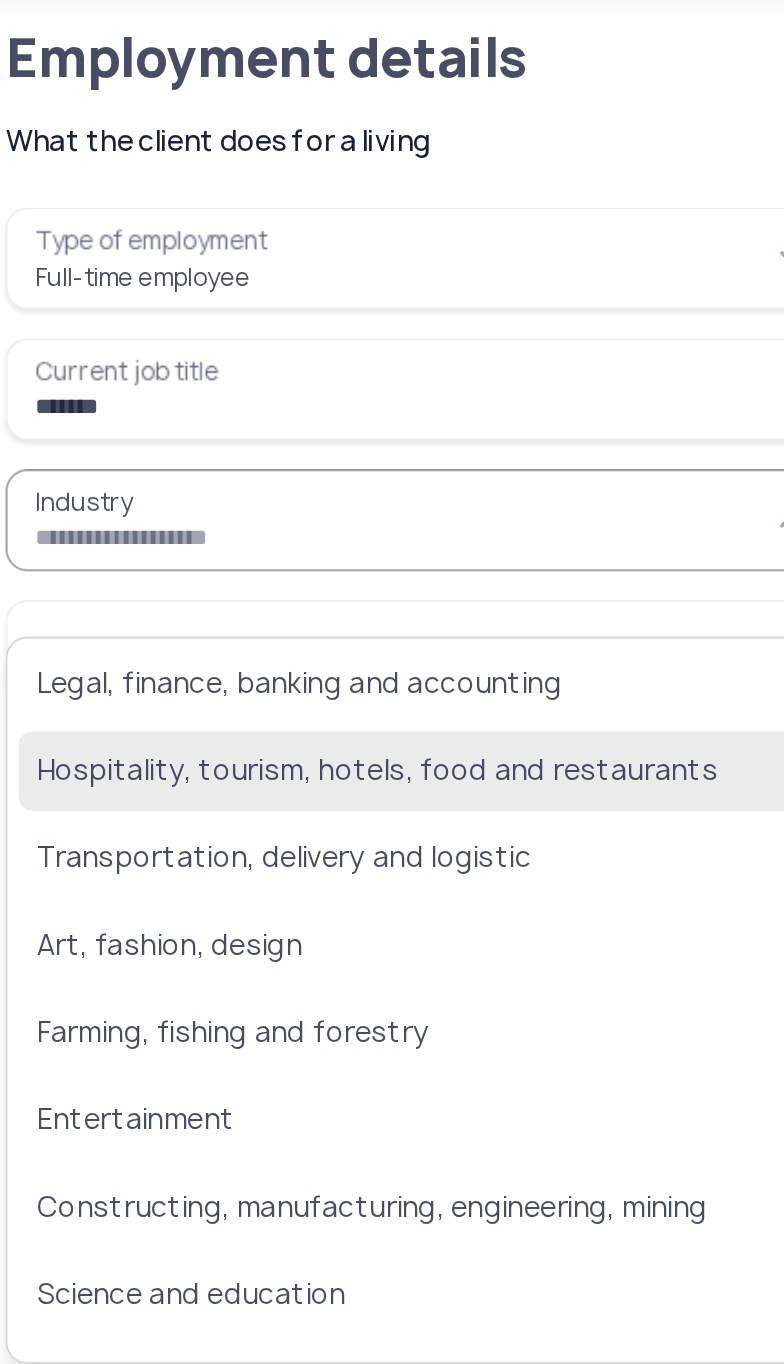 click on "Hospitality, tourism, hotels, food and restaurants" 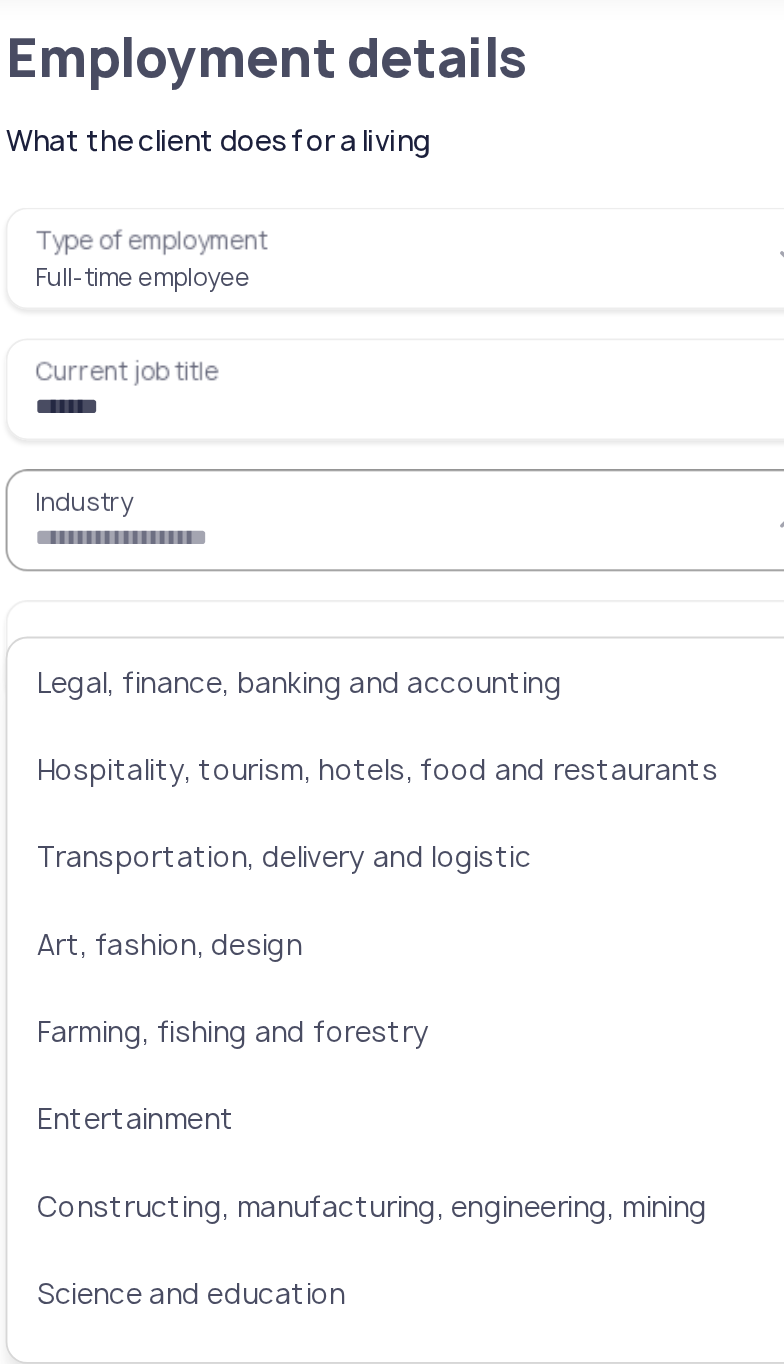 type on "**********" 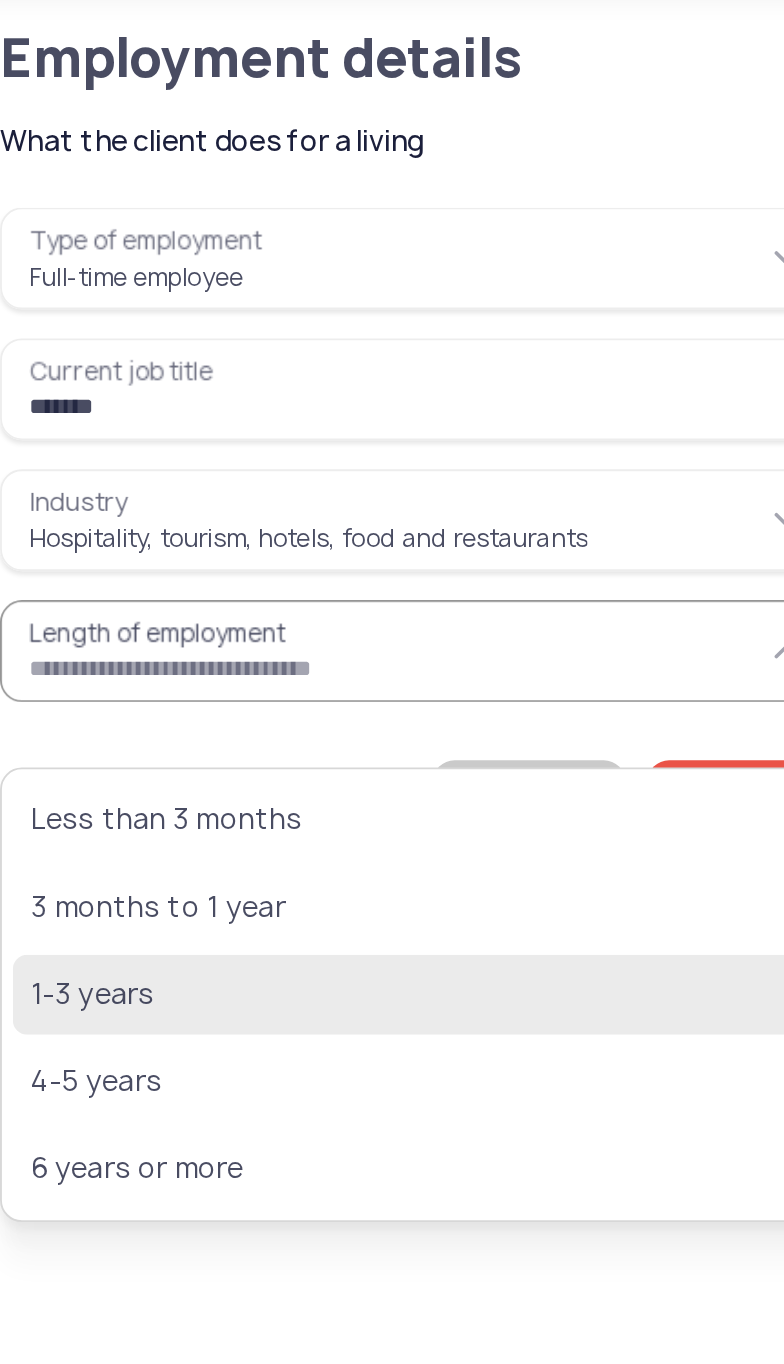 click on "1-3 years" 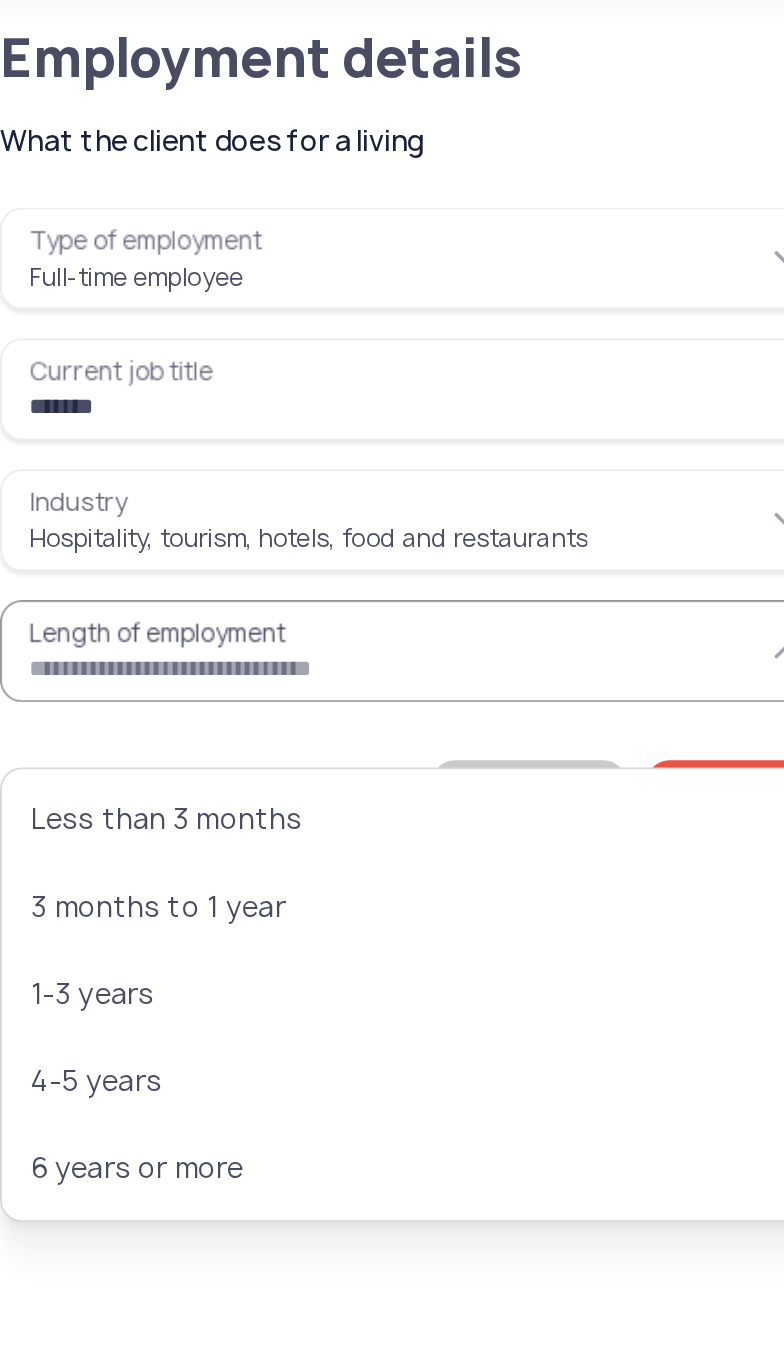 type on "*********" 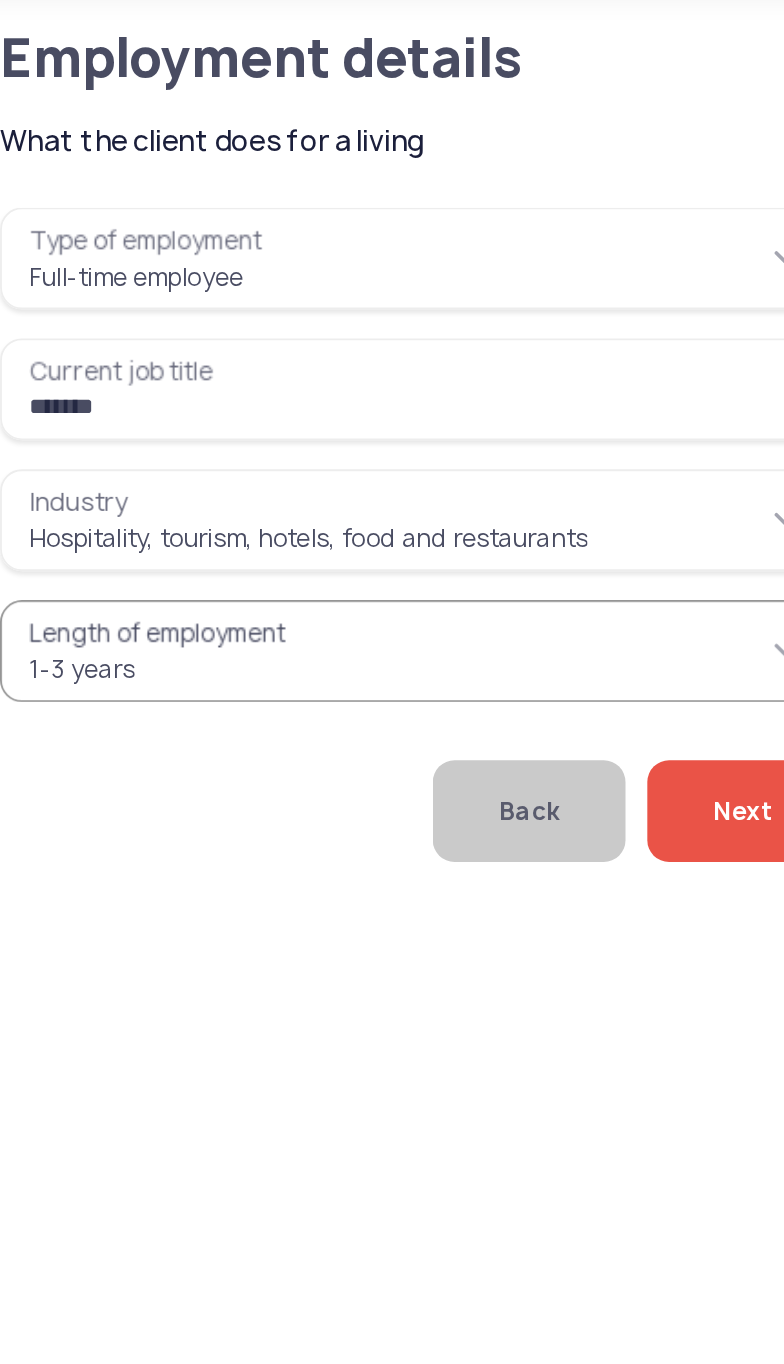 click on "Next" 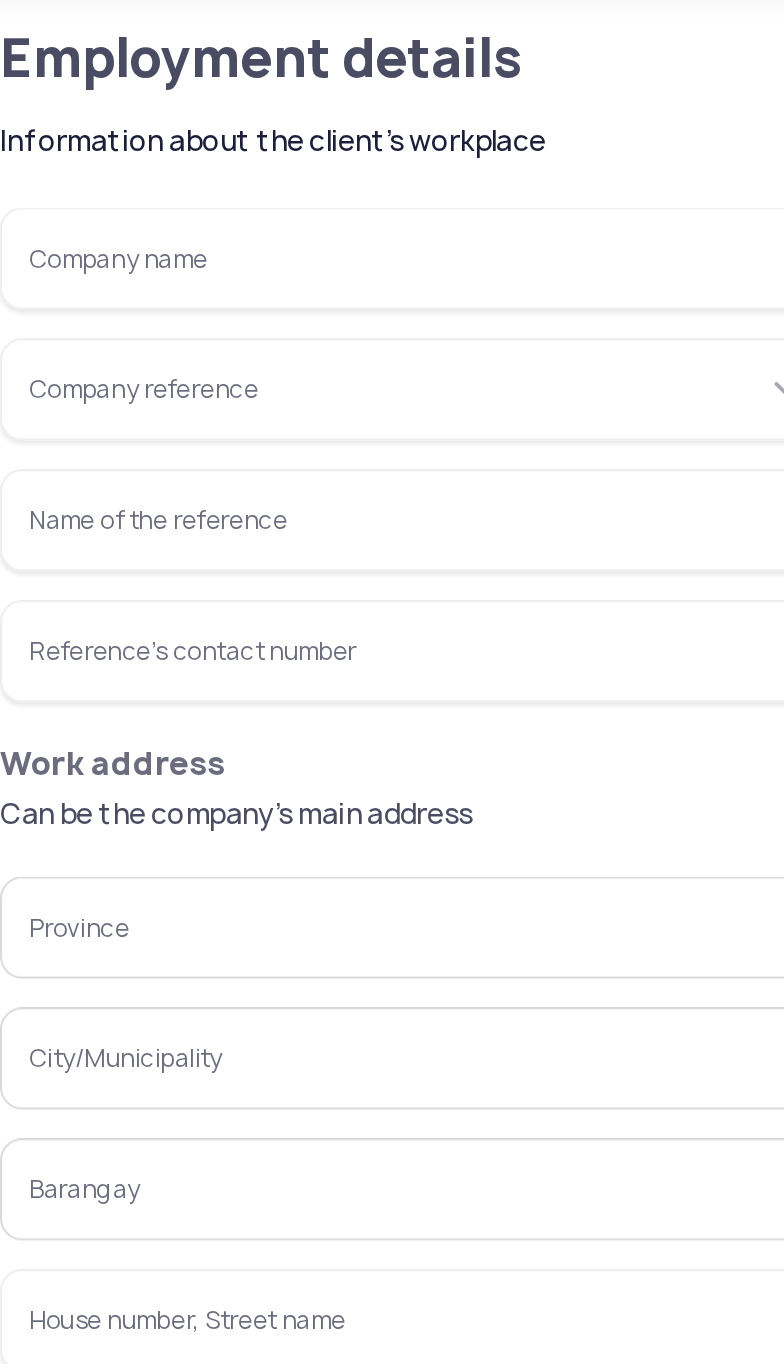 click on "Company name" at bounding box center [266, 204] 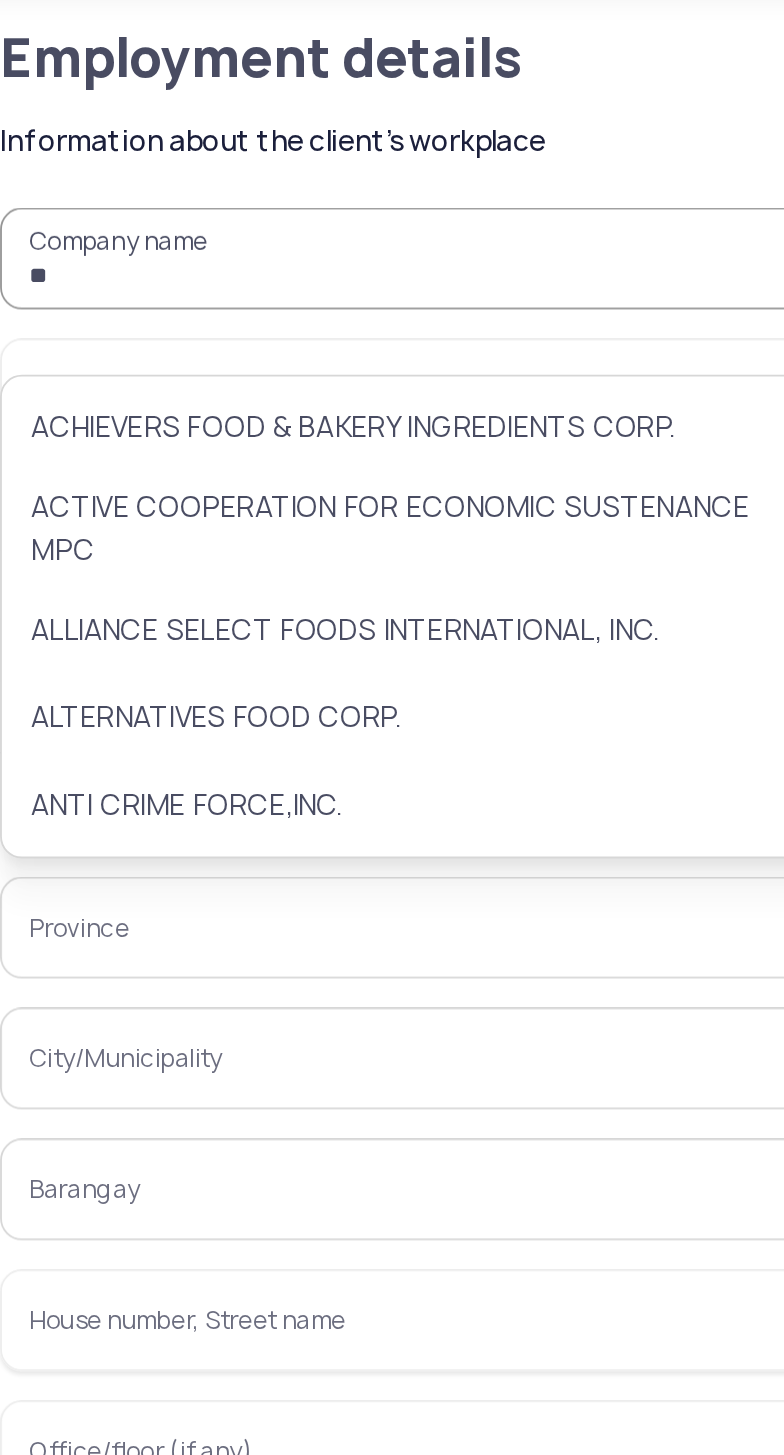 type on "*" 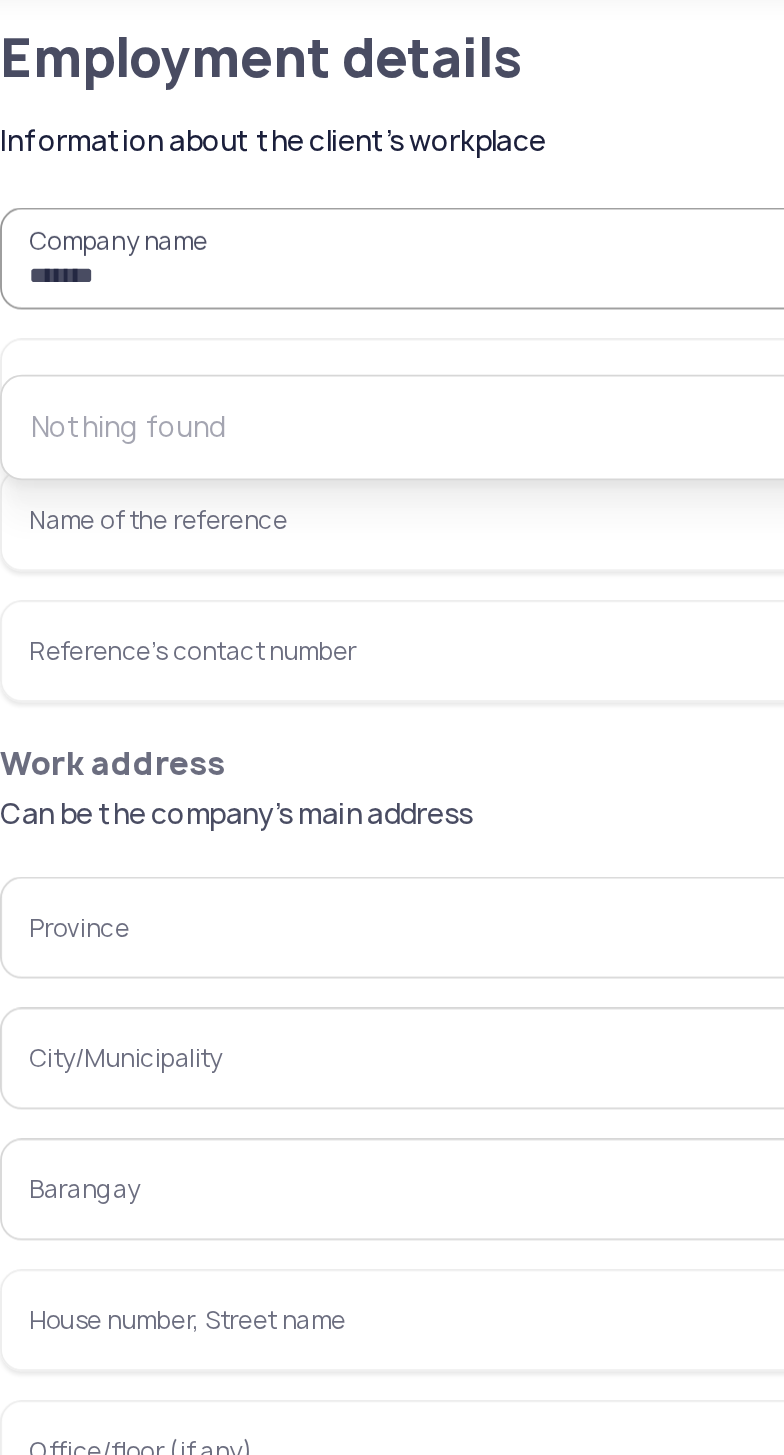 type on "*******" 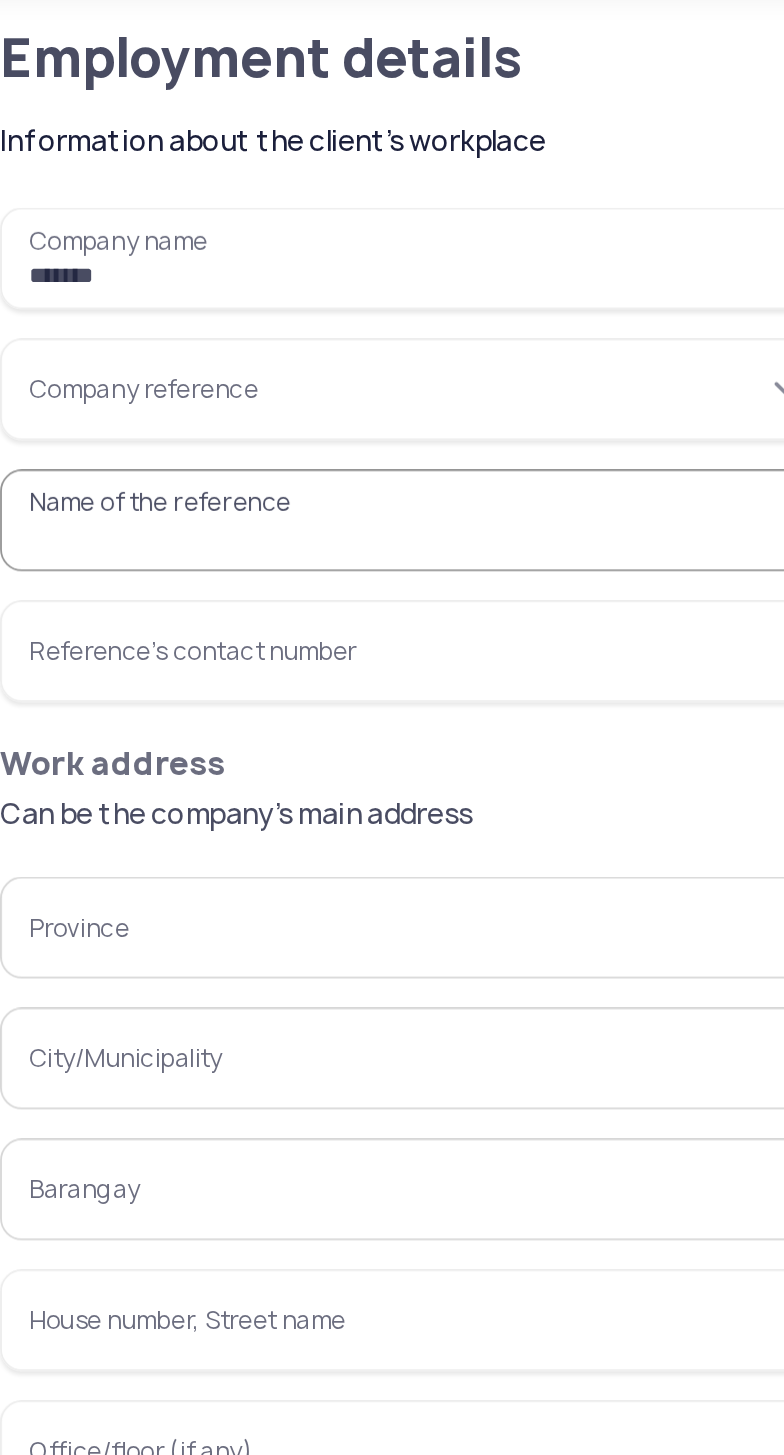 click on "Company reference" at bounding box center (266, 276) 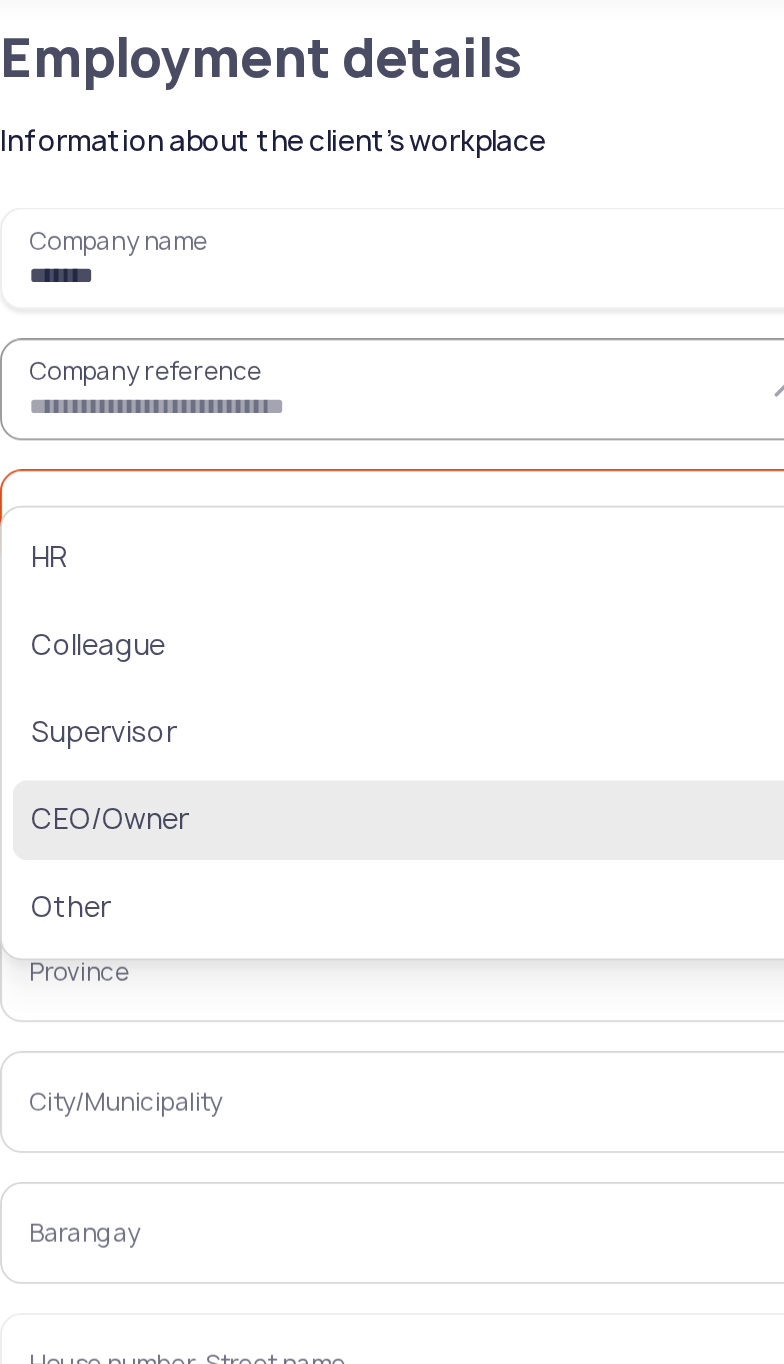 click on "CEO/Owner" 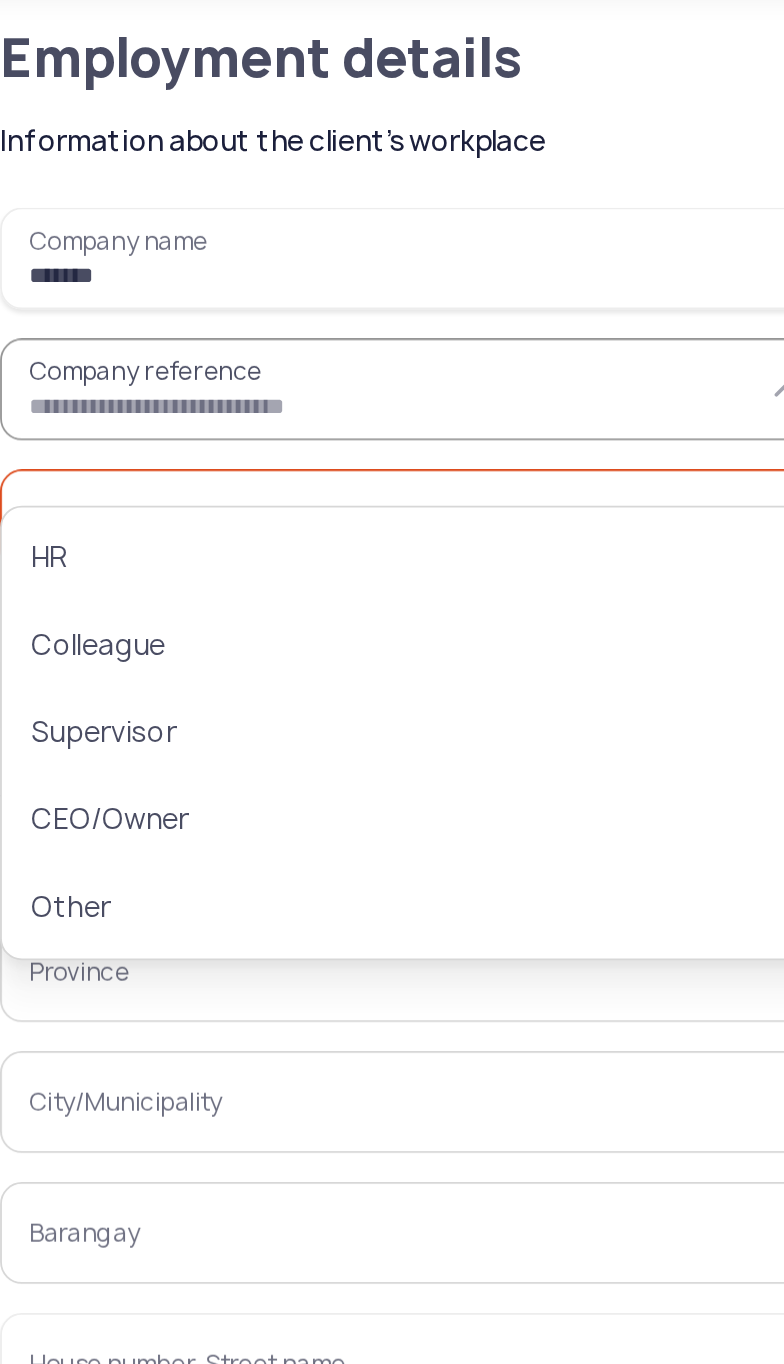 type on "*********" 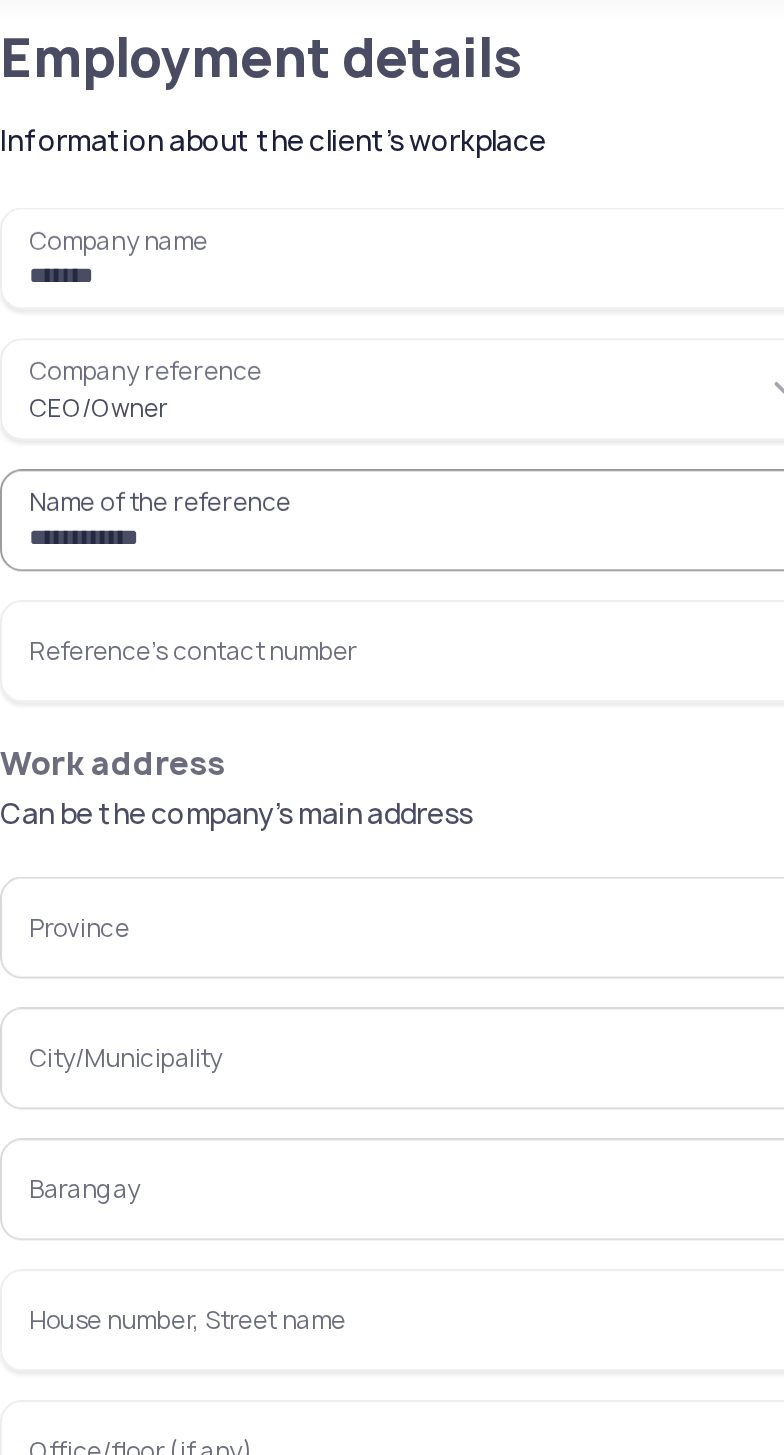 type on "**********" 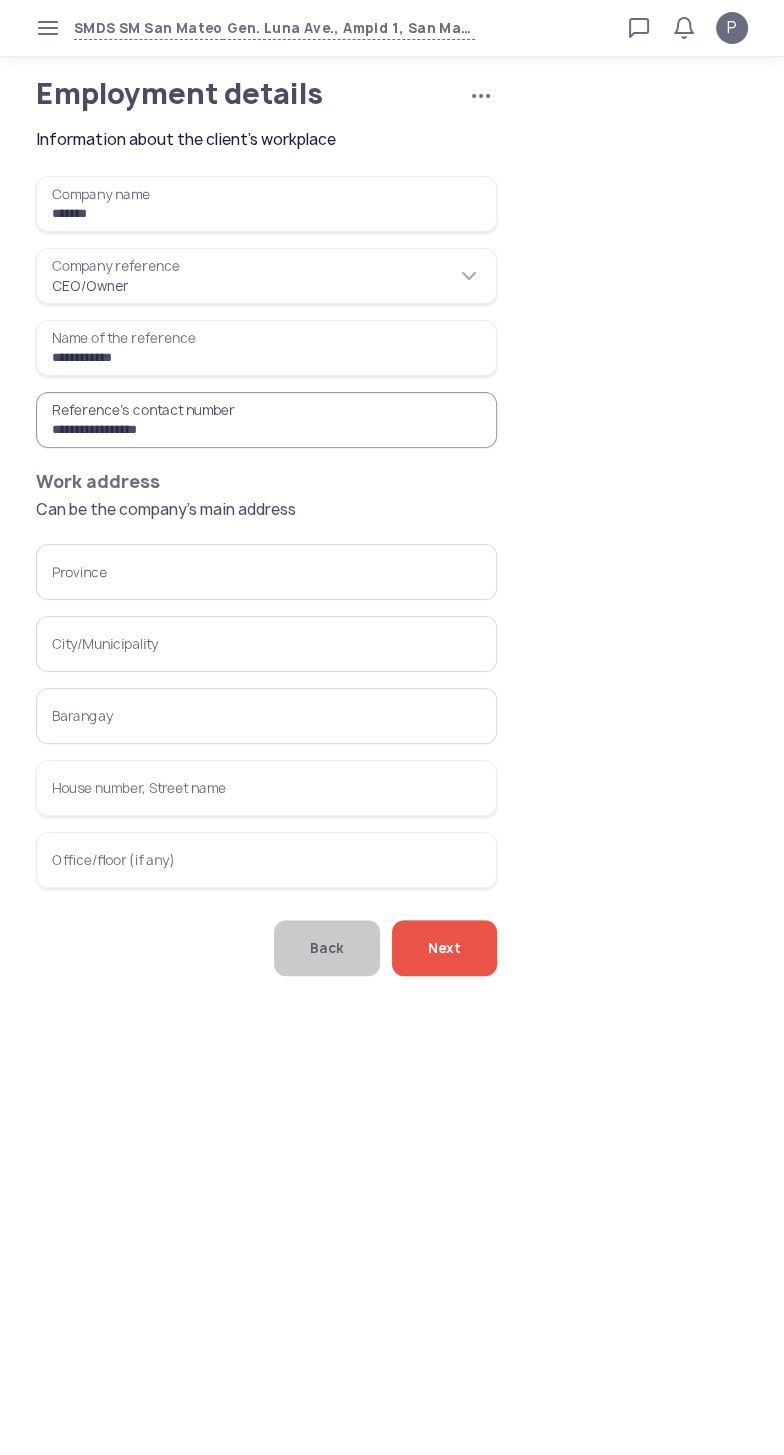 type on "**********" 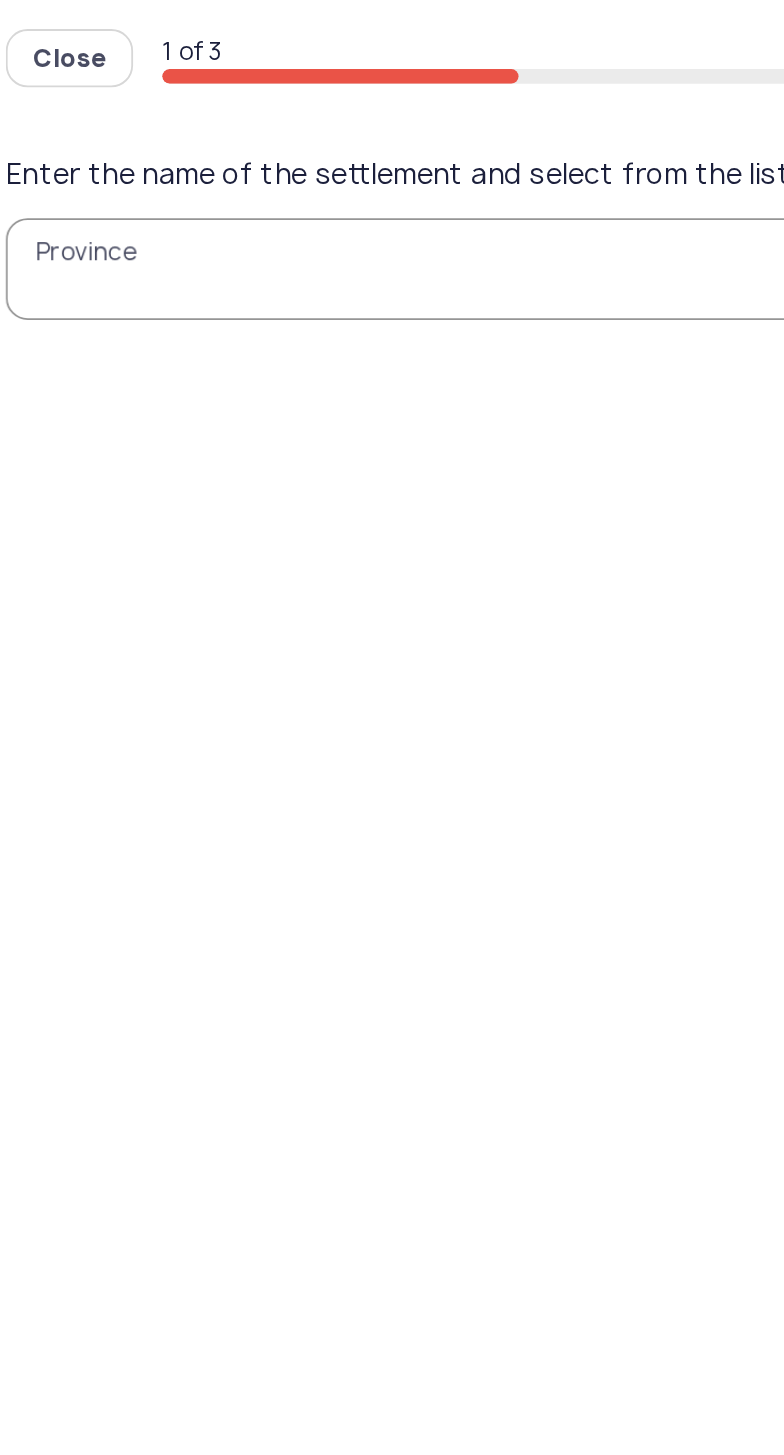 click on "Province" at bounding box center [392, 148] 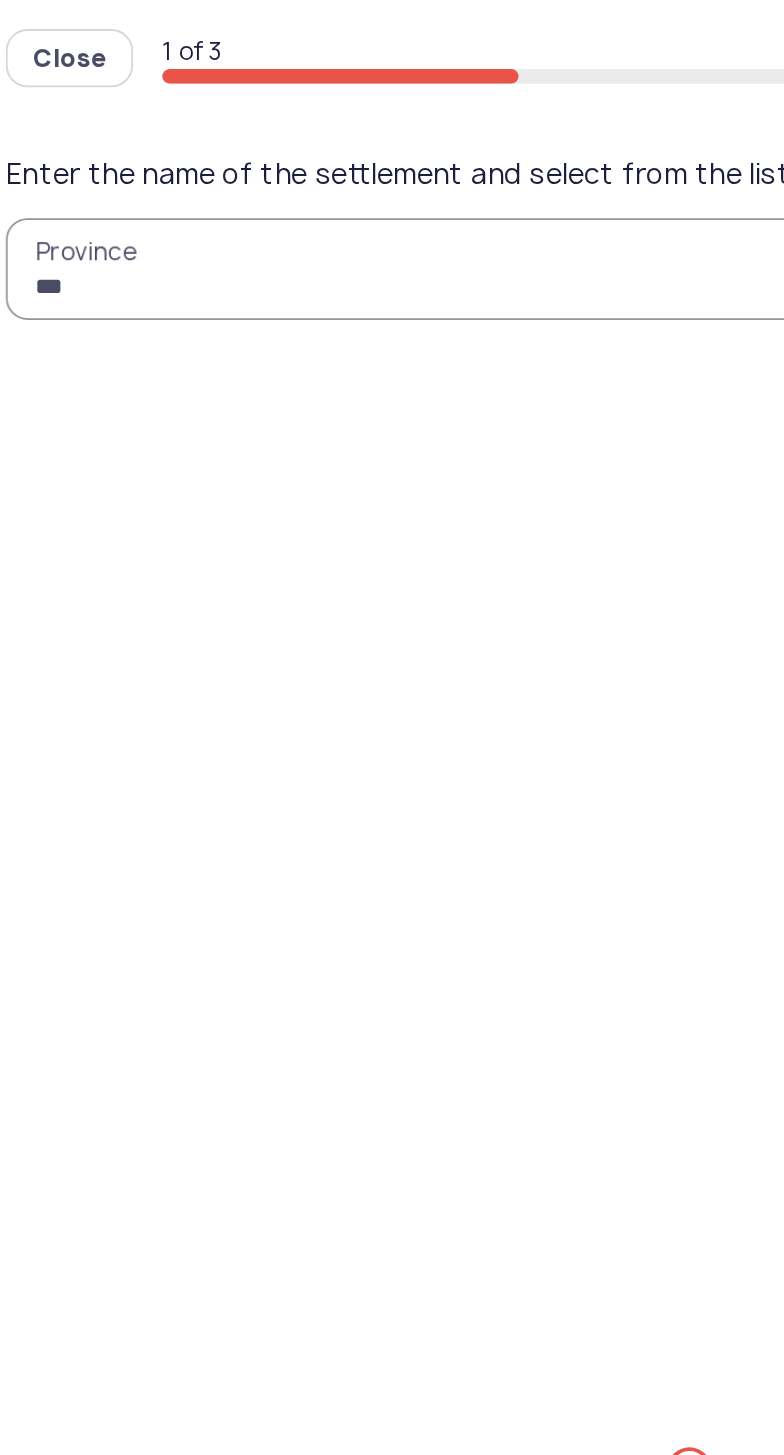 type on "****" 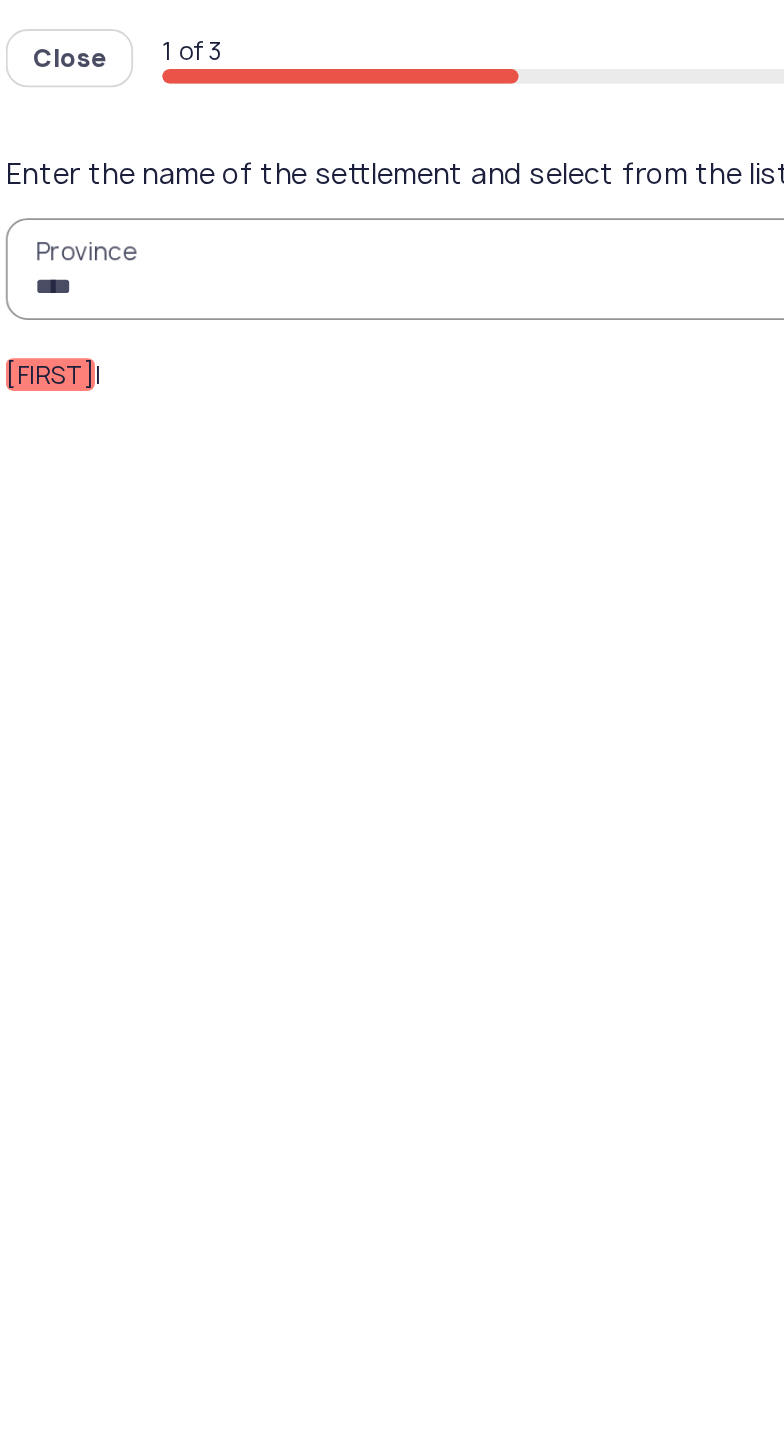 click on "Riza" 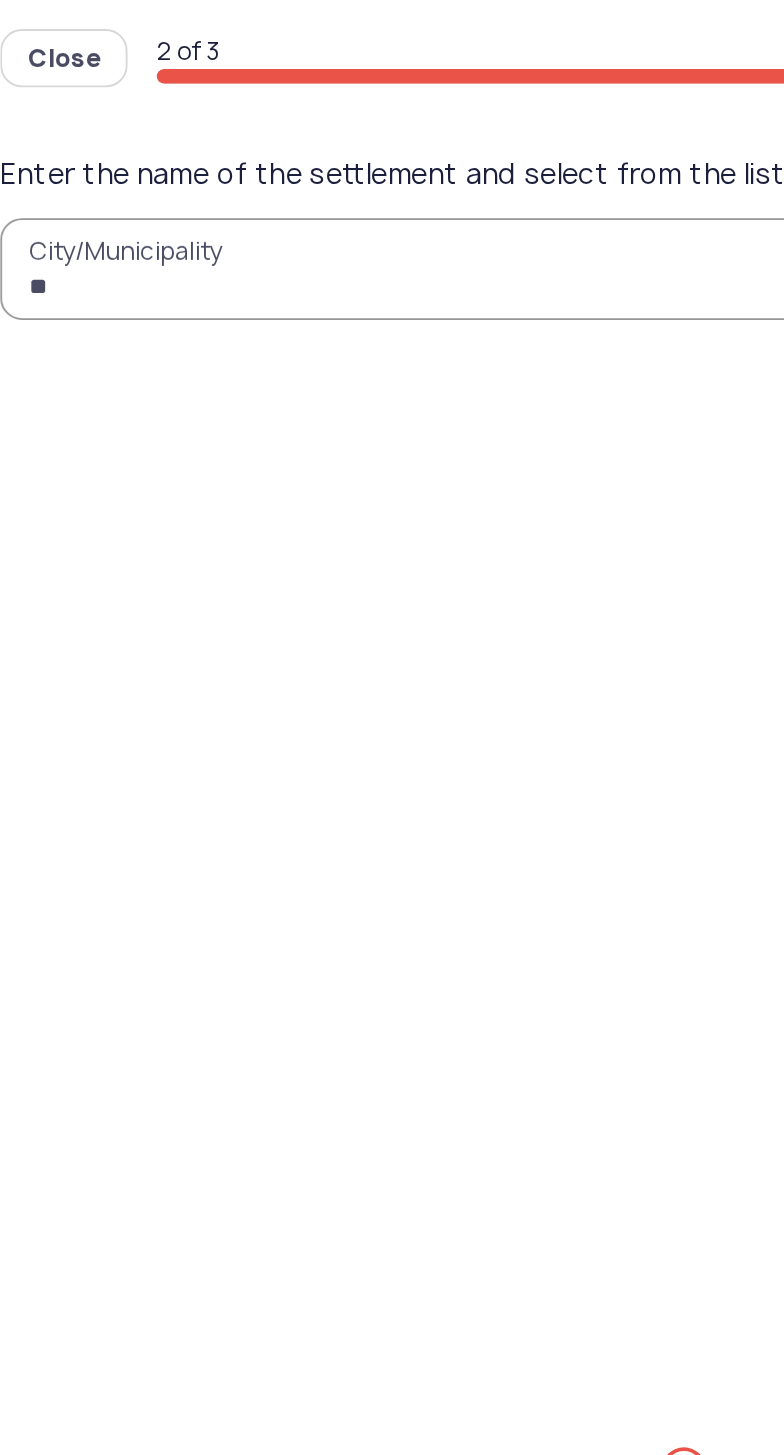type on "***" 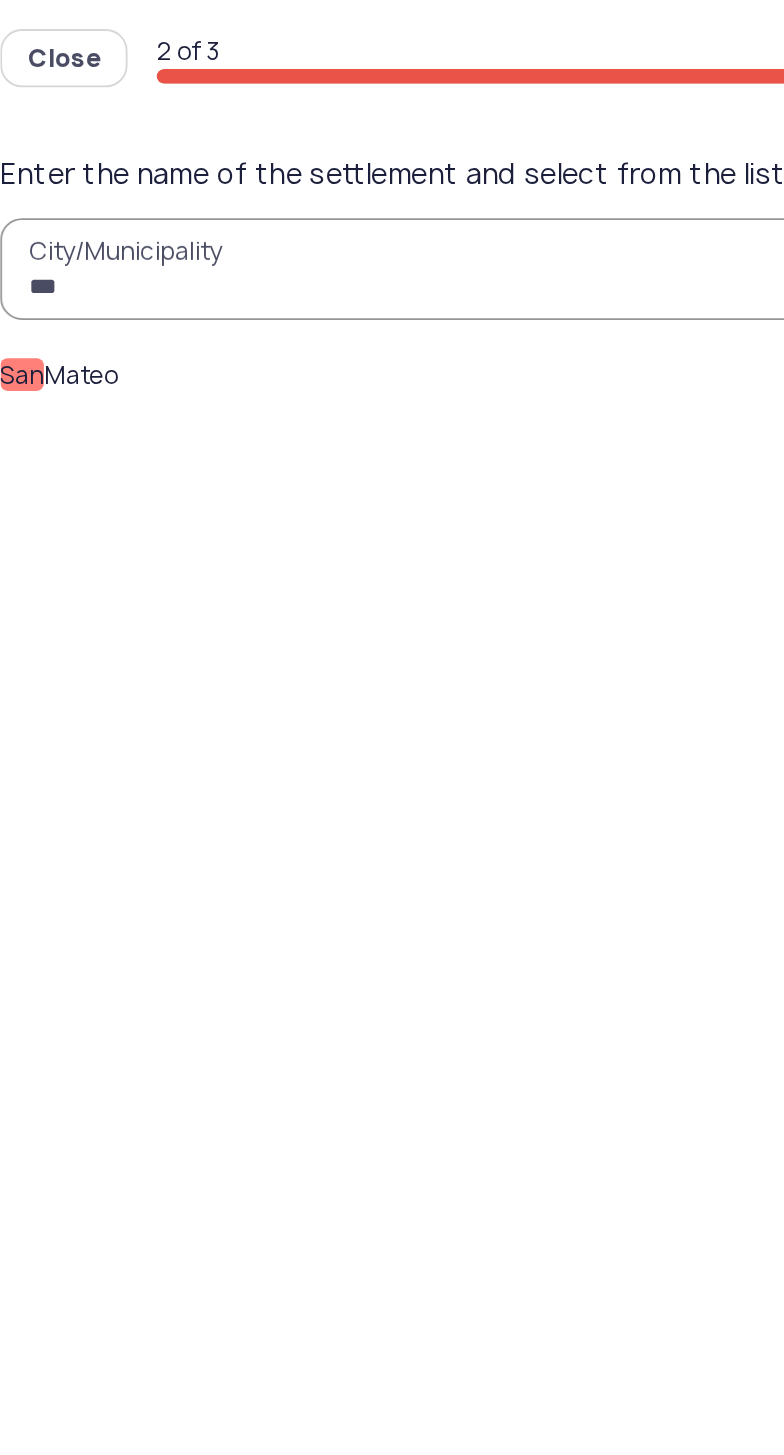 click on "San  Mateo" 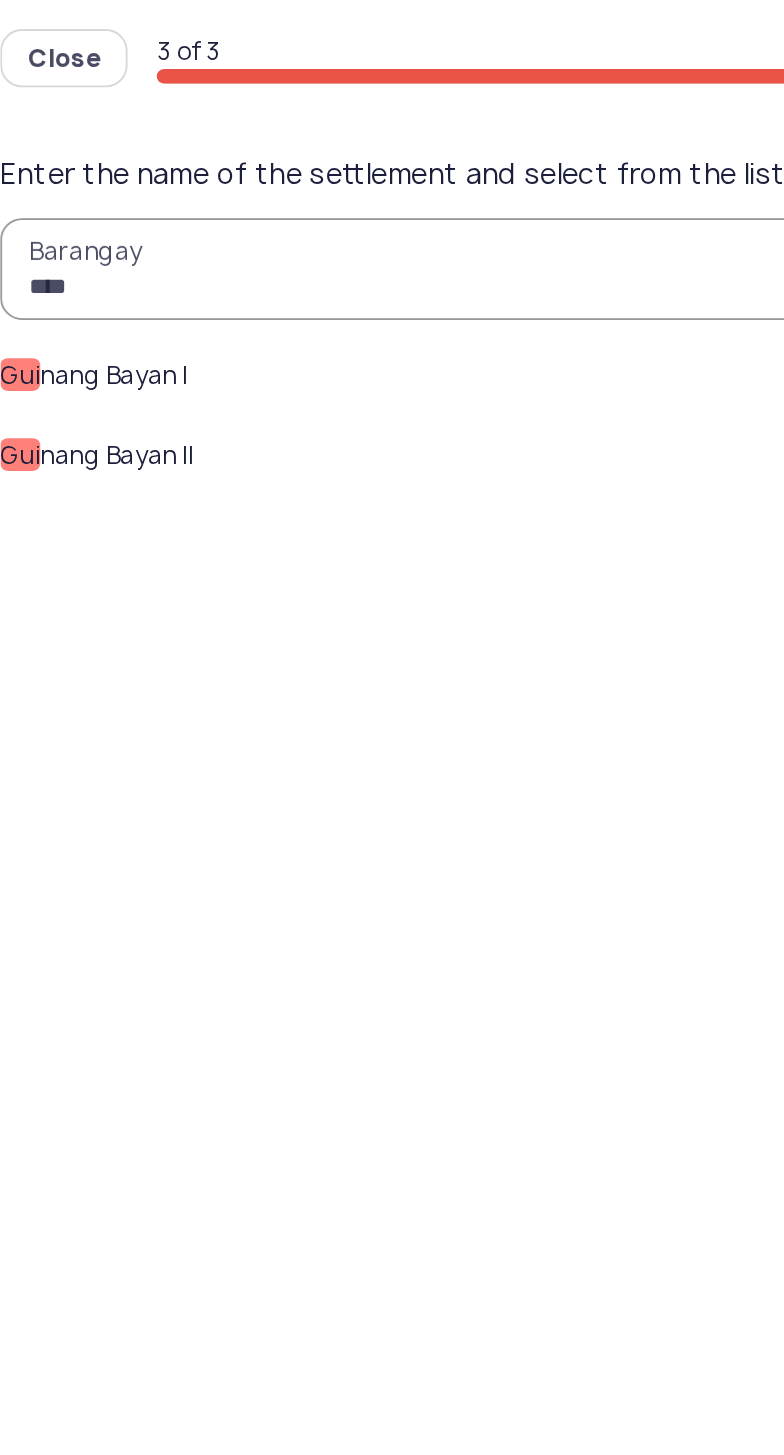 type on "****" 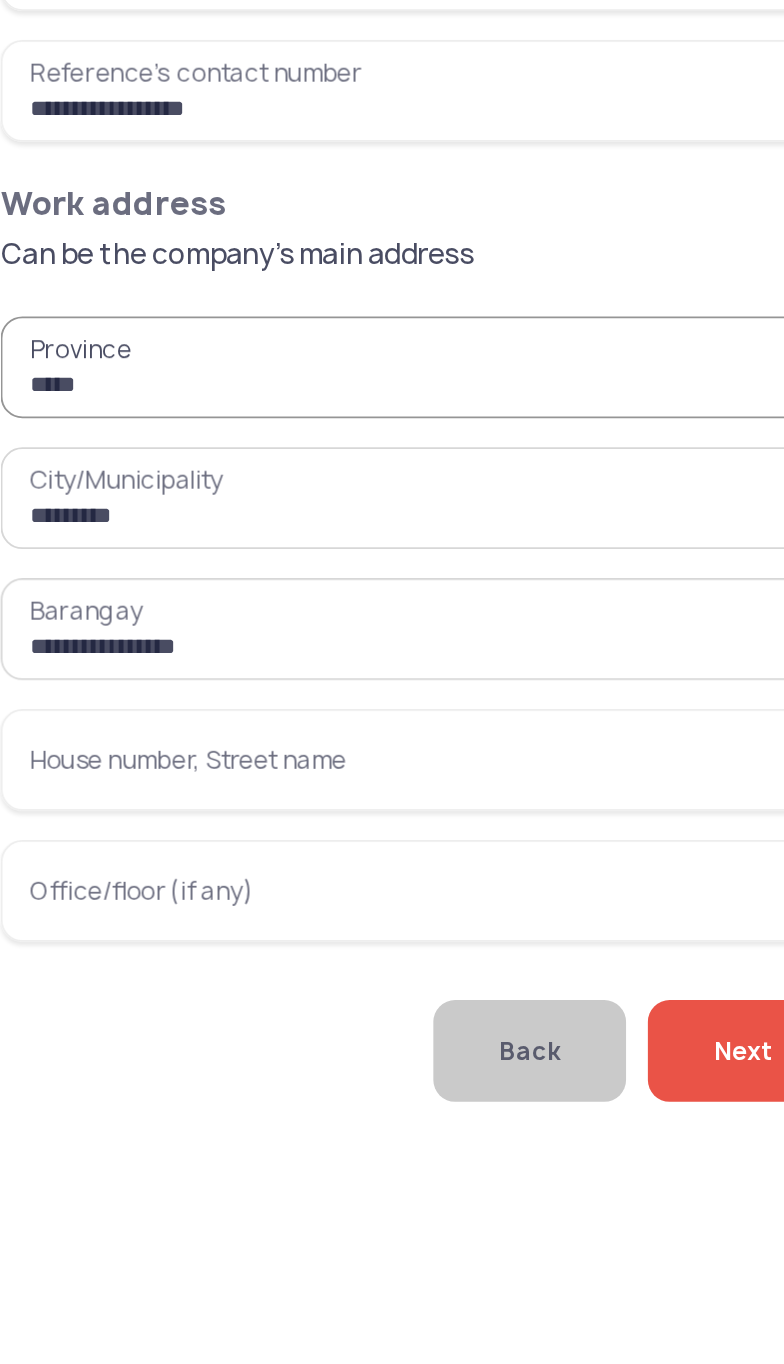 click on "House number, Street name" at bounding box center (266, 788) 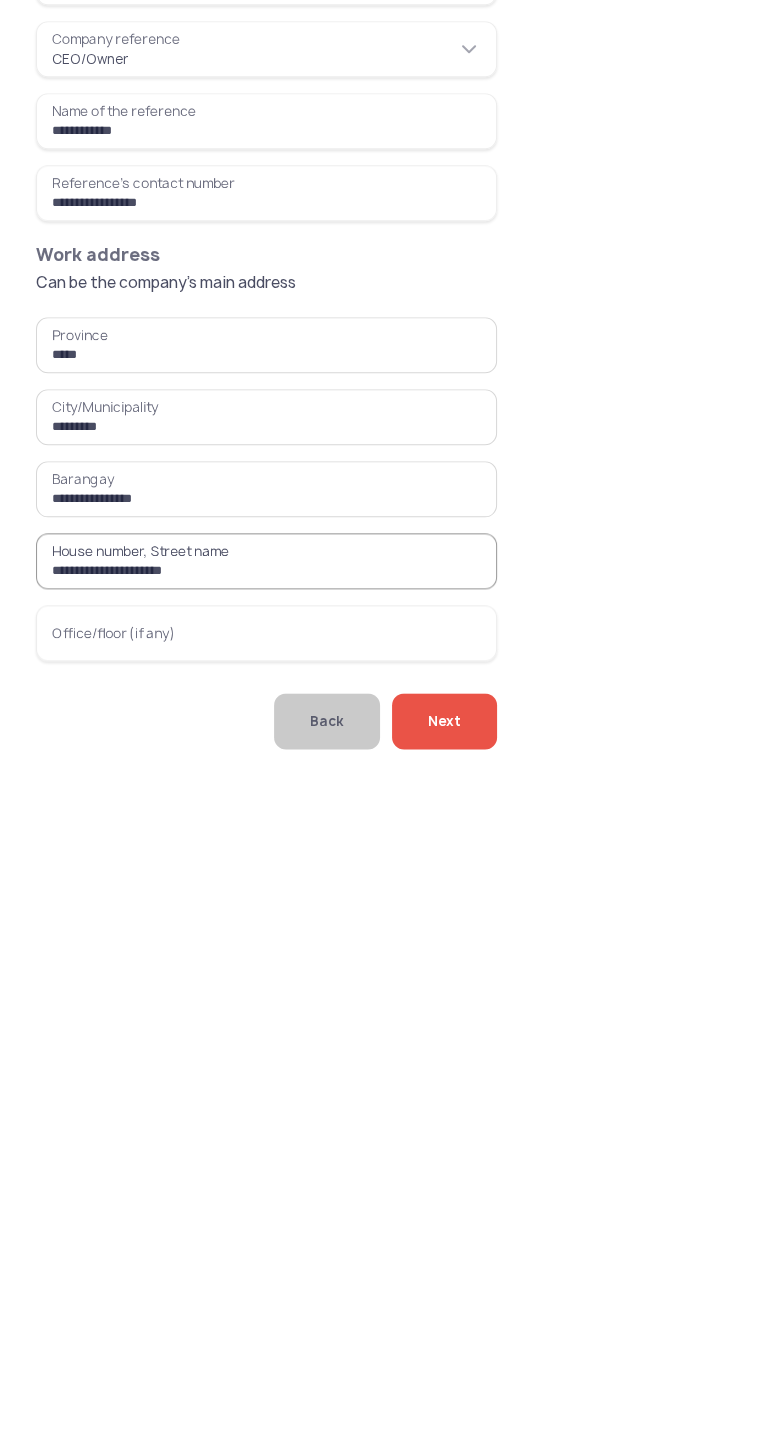 type on "**********" 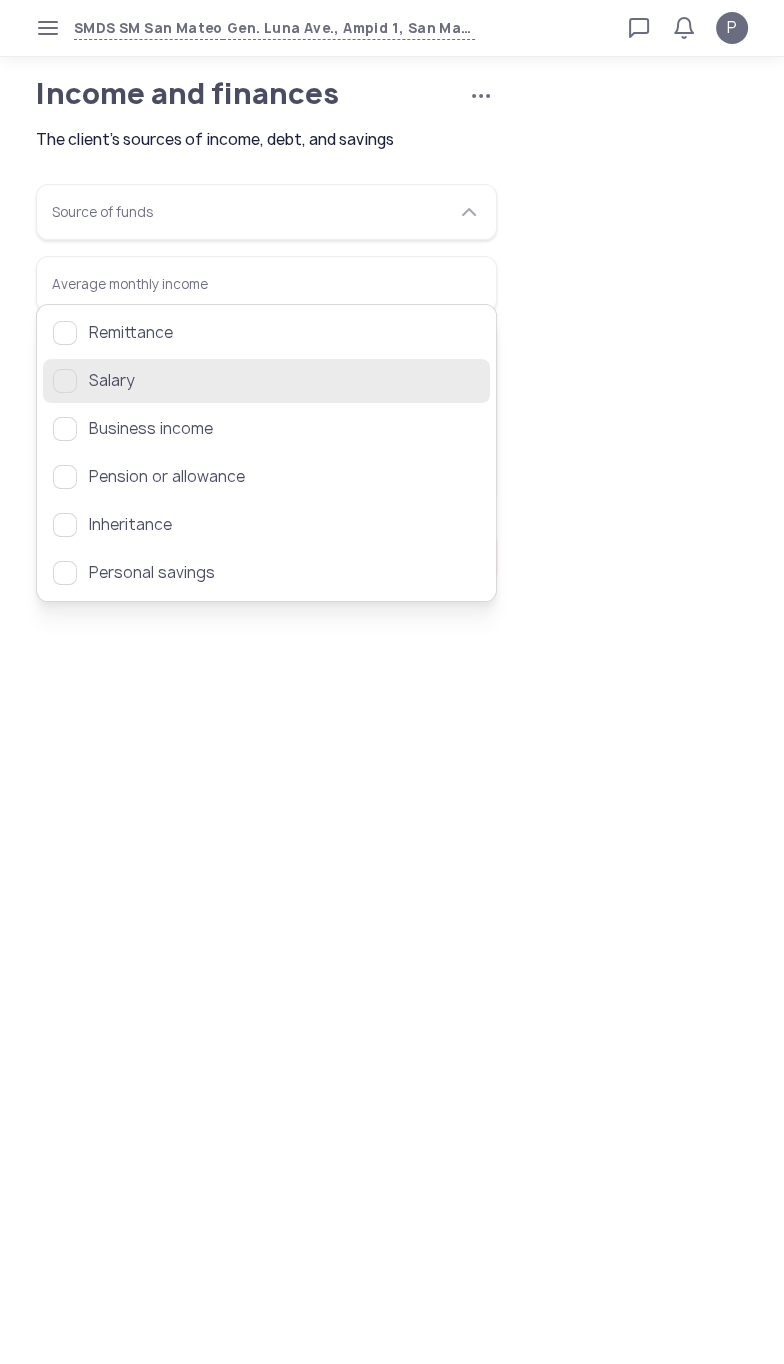 click 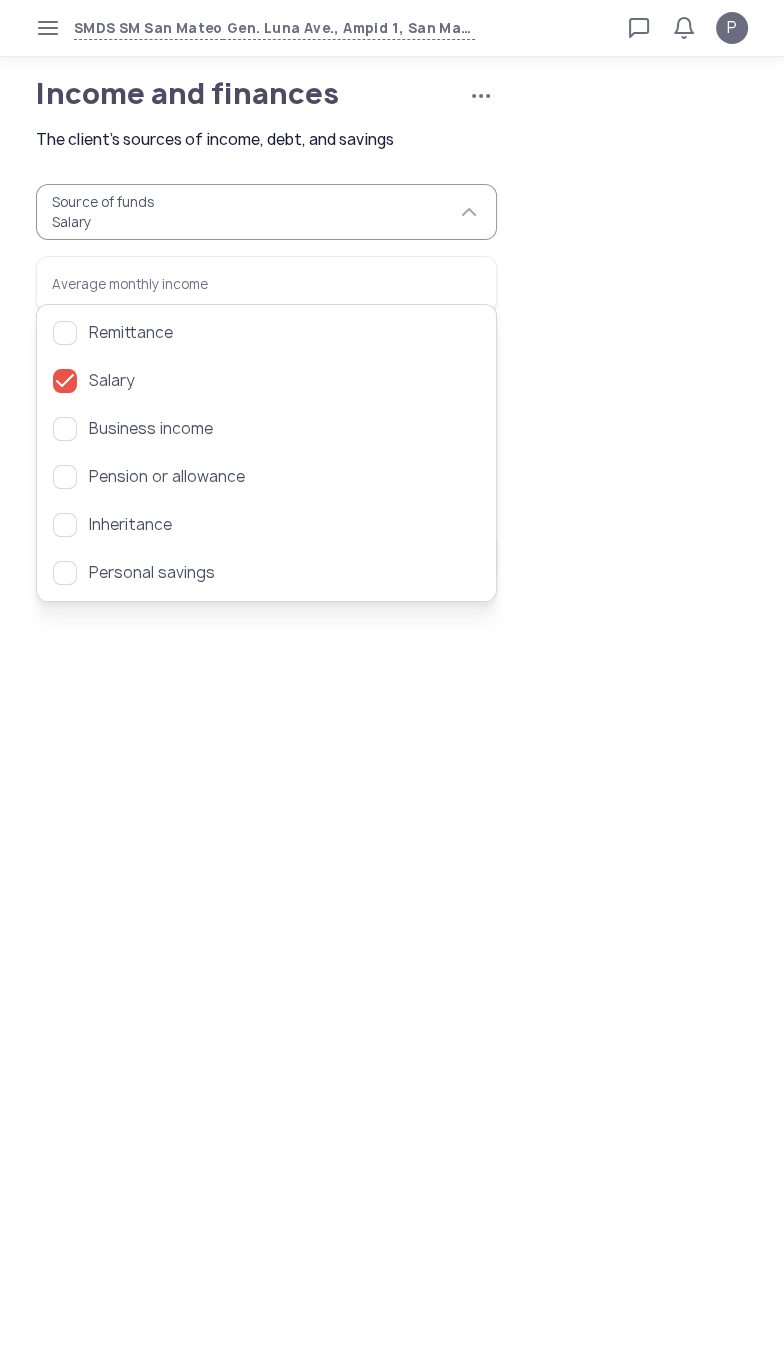 click on "Source of funds  Salary  Average monthly income   Has a bank account   Has taken a loan or credit card before   Has outstanding debt" 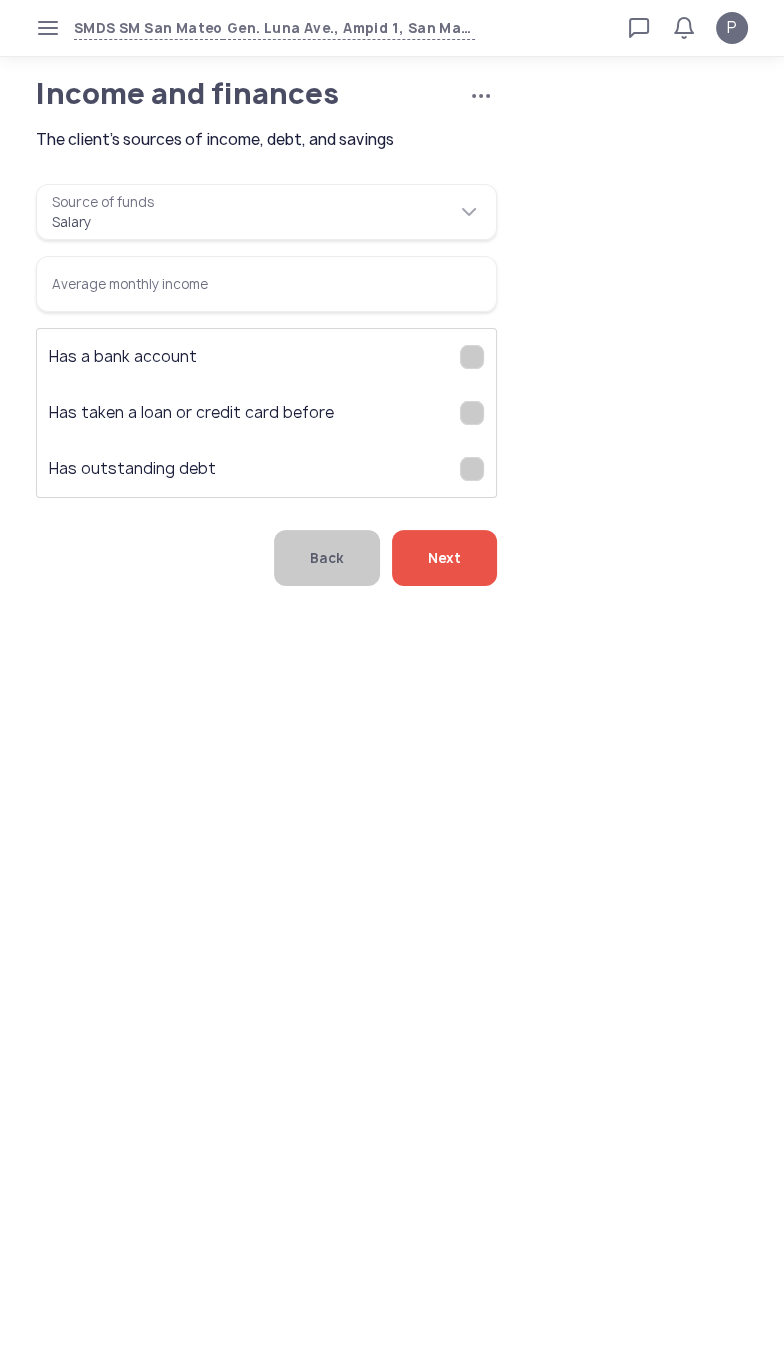 click on "Average monthly income" at bounding box center (266, 284) 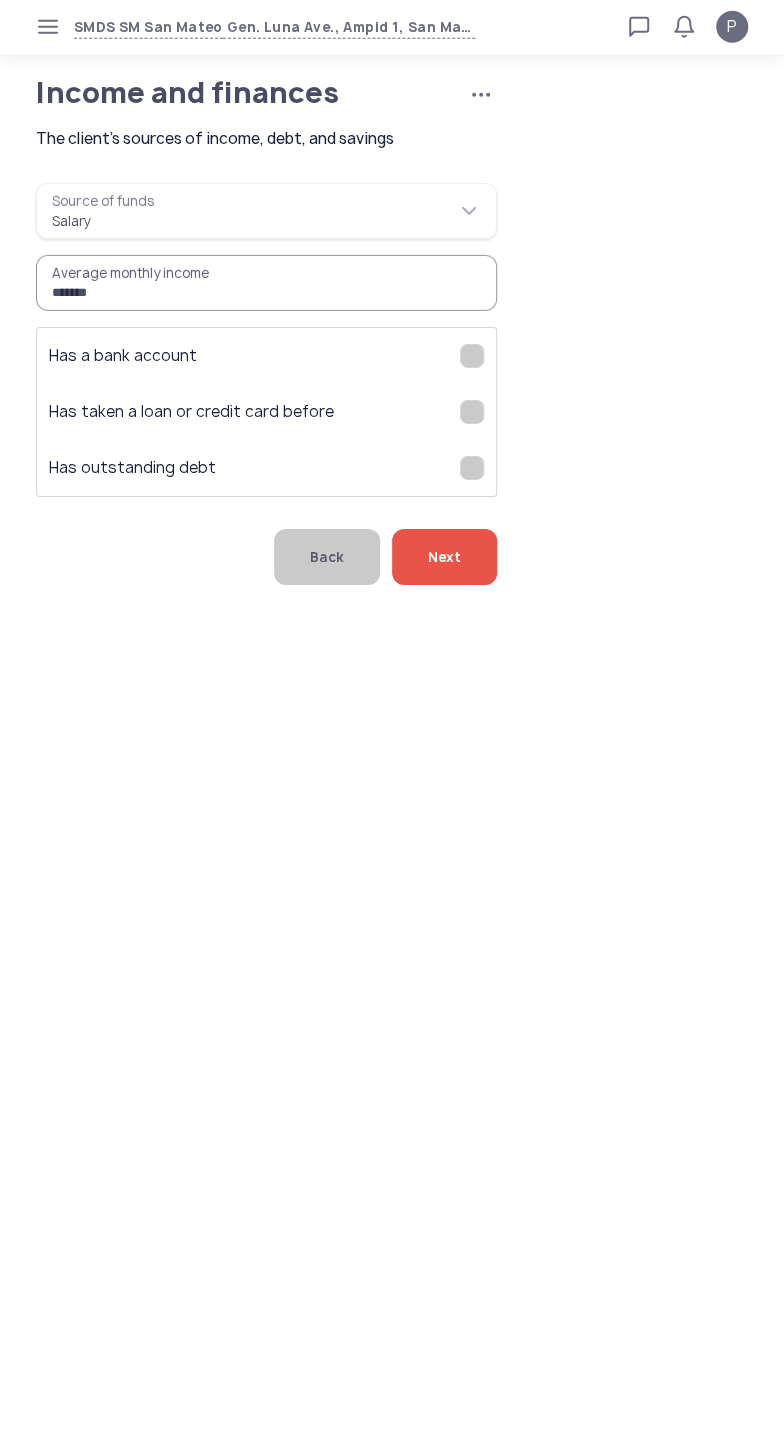 type on "*******" 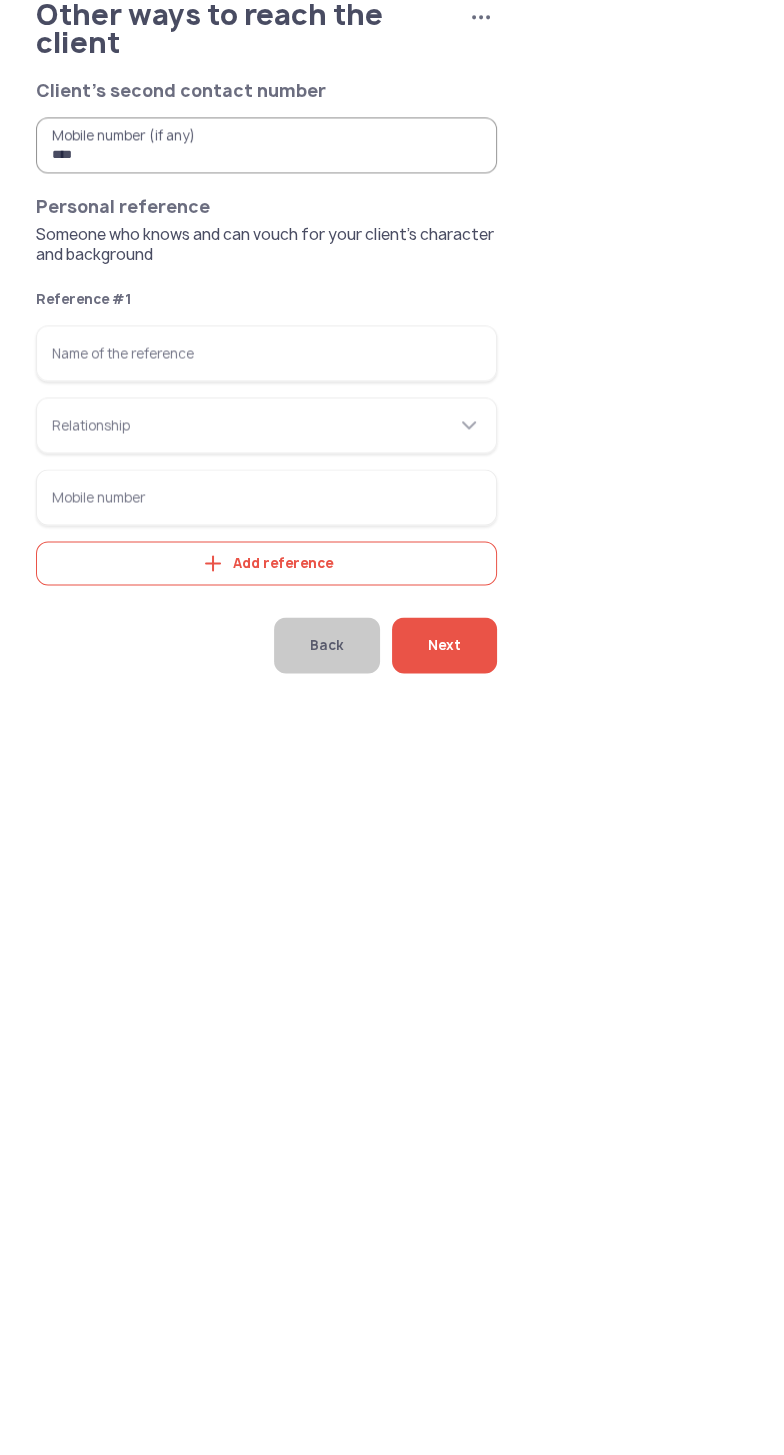 click on "Add reference" 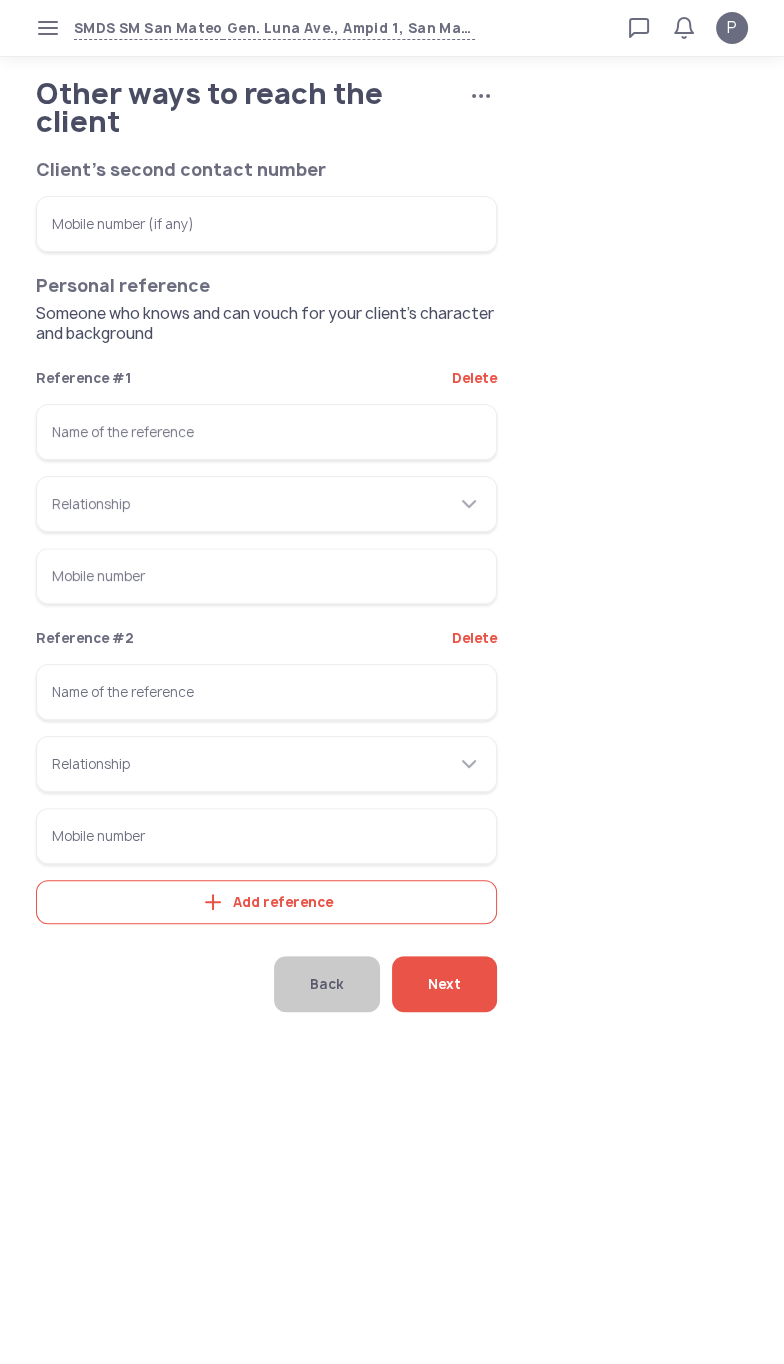 click on "Name of the reference" at bounding box center [266, 432] 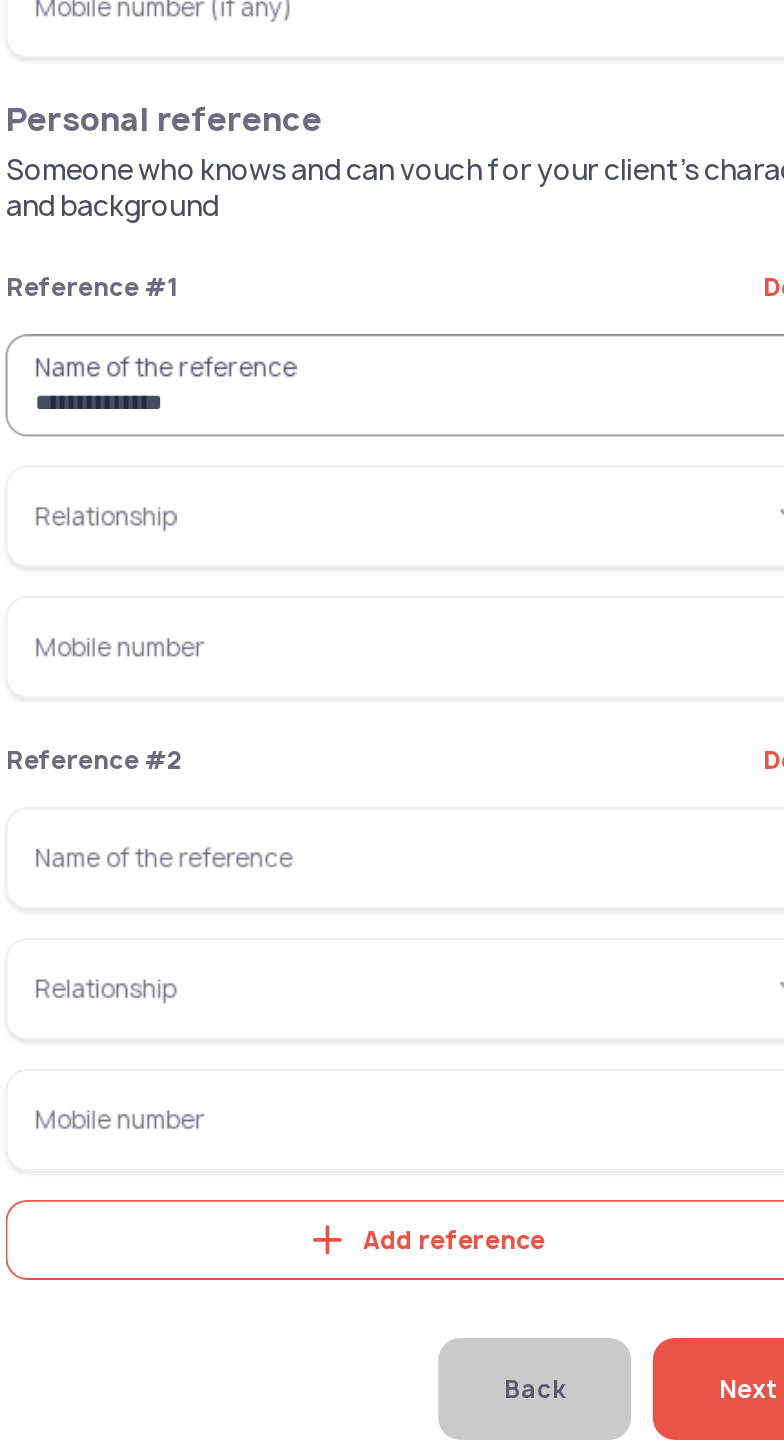click on "**********" at bounding box center [266, 432] 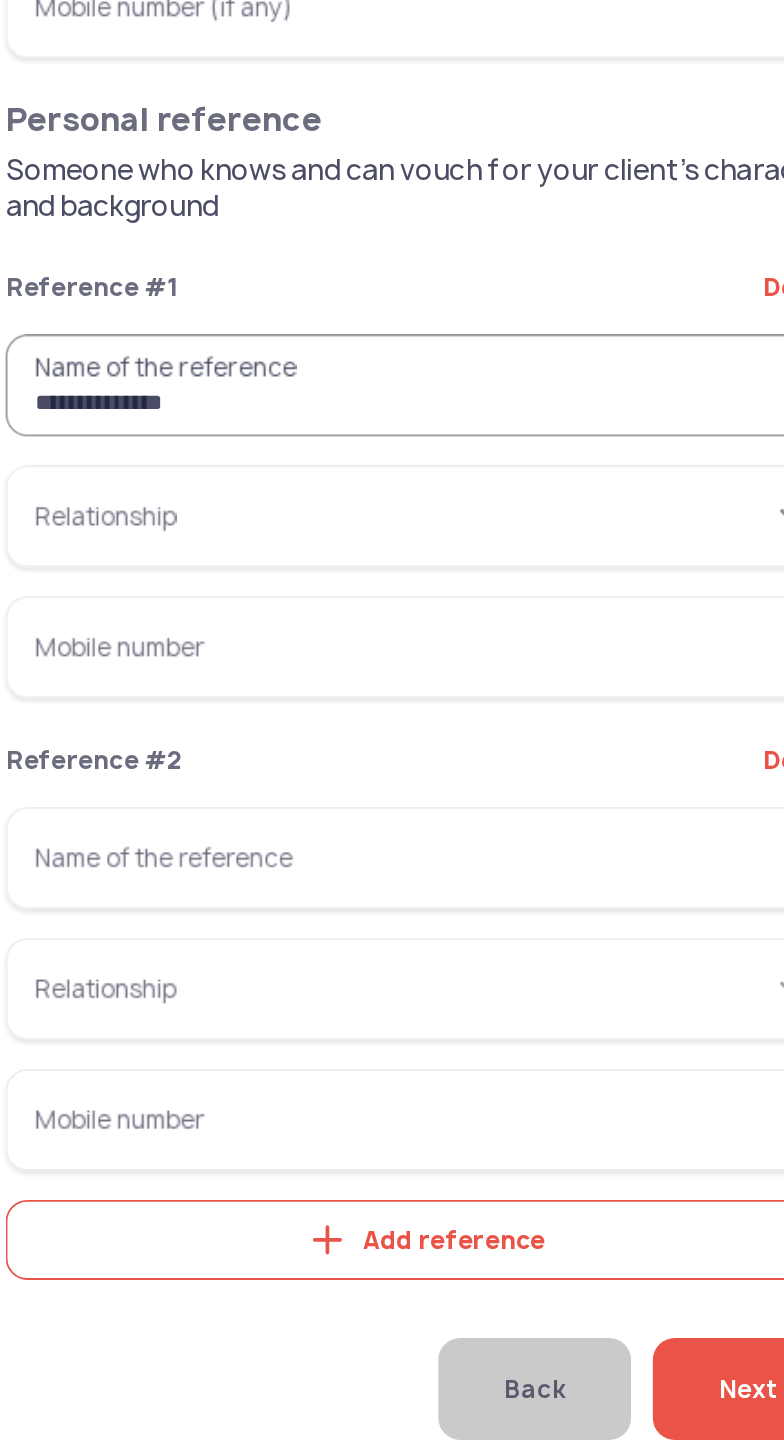 type on "**********" 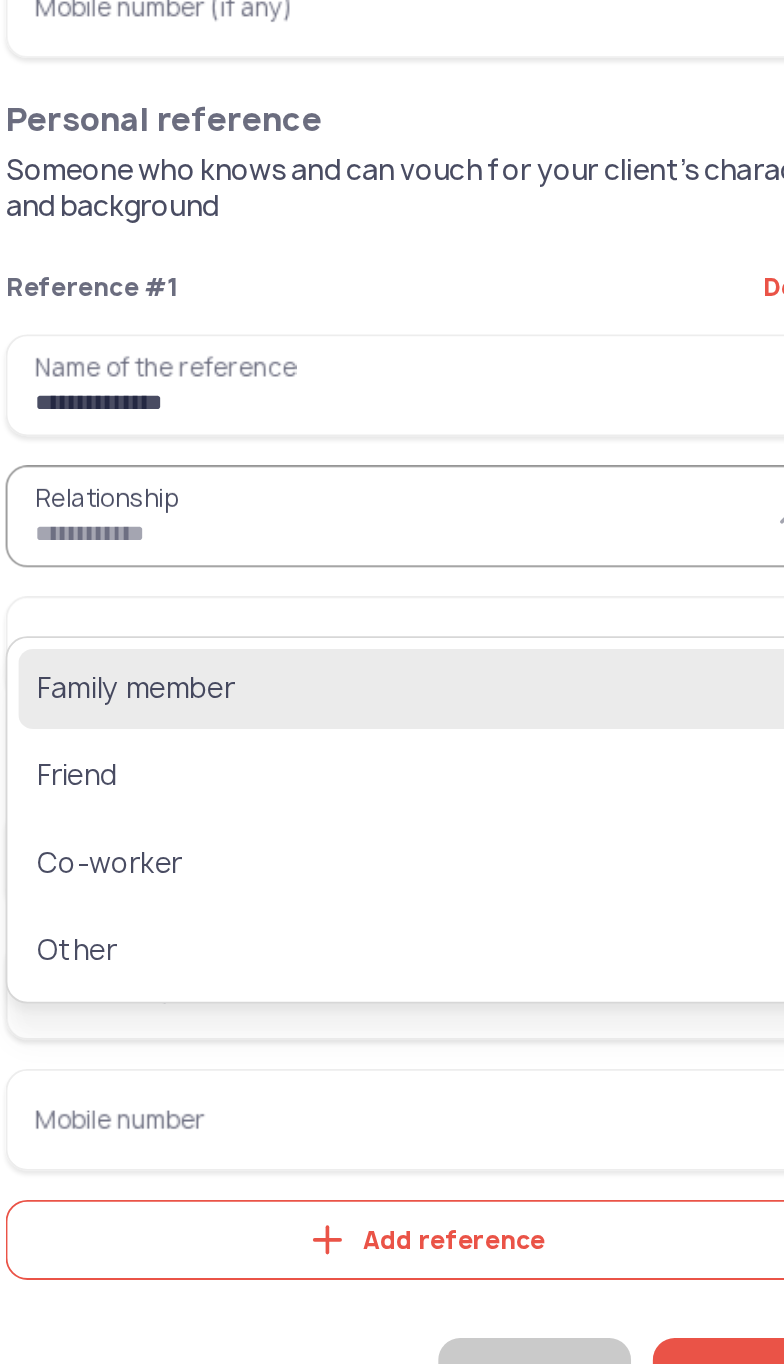 click on "Family member" 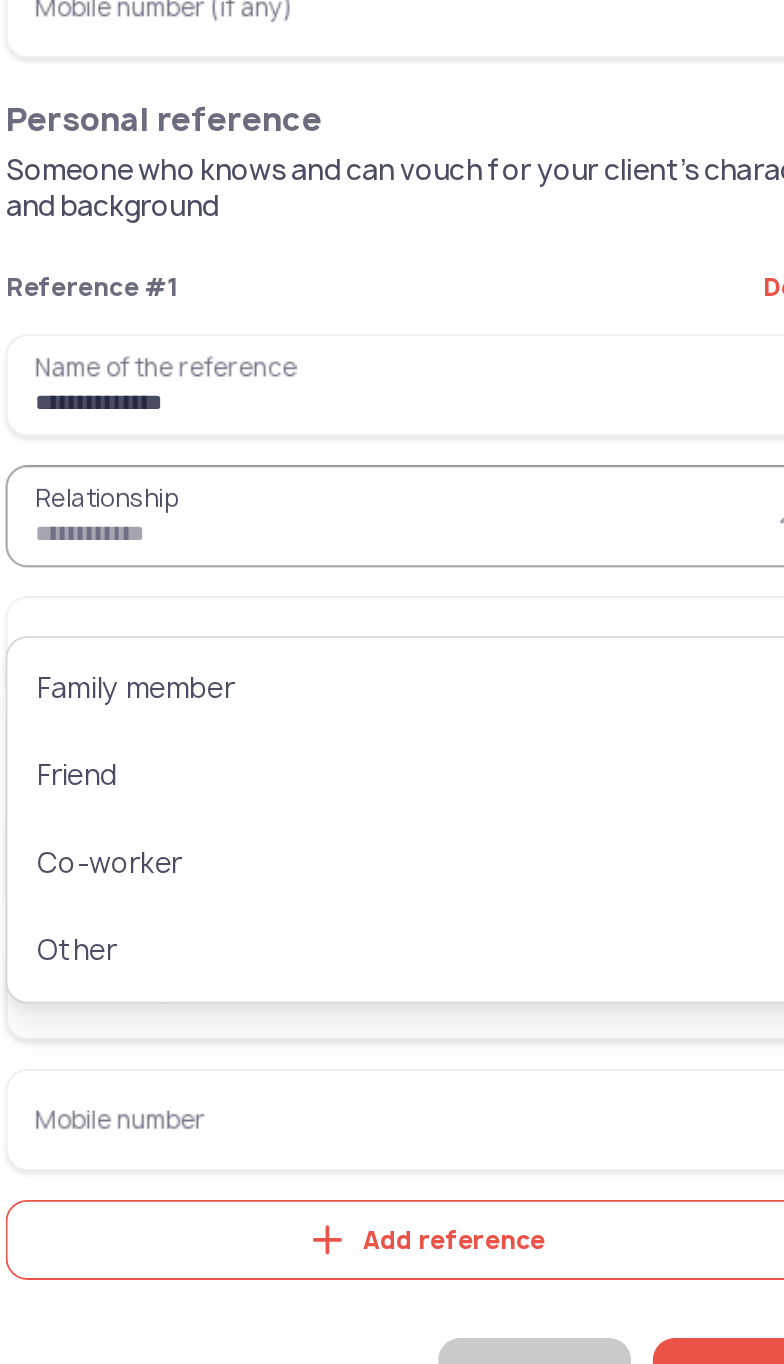 type on "**********" 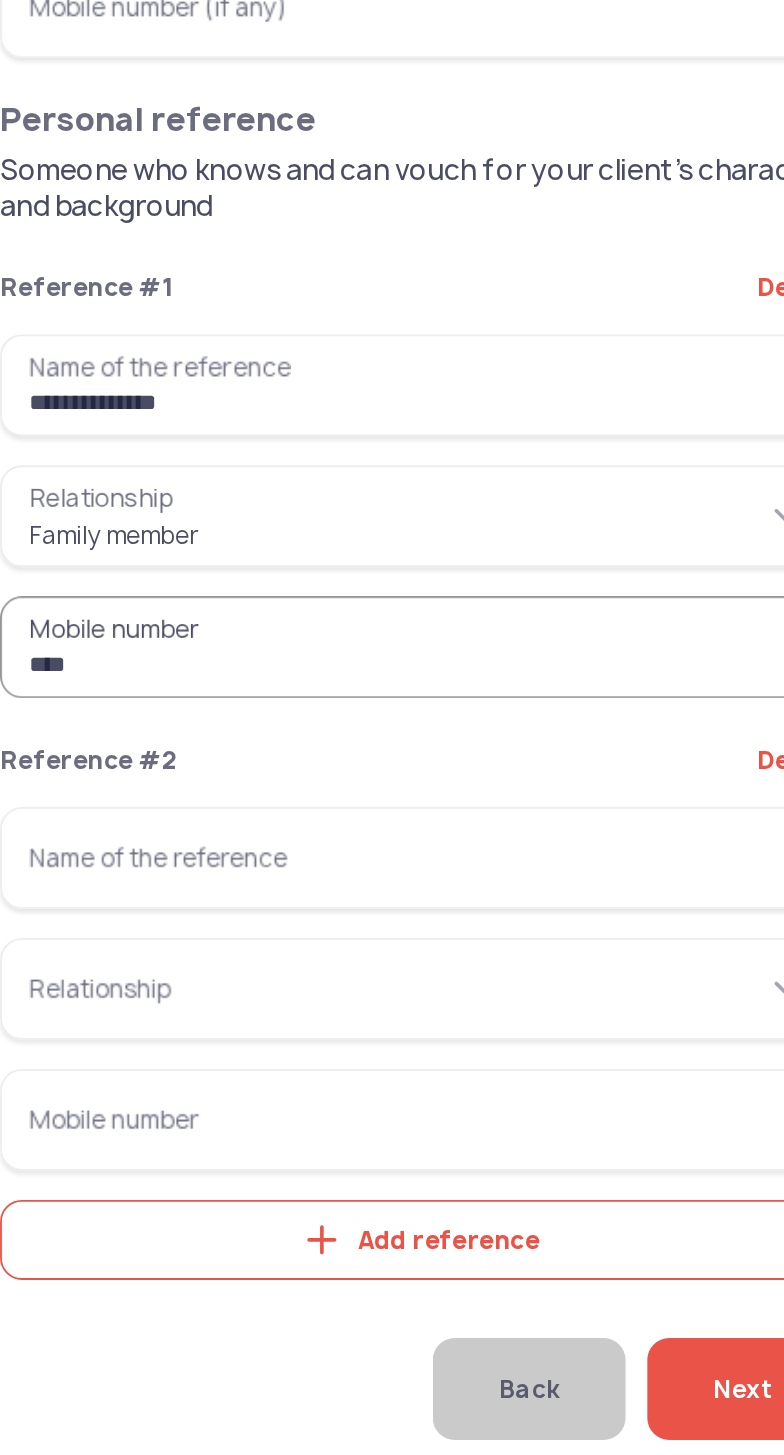 click on "***" at bounding box center [266, 576] 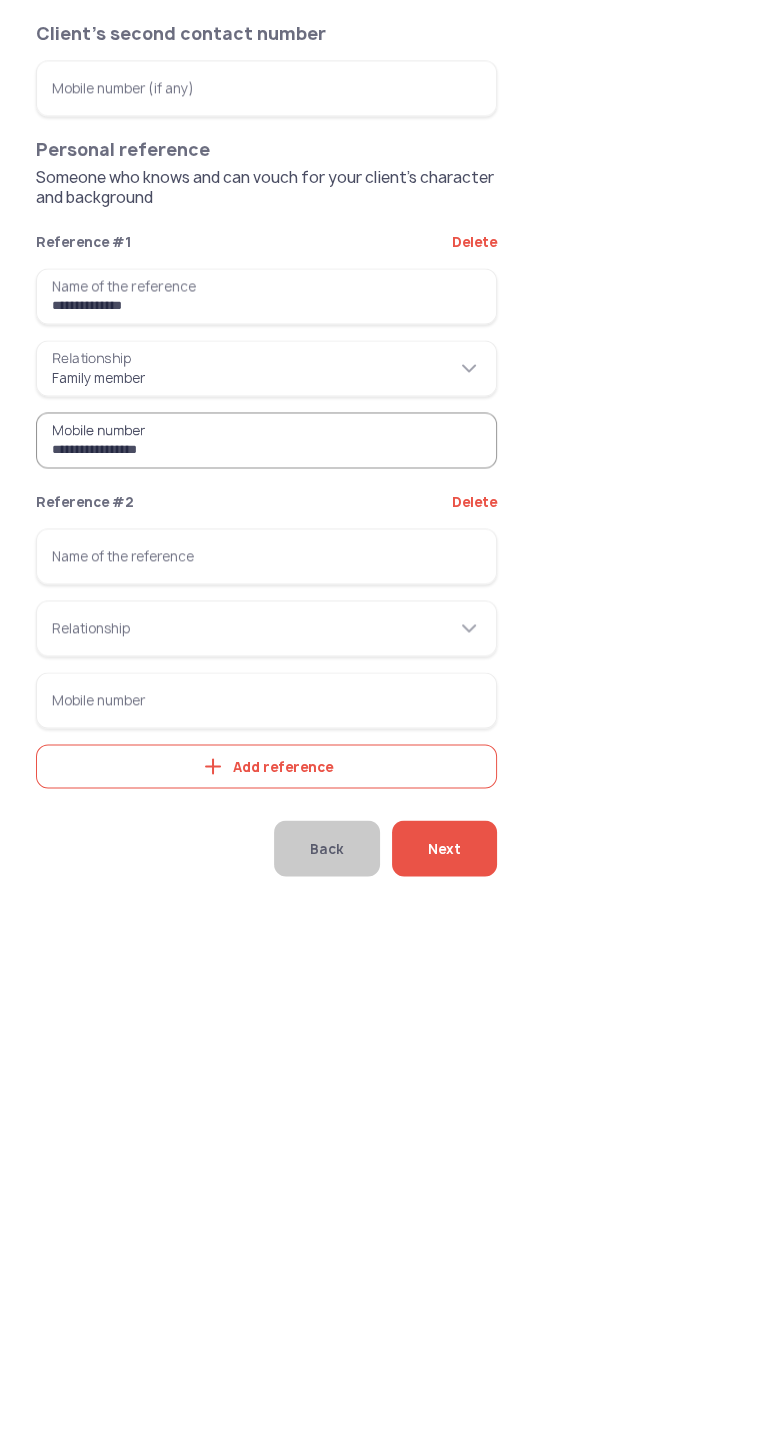 type on "**********" 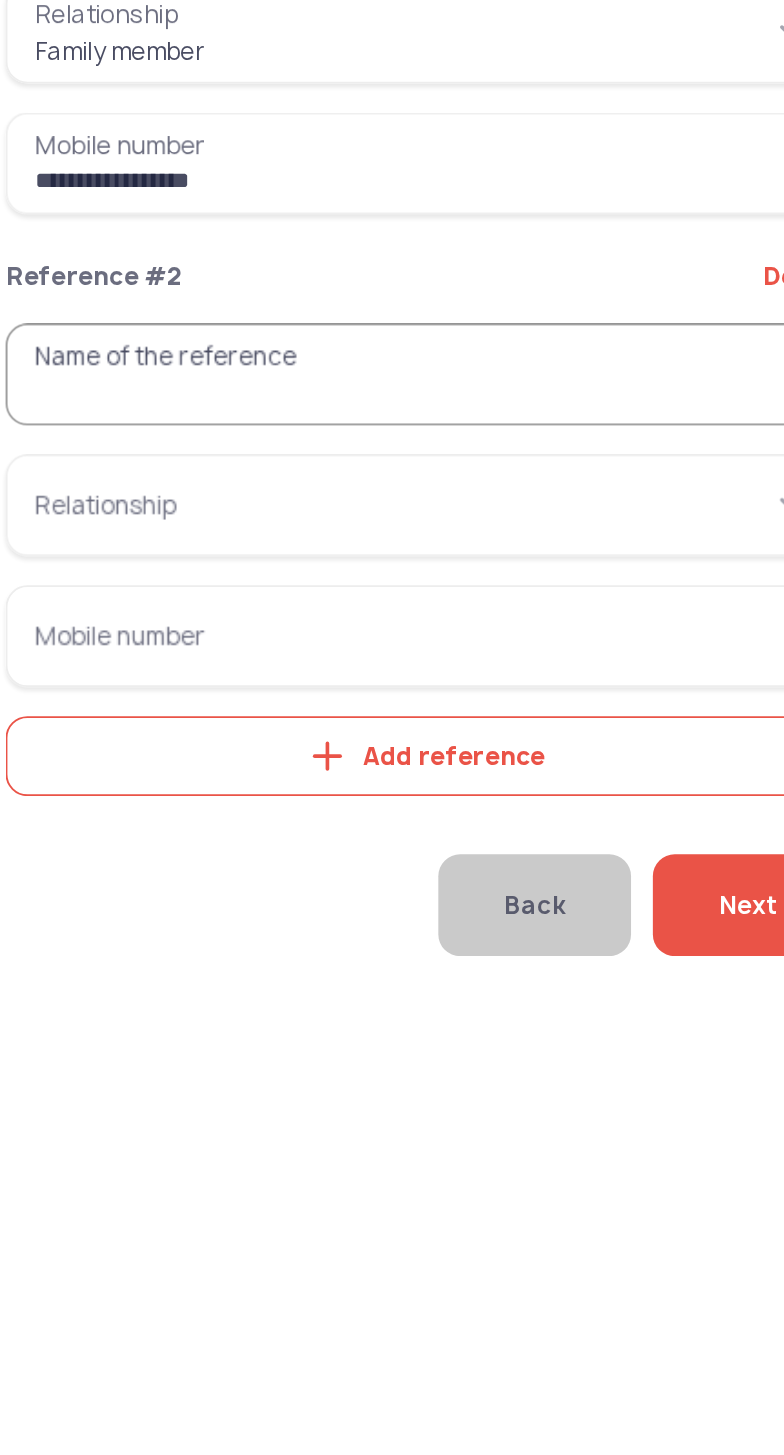 click on "Name of the reference" at bounding box center (266, 692) 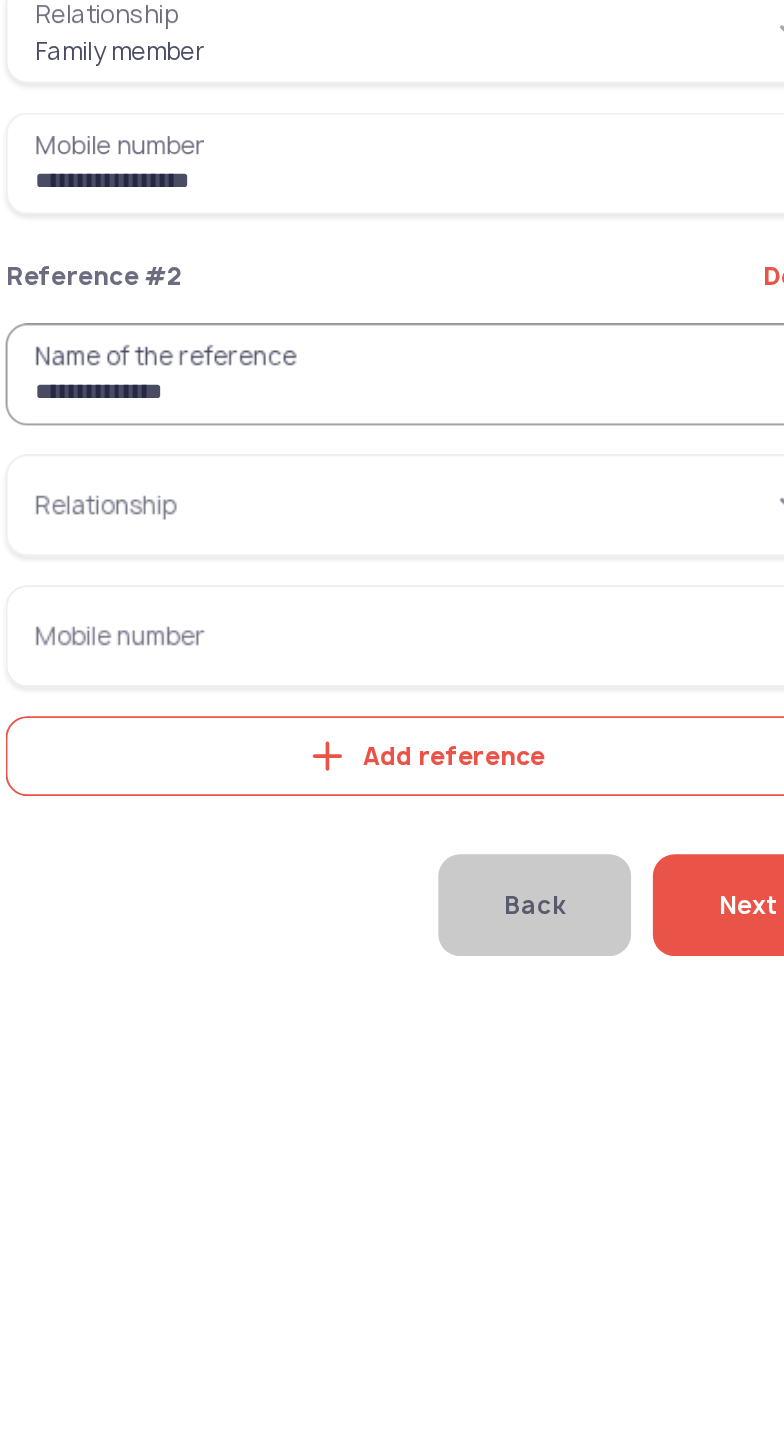 type on "**********" 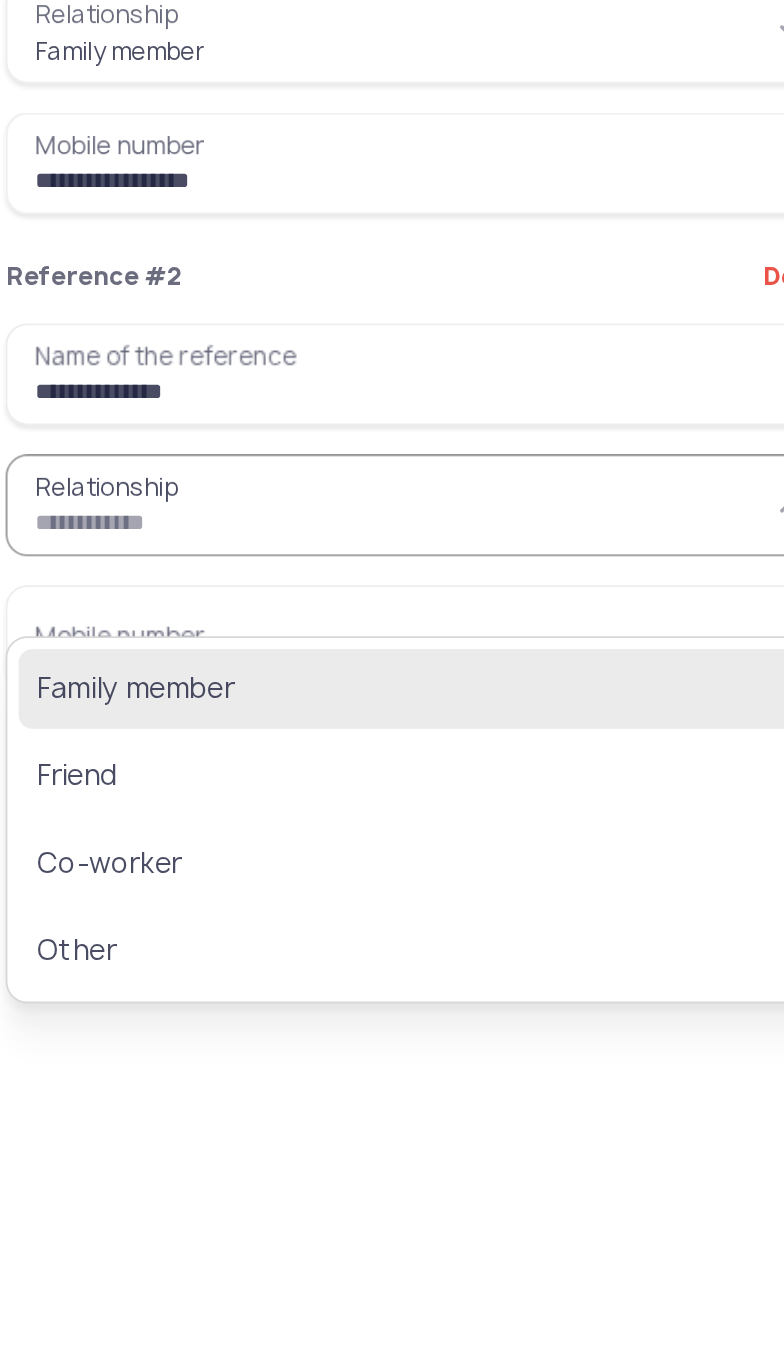 click on "Family member" 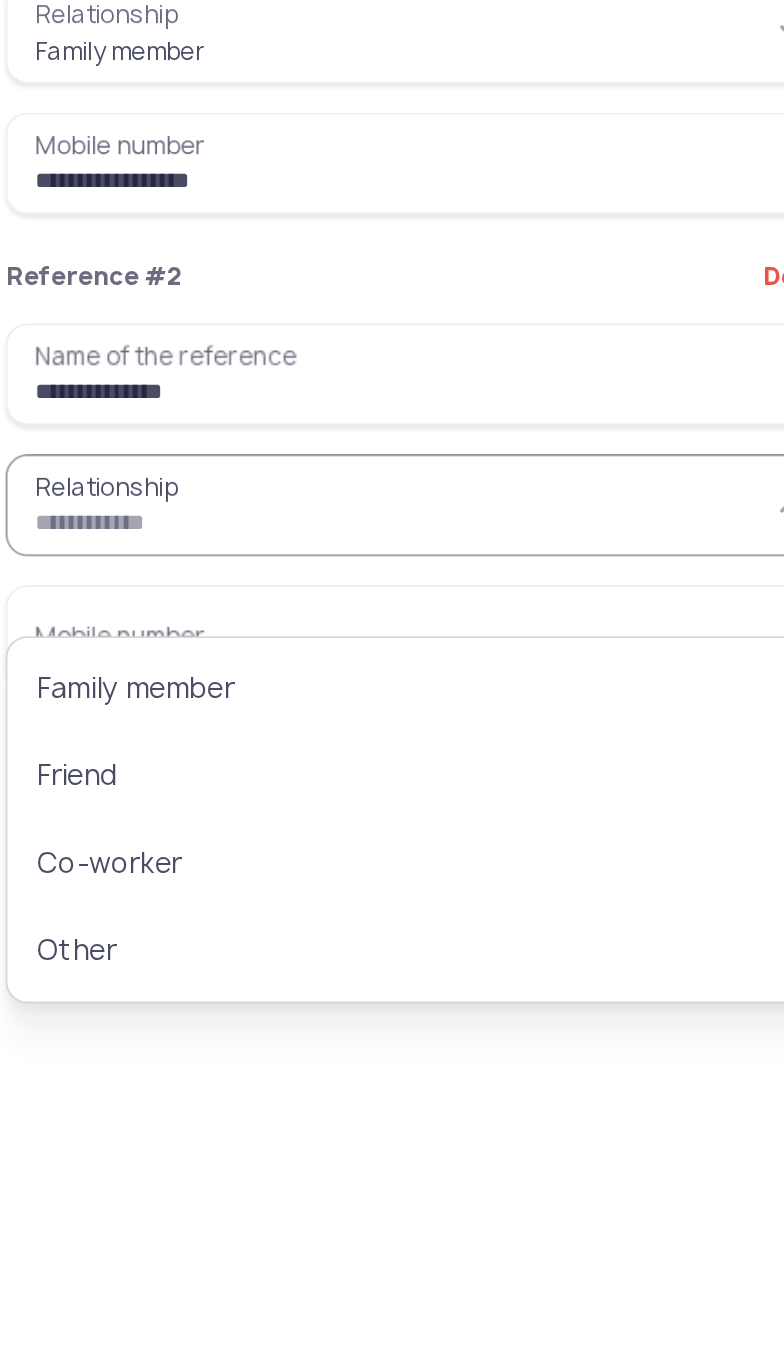 type on "**********" 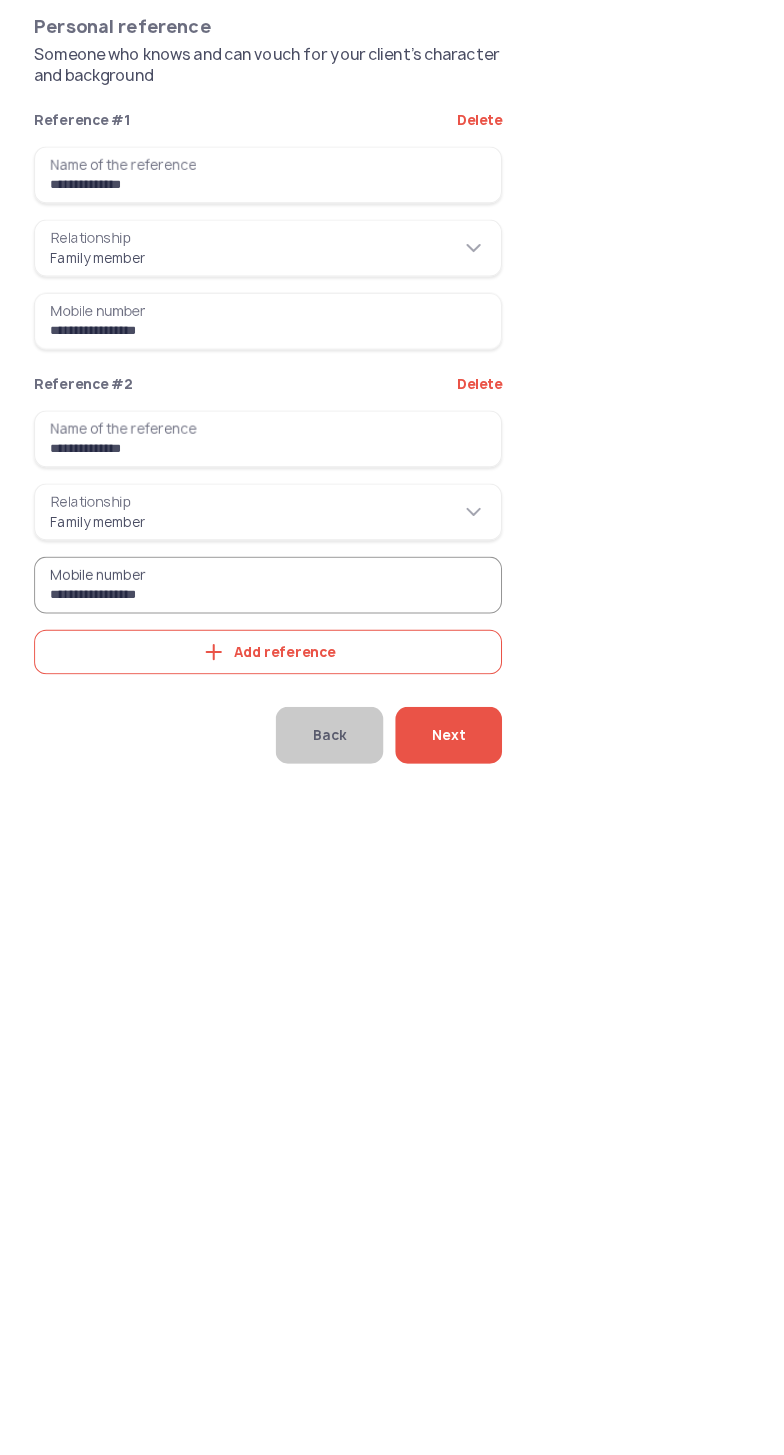 type on "**********" 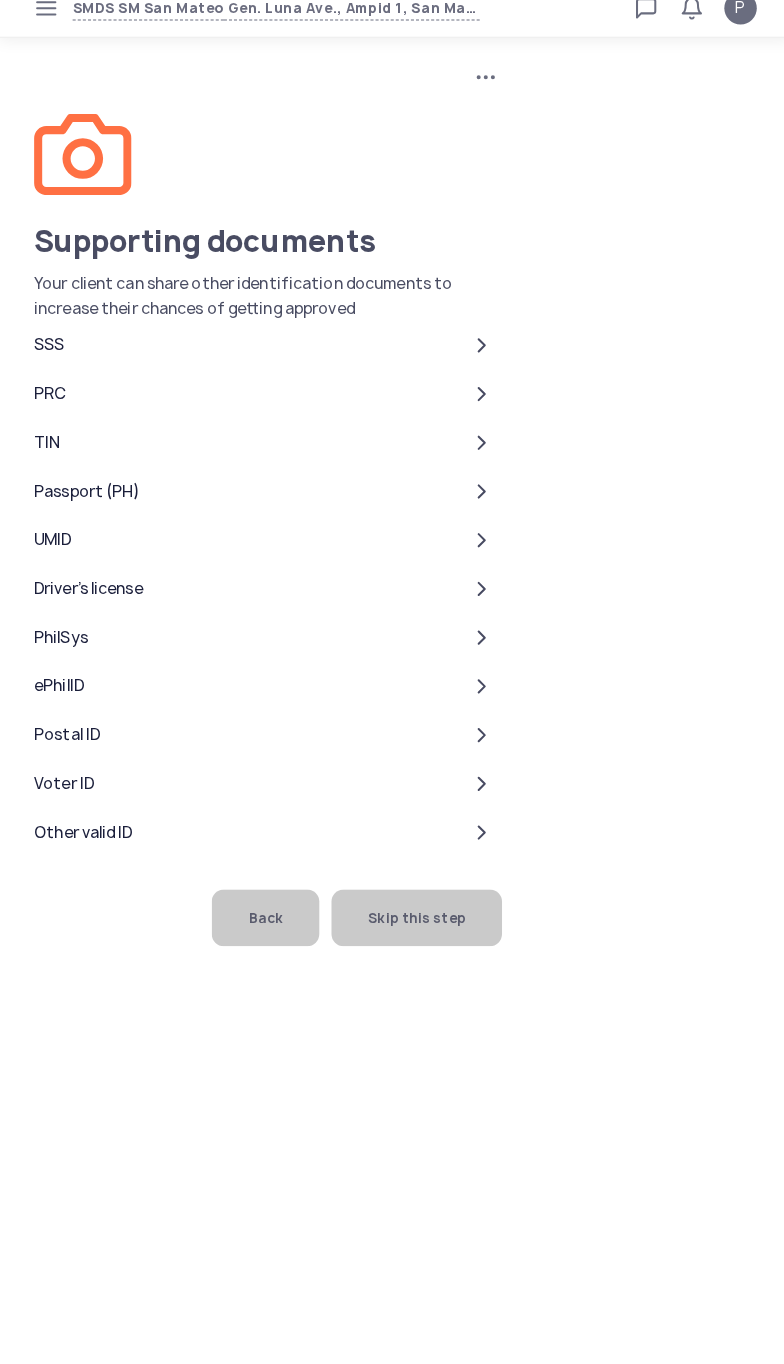 click on "Skip this step" 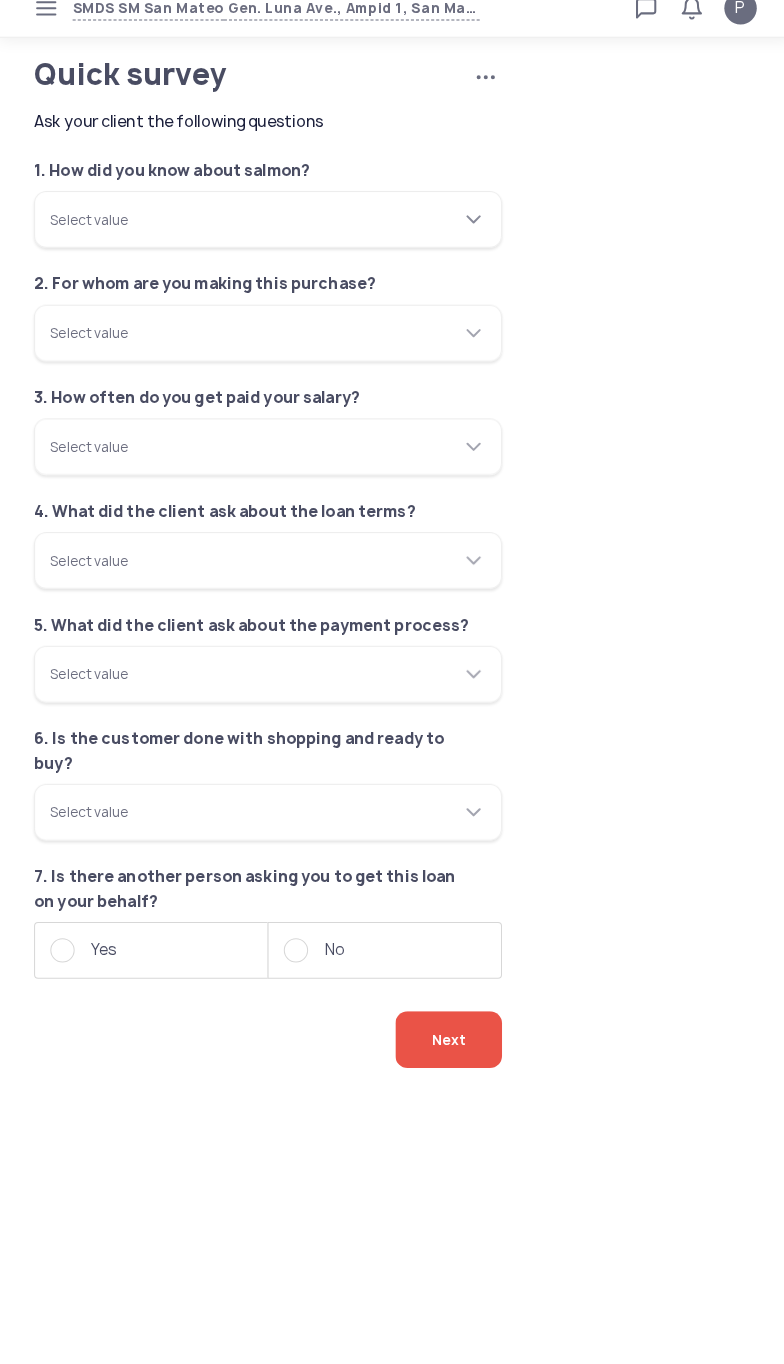 click on "Select value" at bounding box center [266, 236] 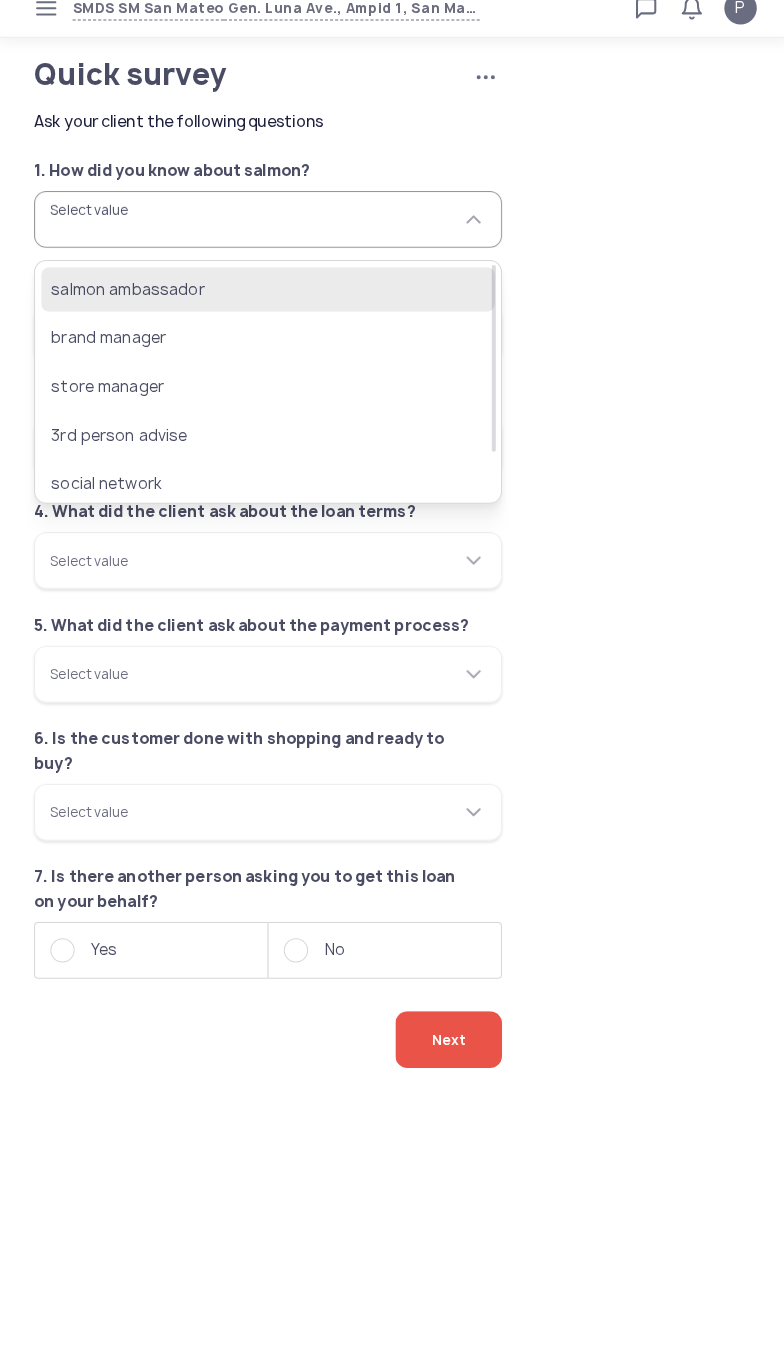 click on "salmon ambassador" 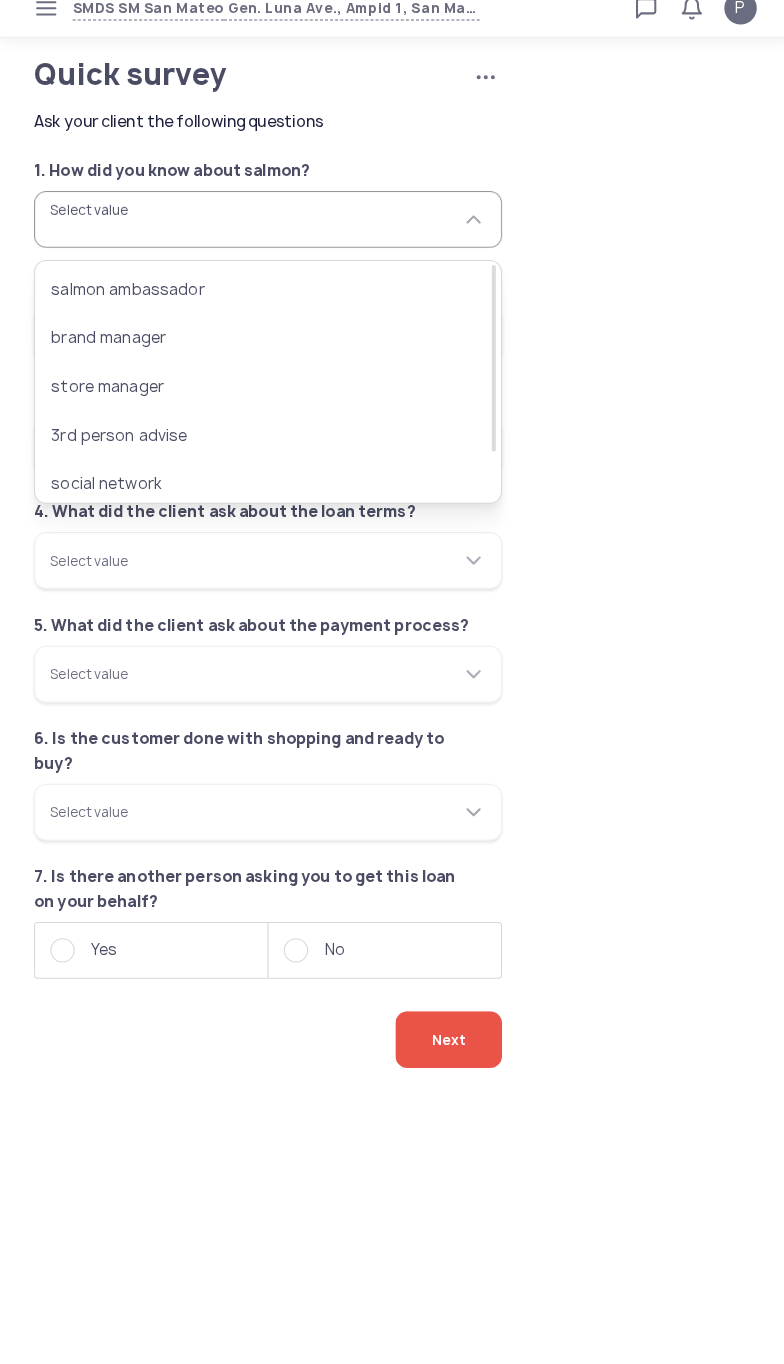 type on "**********" 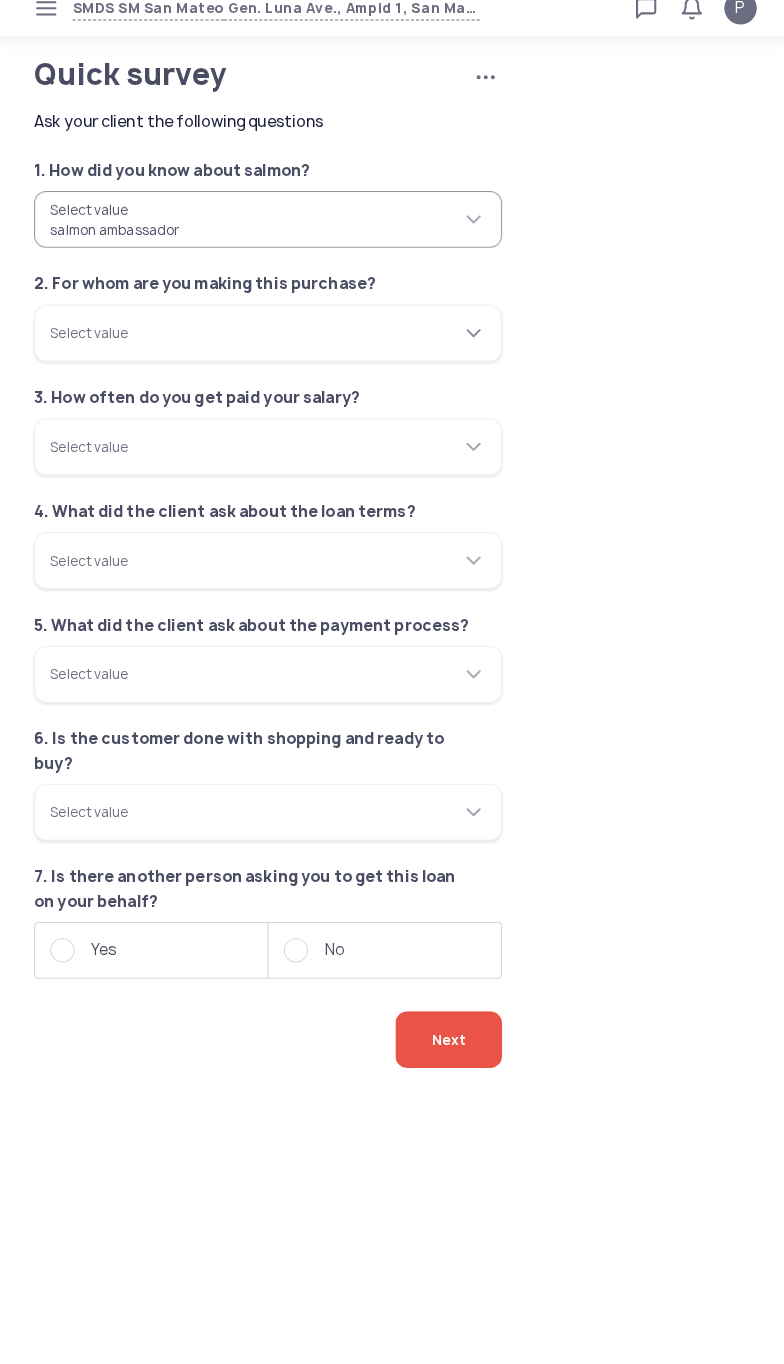 click on "Select value" at bounding box center (266, 348) 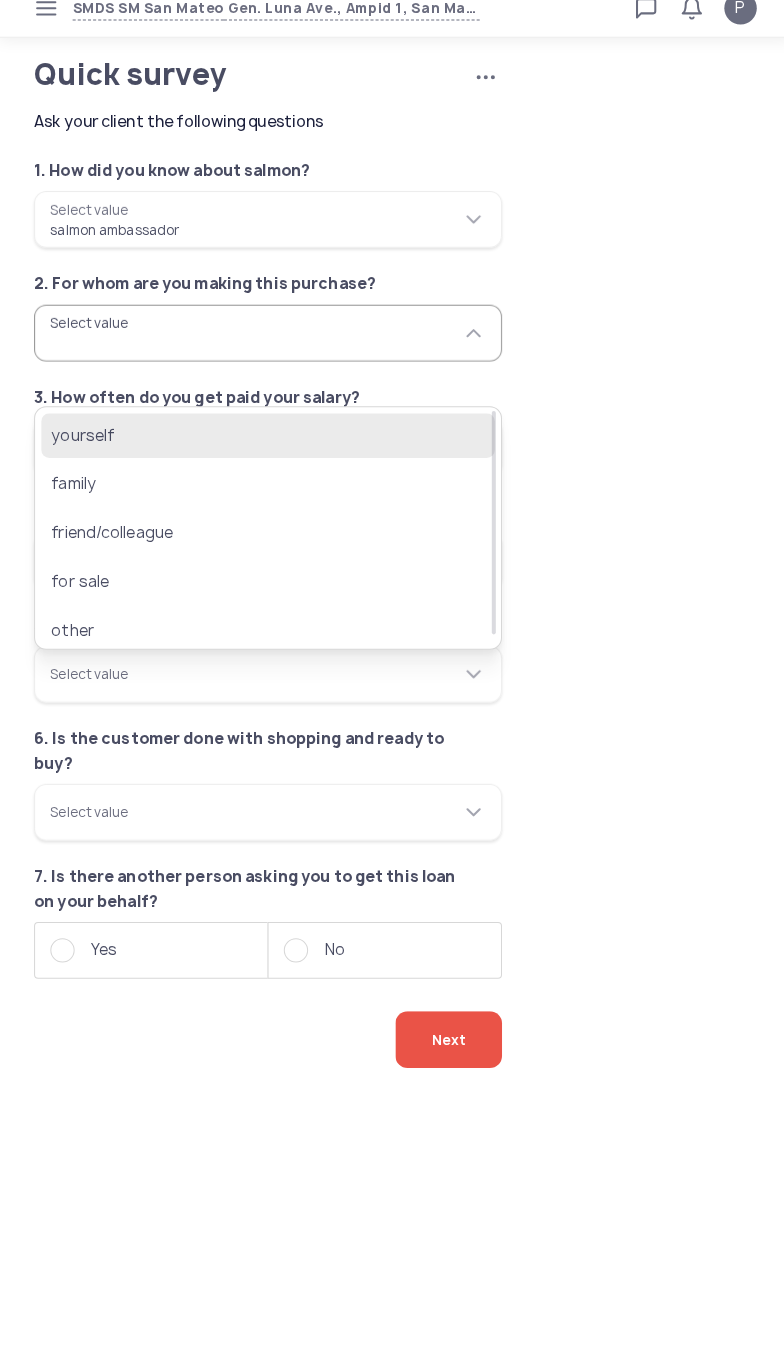 click on "yourself" 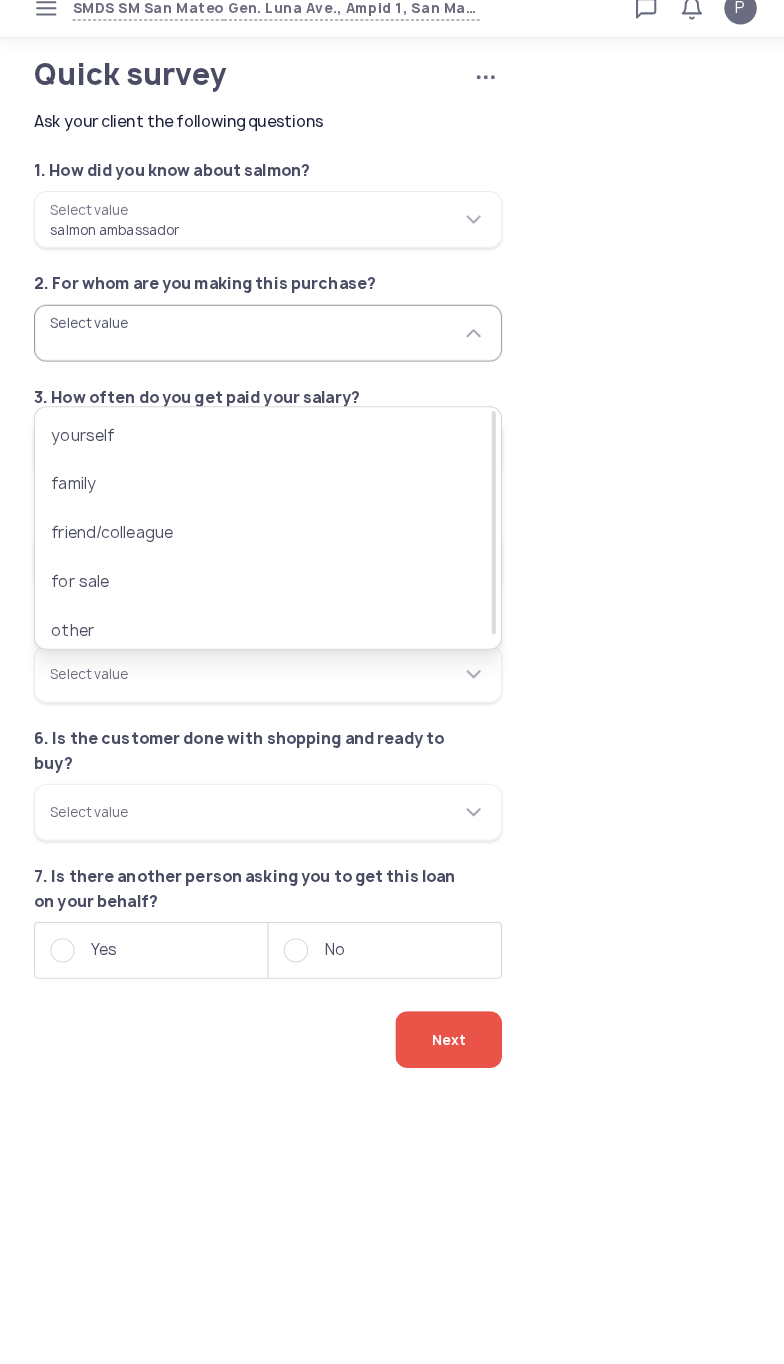 type on "********" 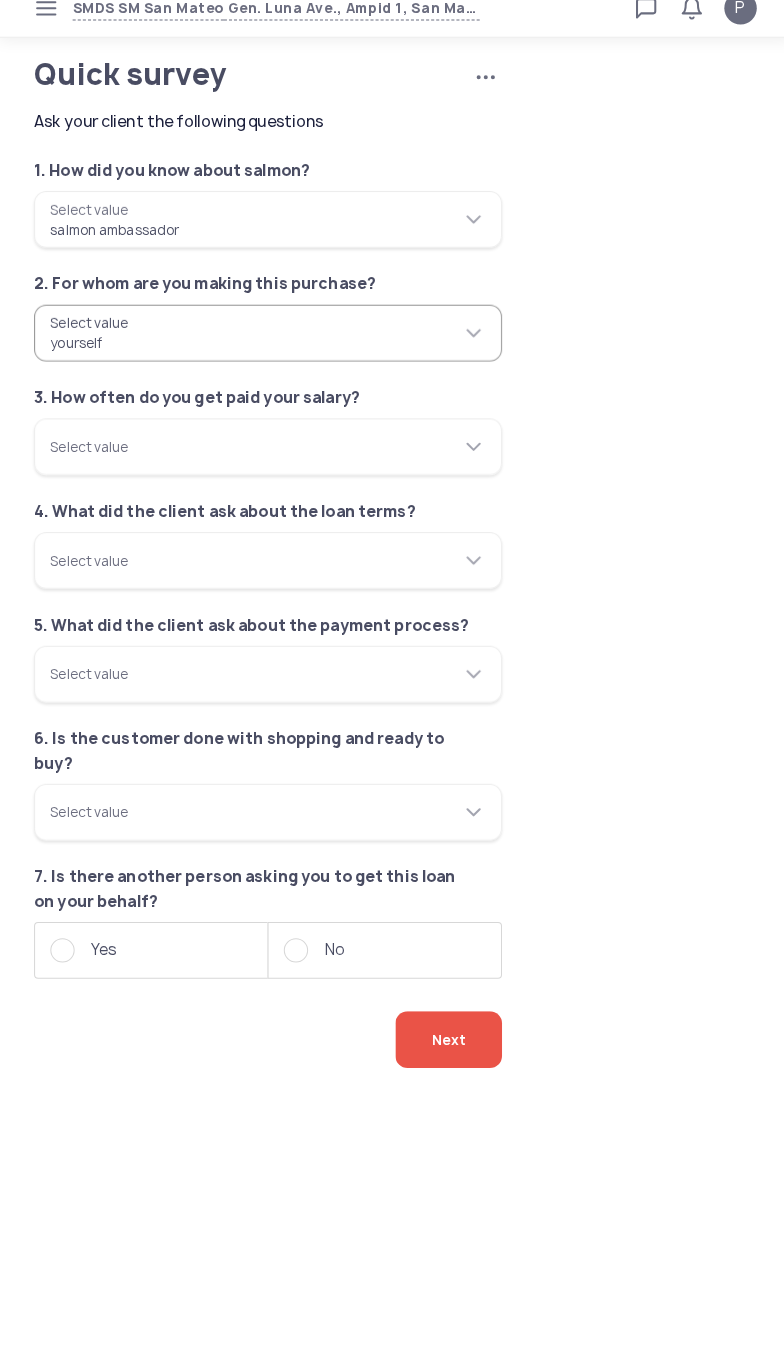 click on "**********" 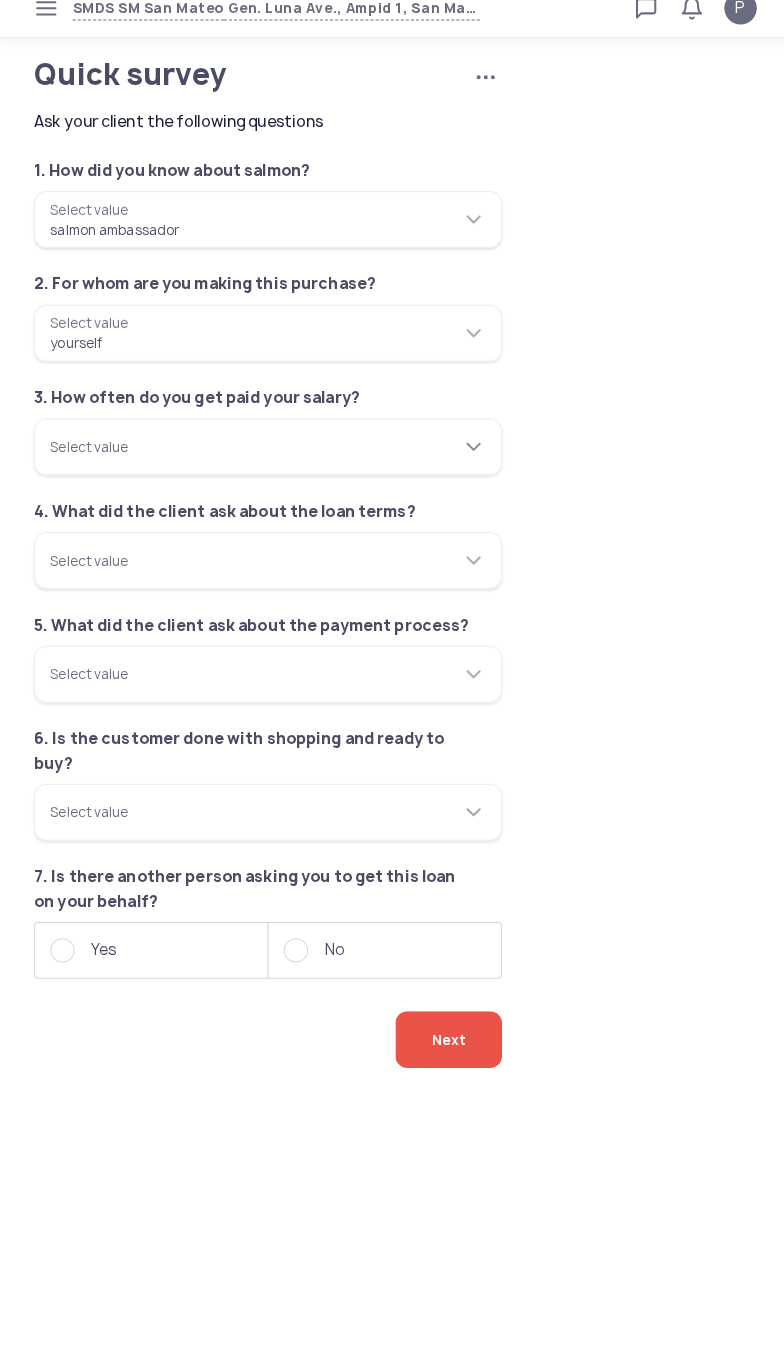 click on "Select value" at bounding box center [266, 460] 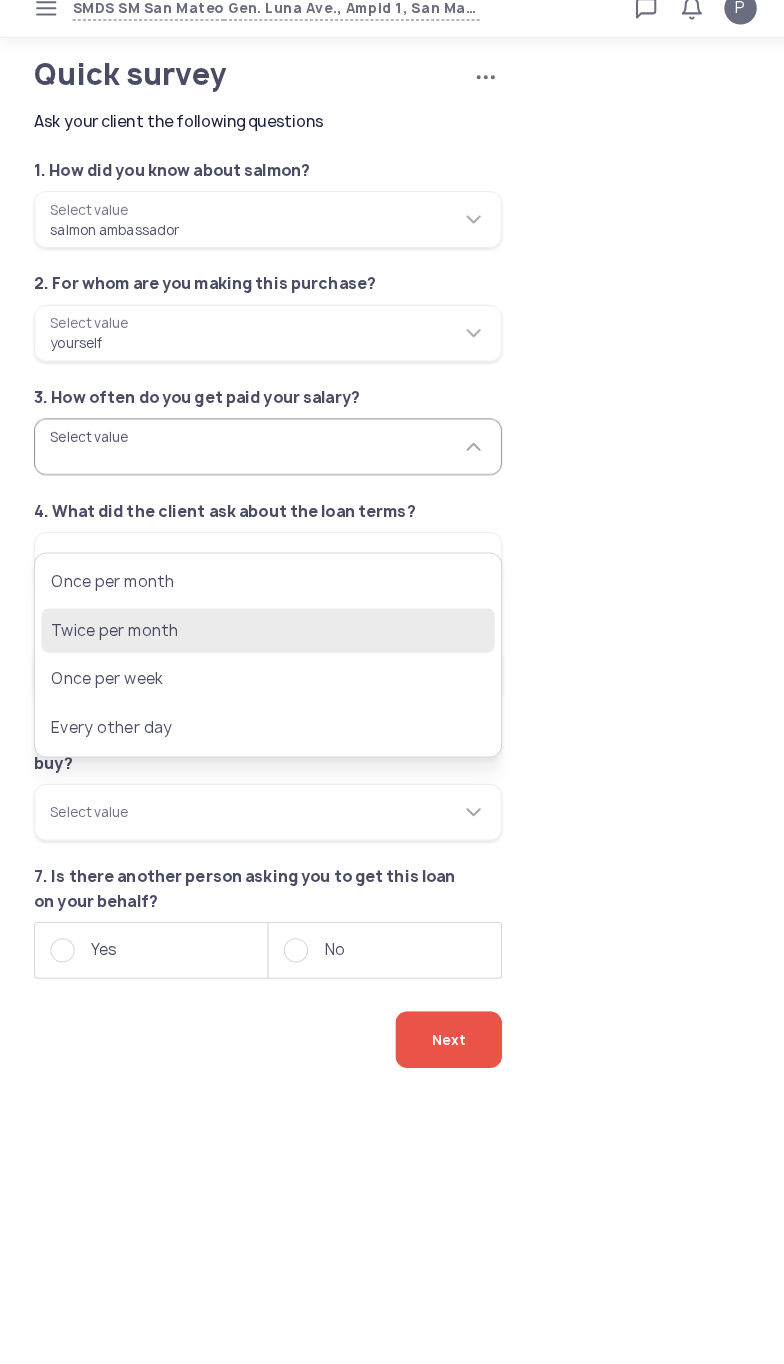 click on "Twice per month" 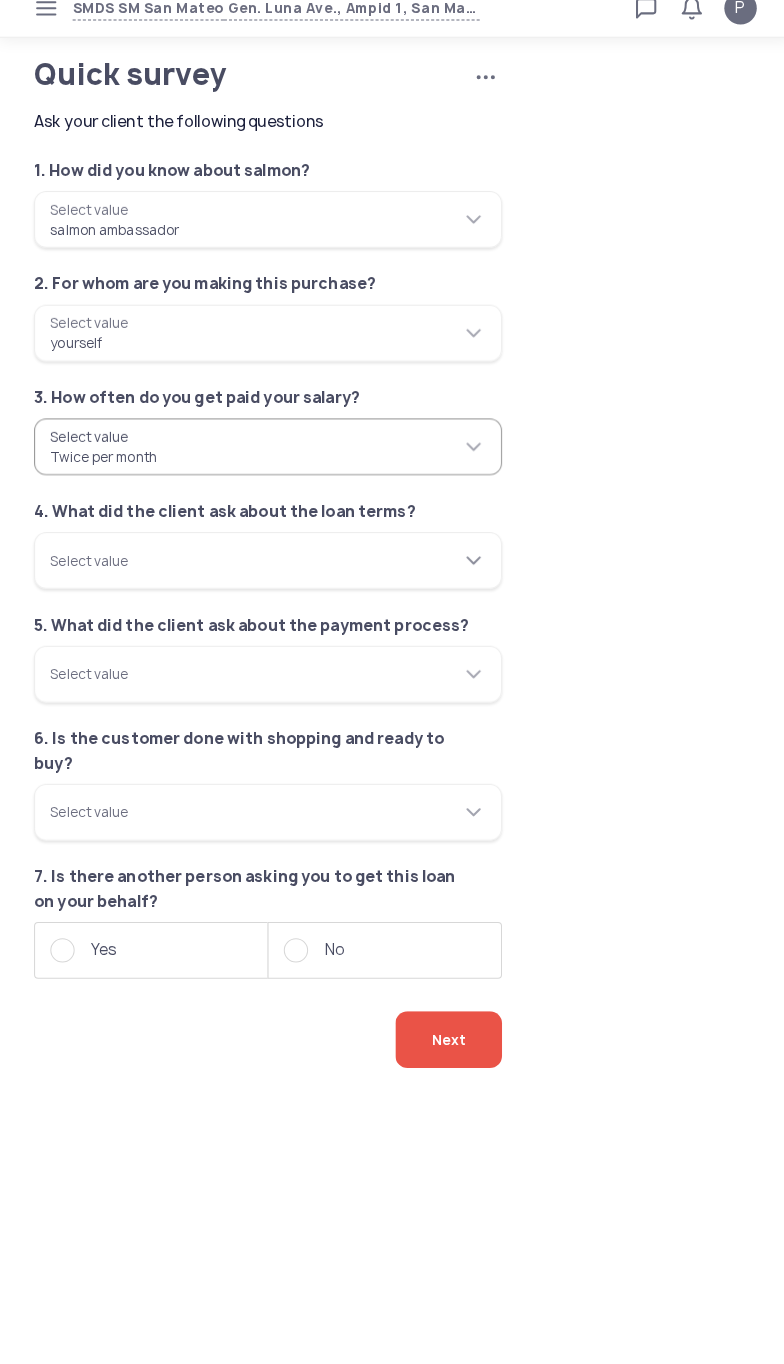 click 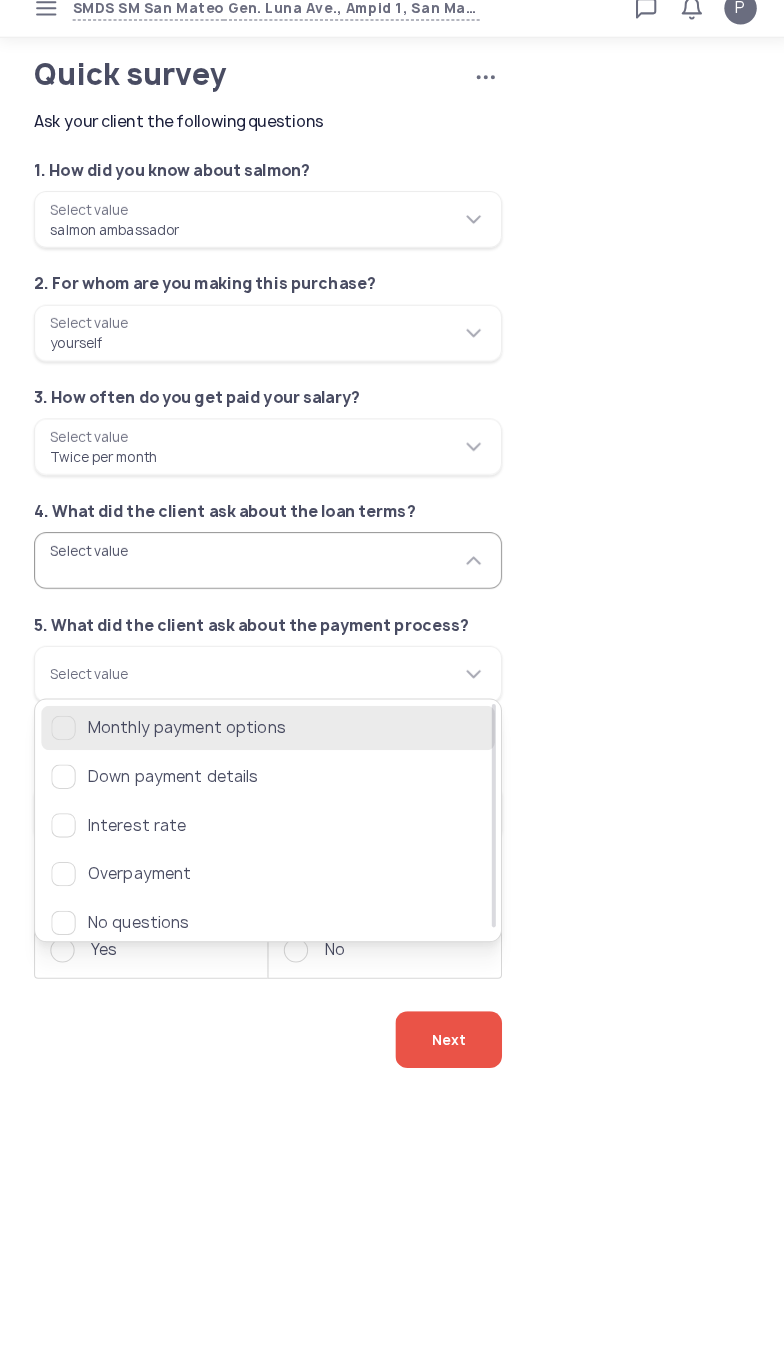 click on "Monthly payment options" 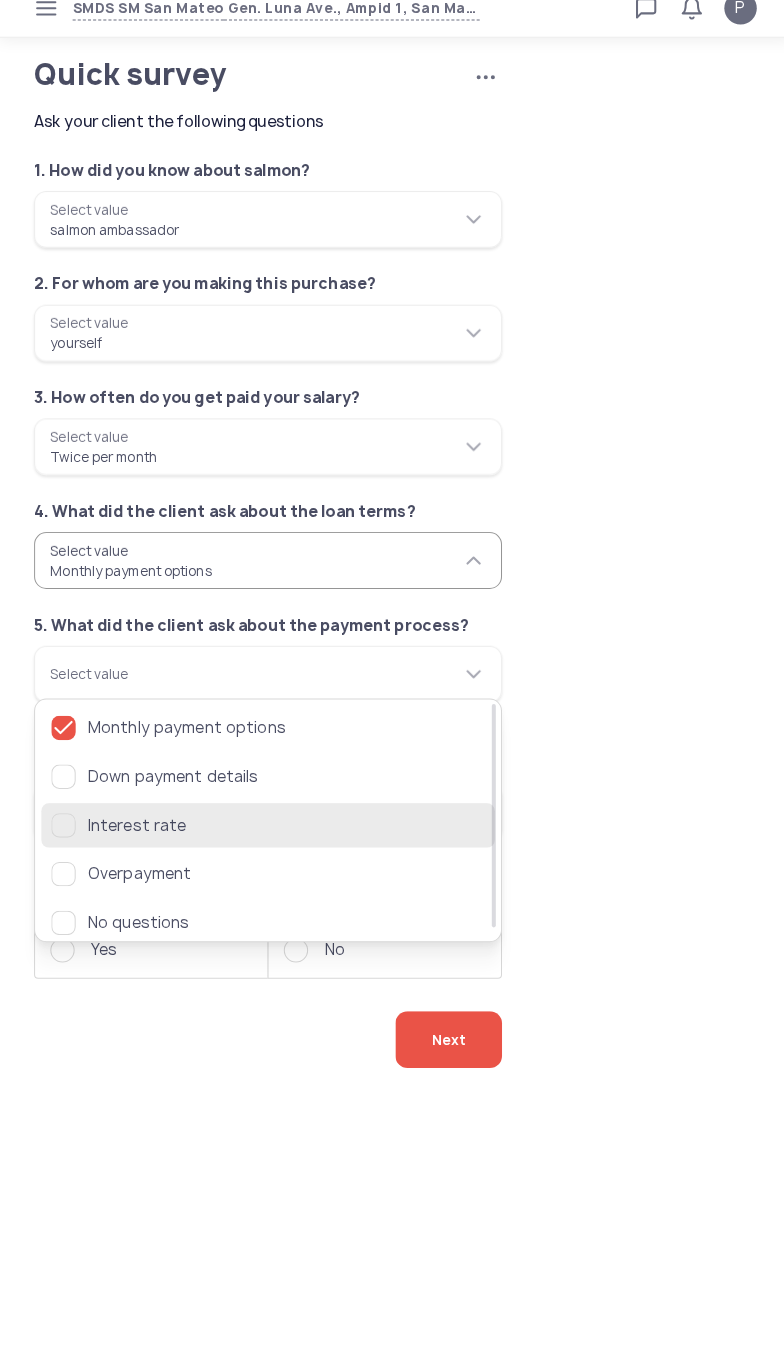 click 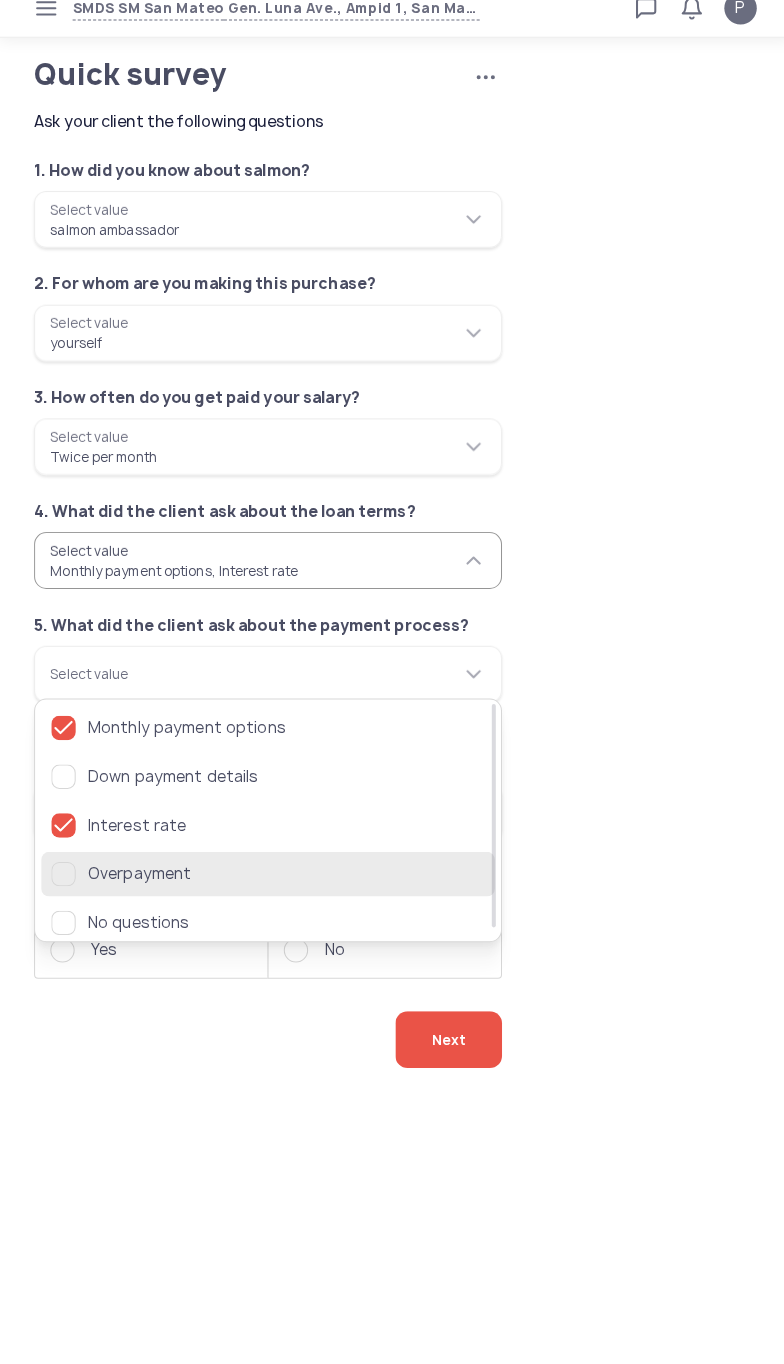 click 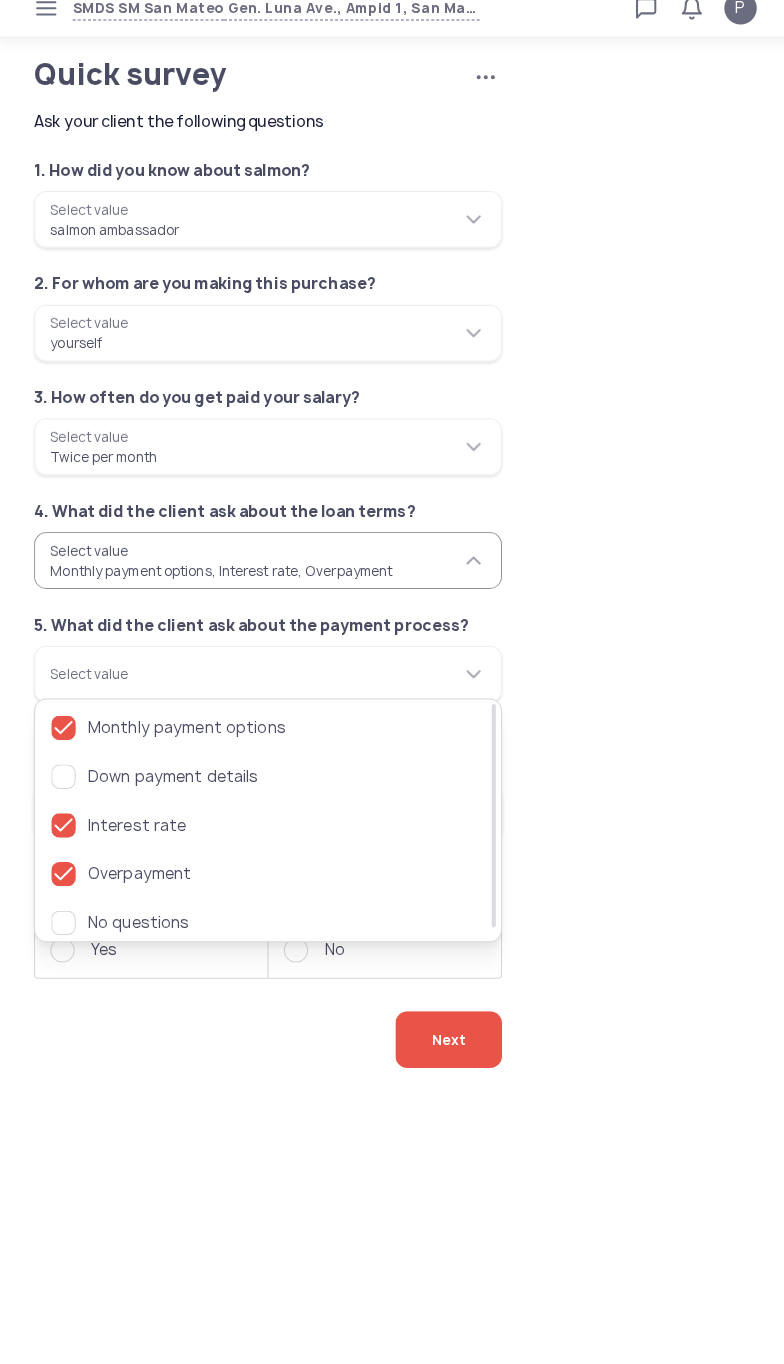 click on "**********" 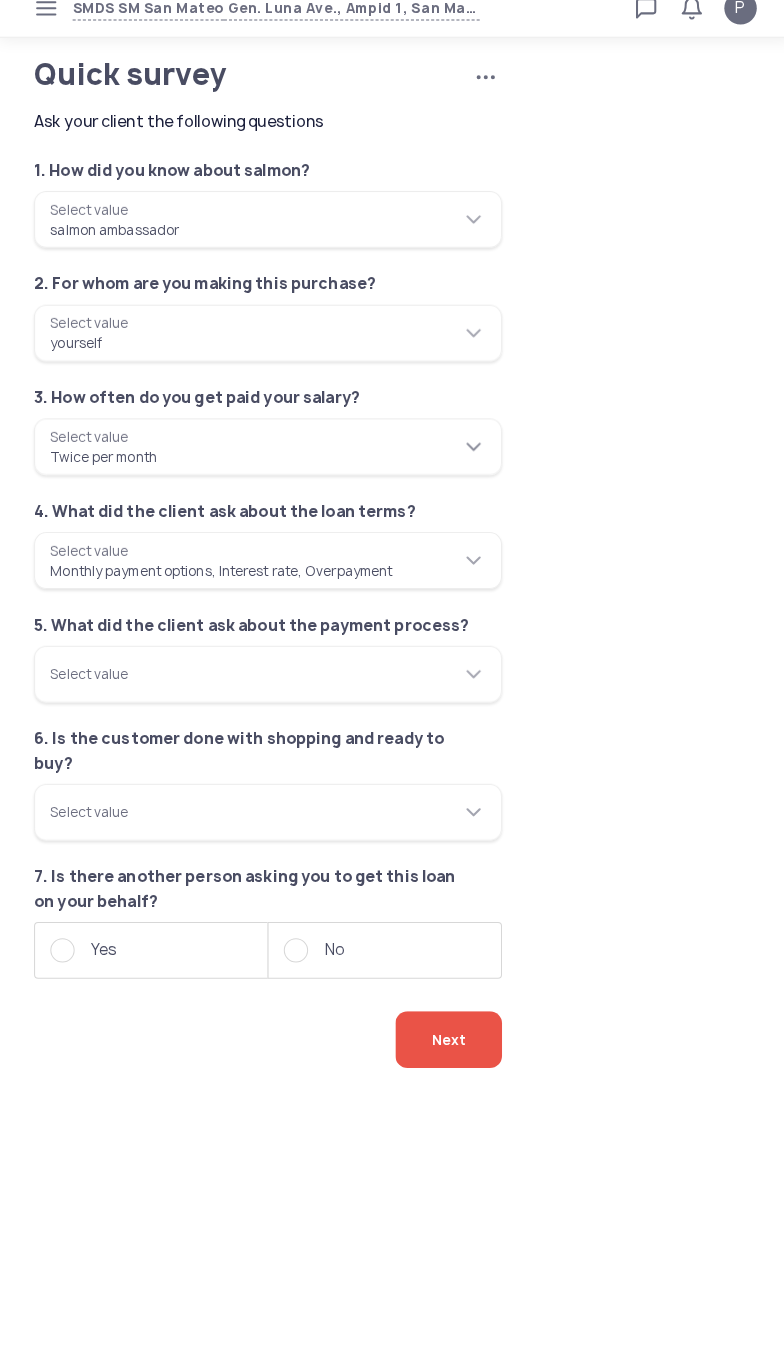 click on "**********" at bounding box center (266, 460) 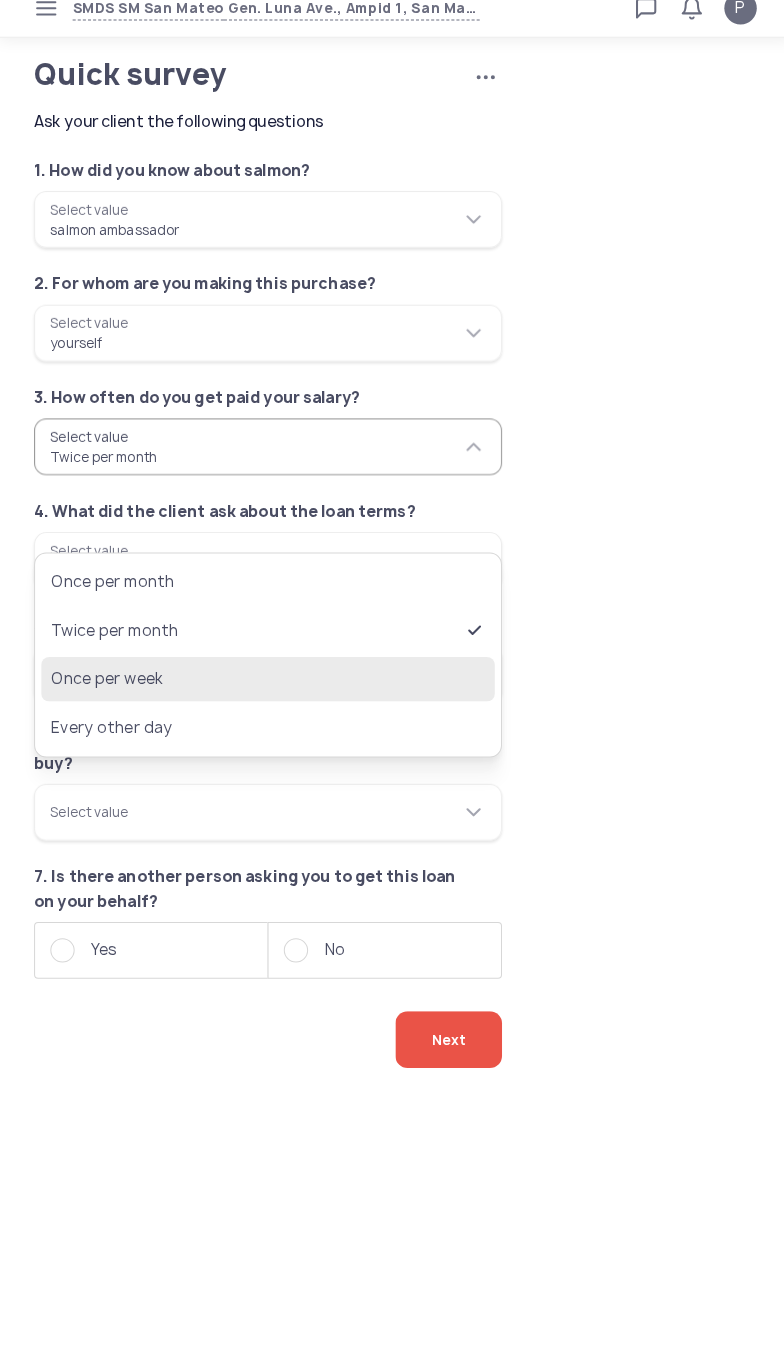click on "Once per week" 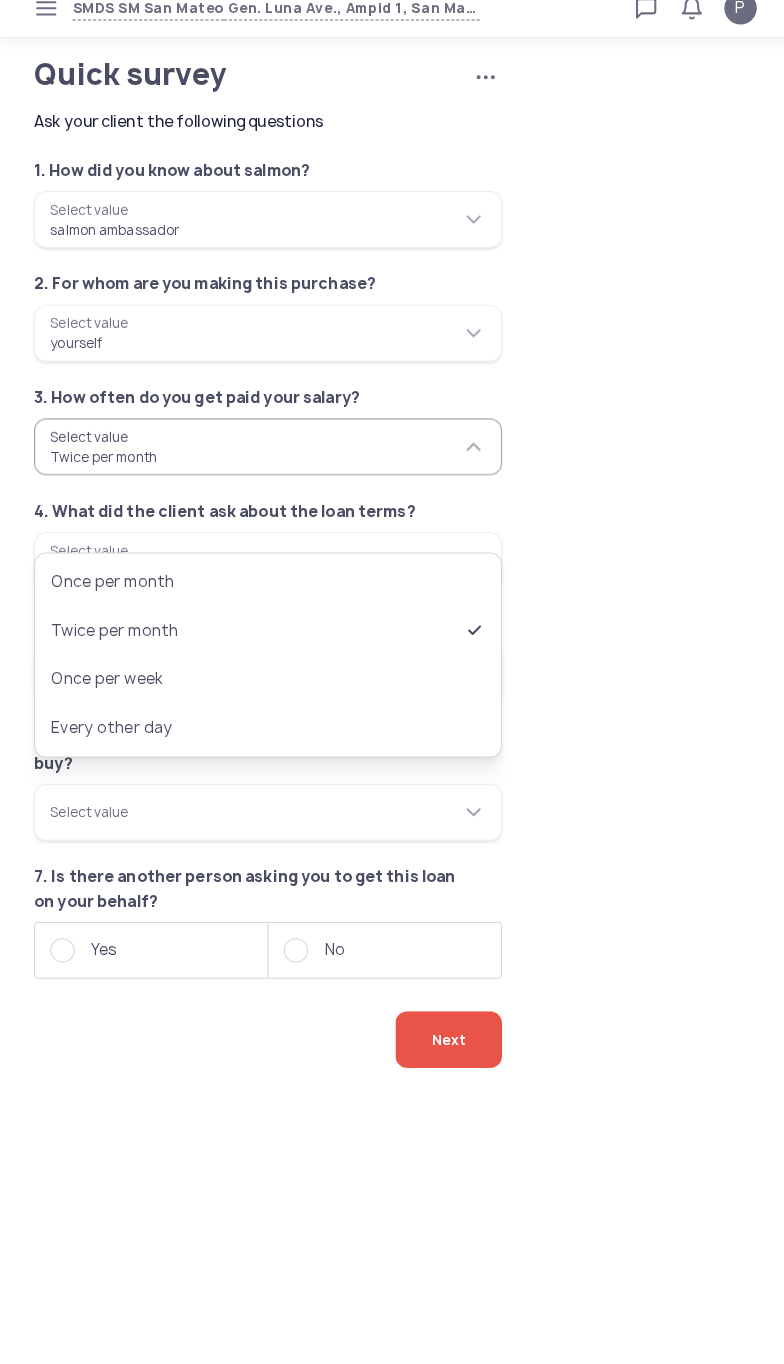 type on "**********" 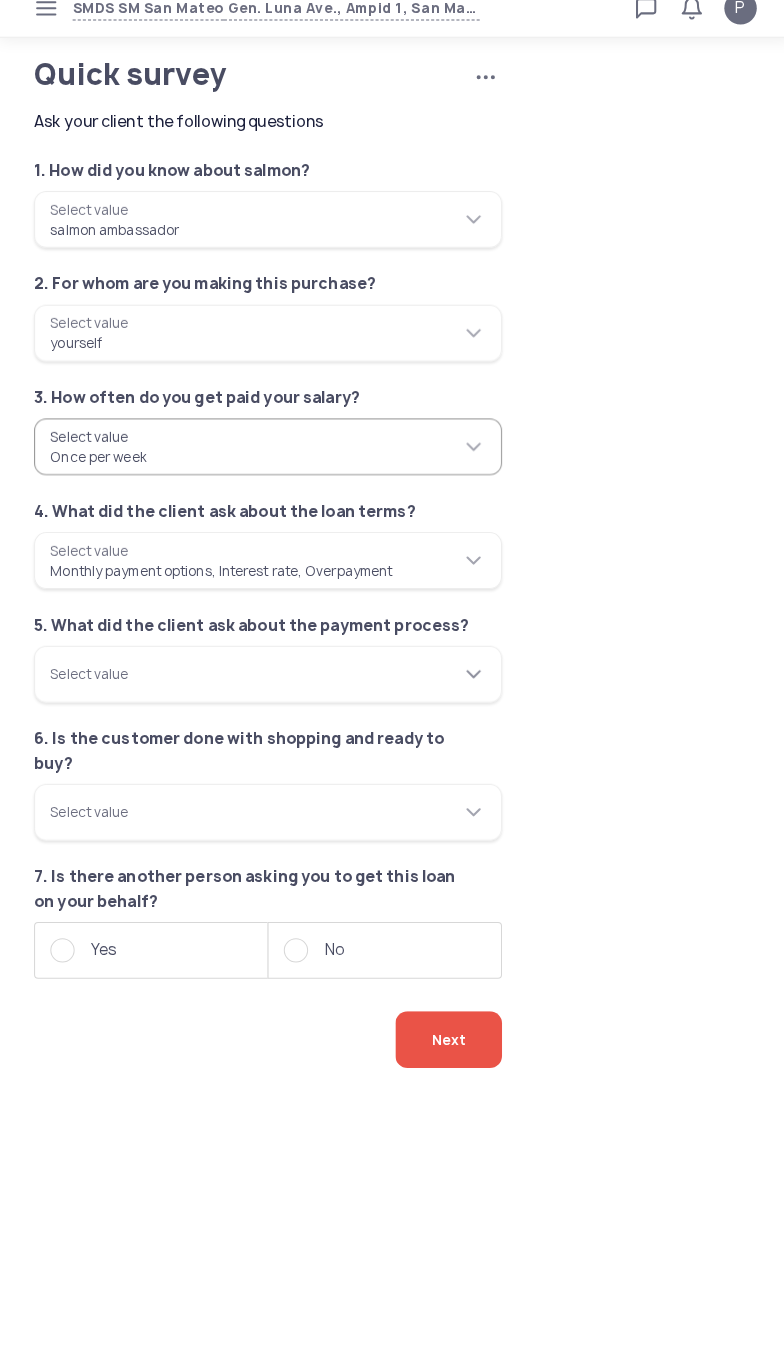 click on "Select value" 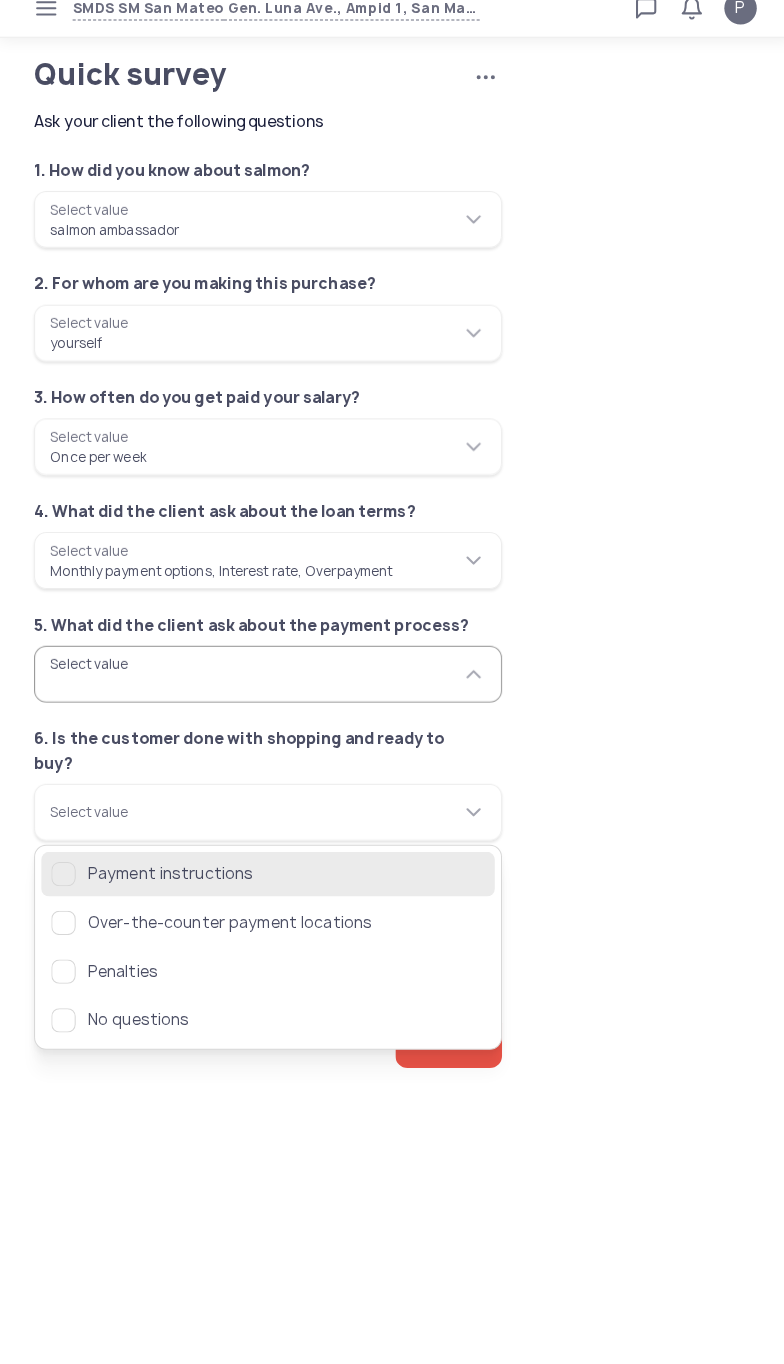 click on "Payment instructions" 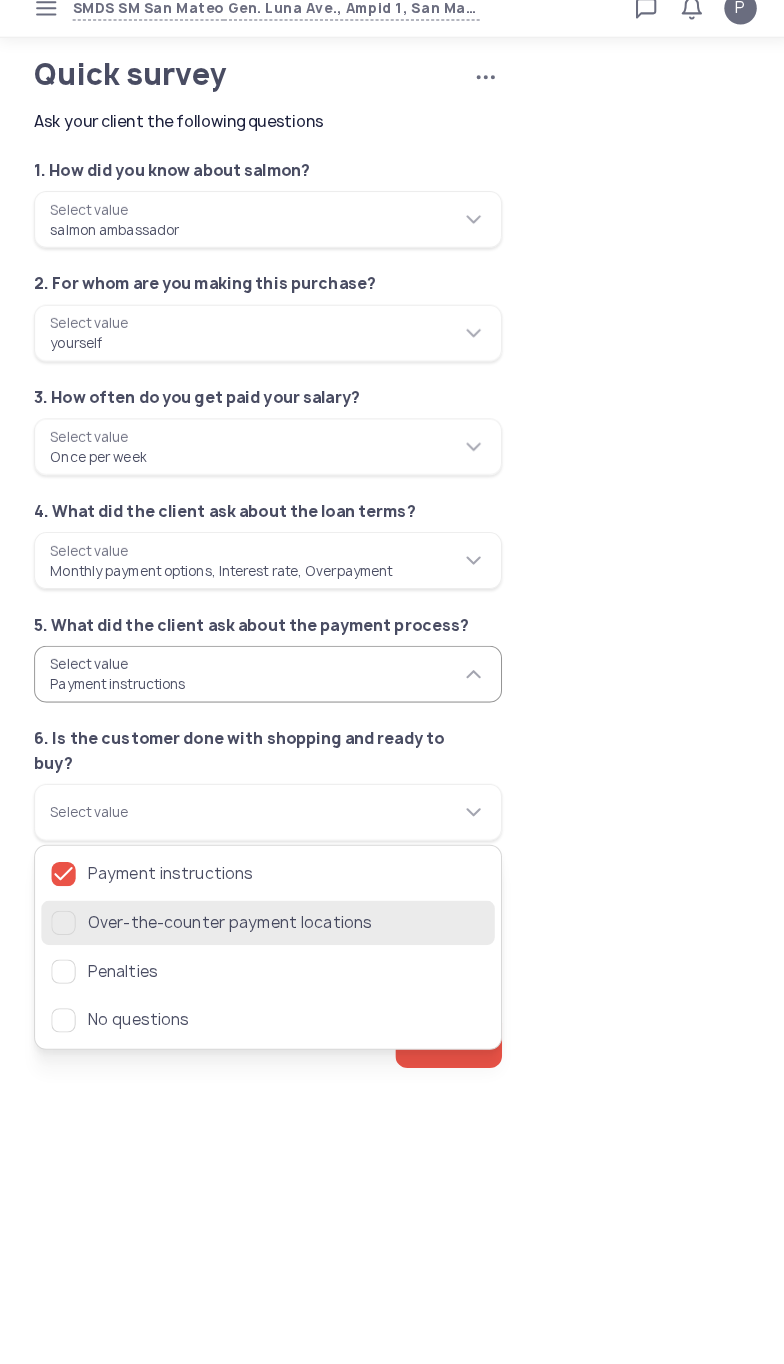click 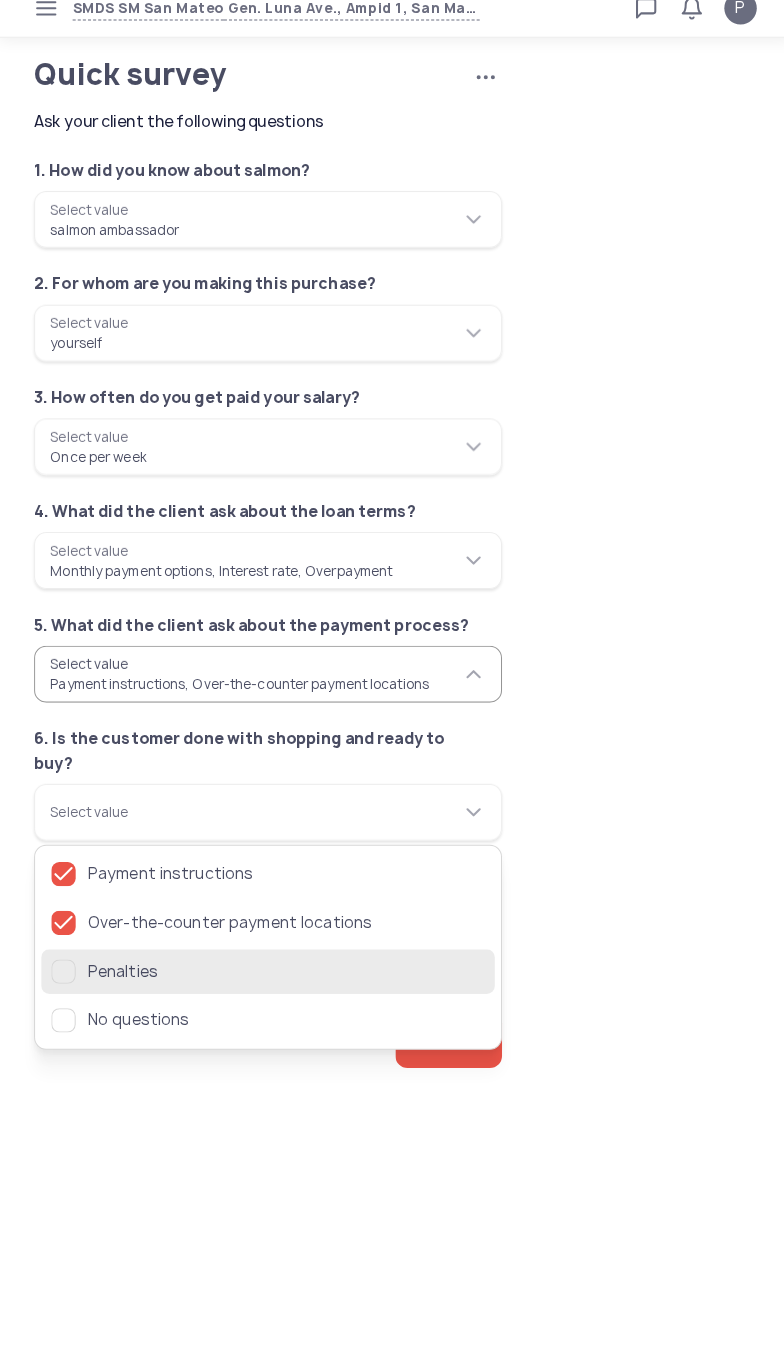 click 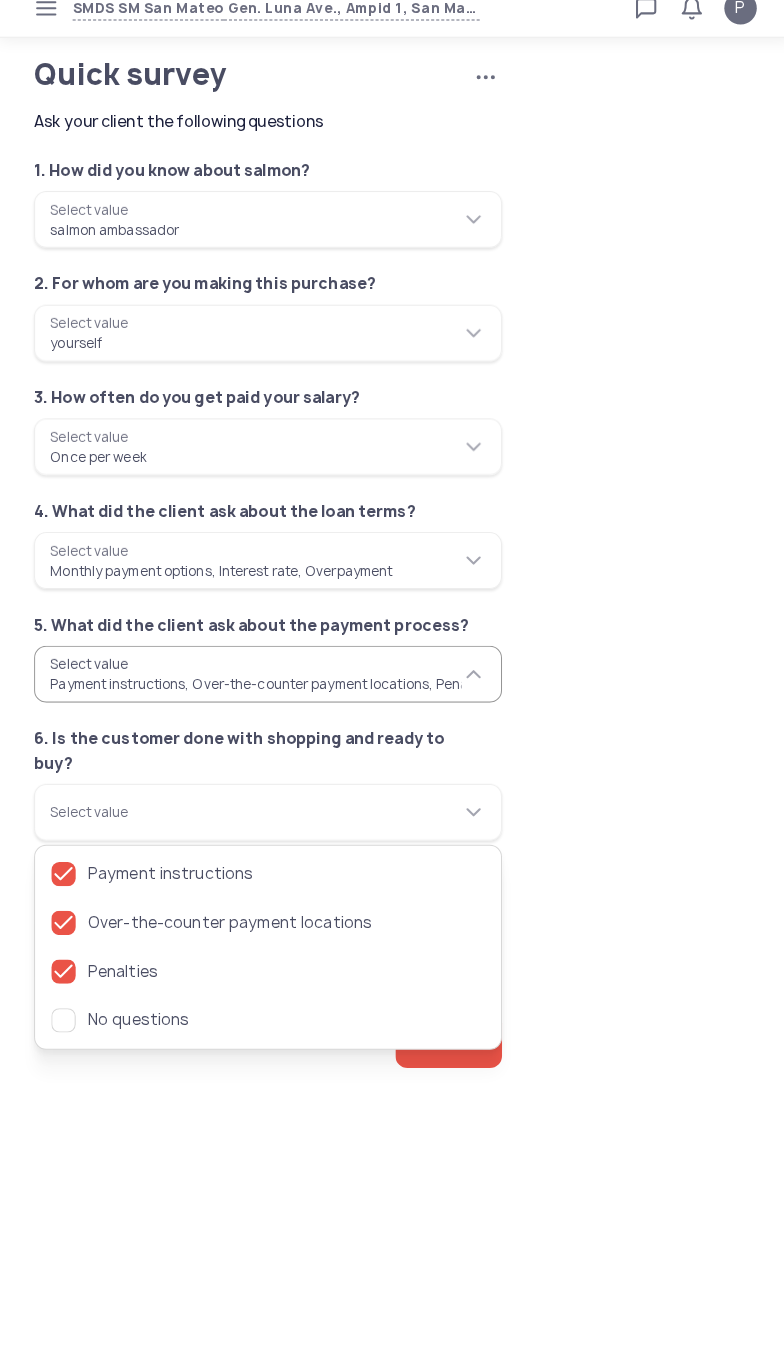 click on "**********" 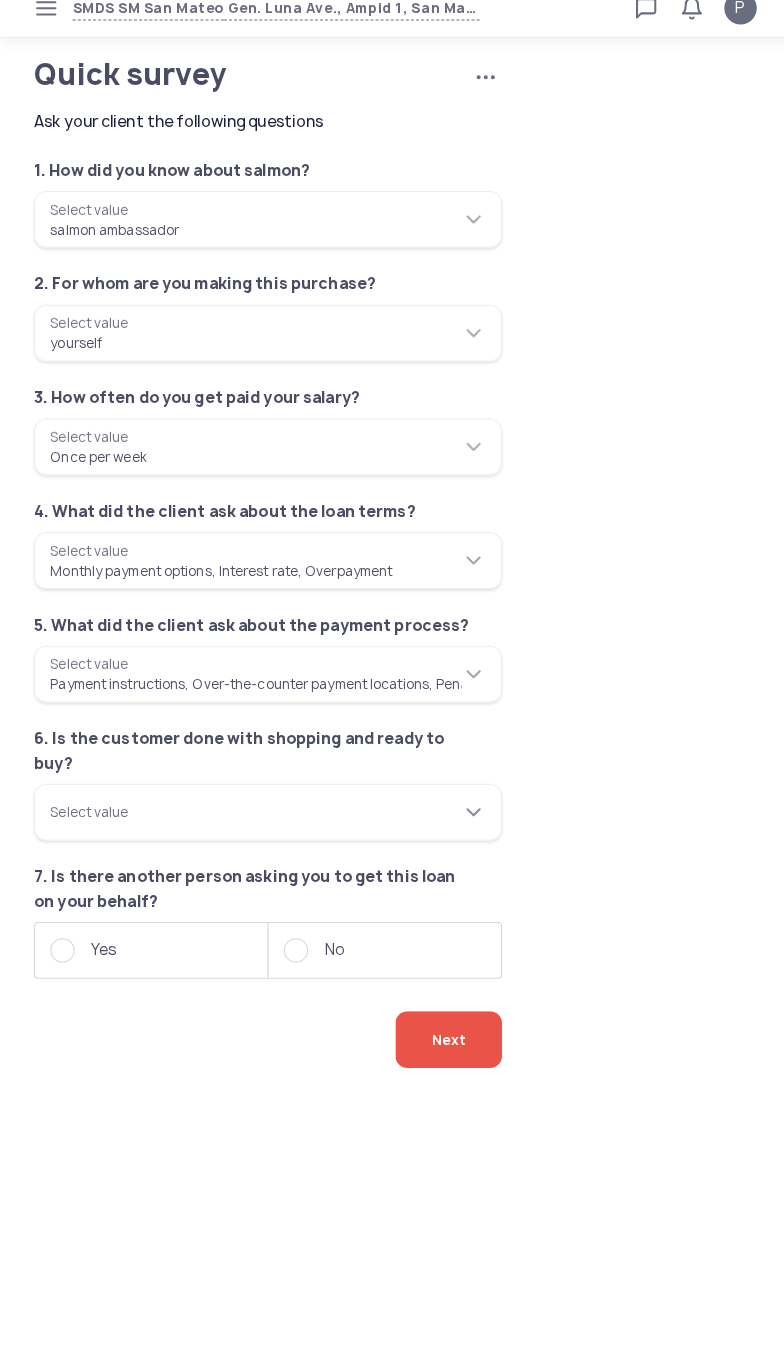 click on "Select value" at bounding box center [266, 820] 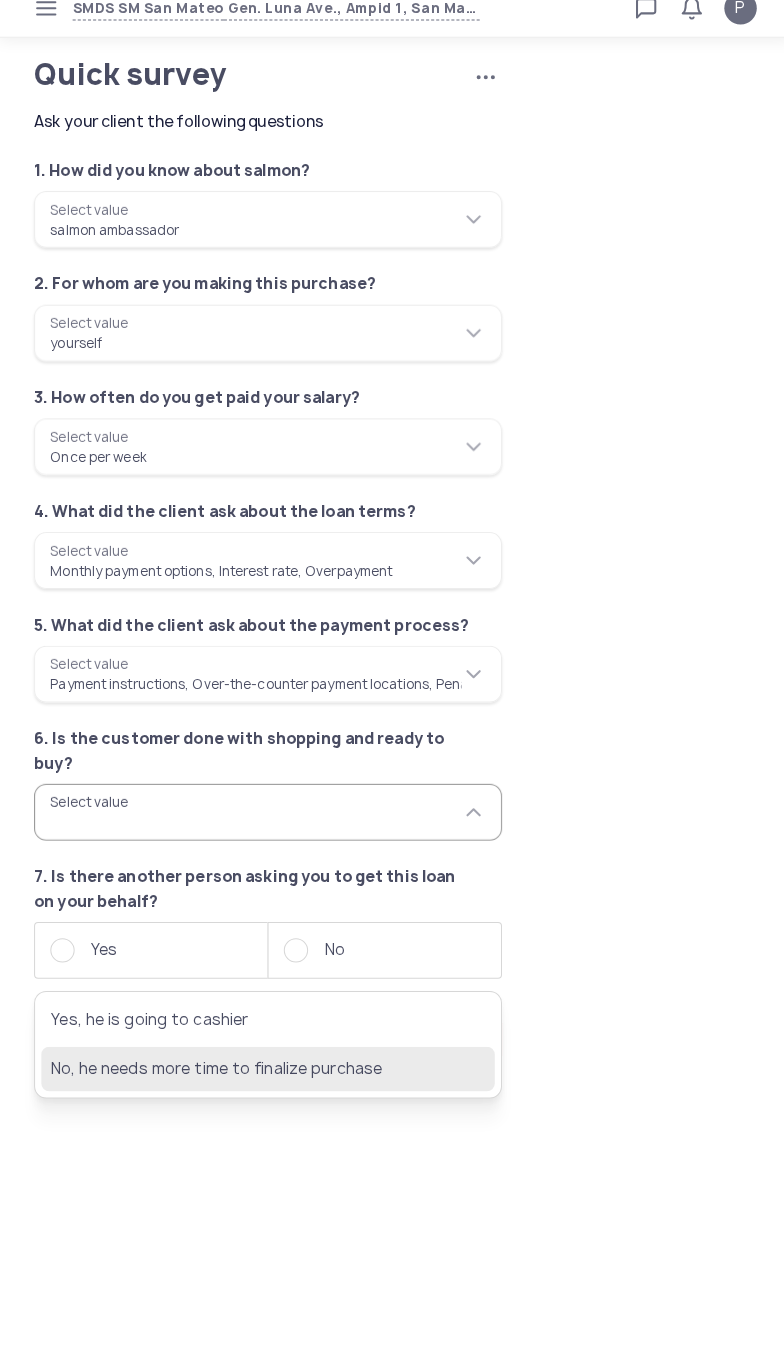click on "No, he needs more time to finalize purchase" 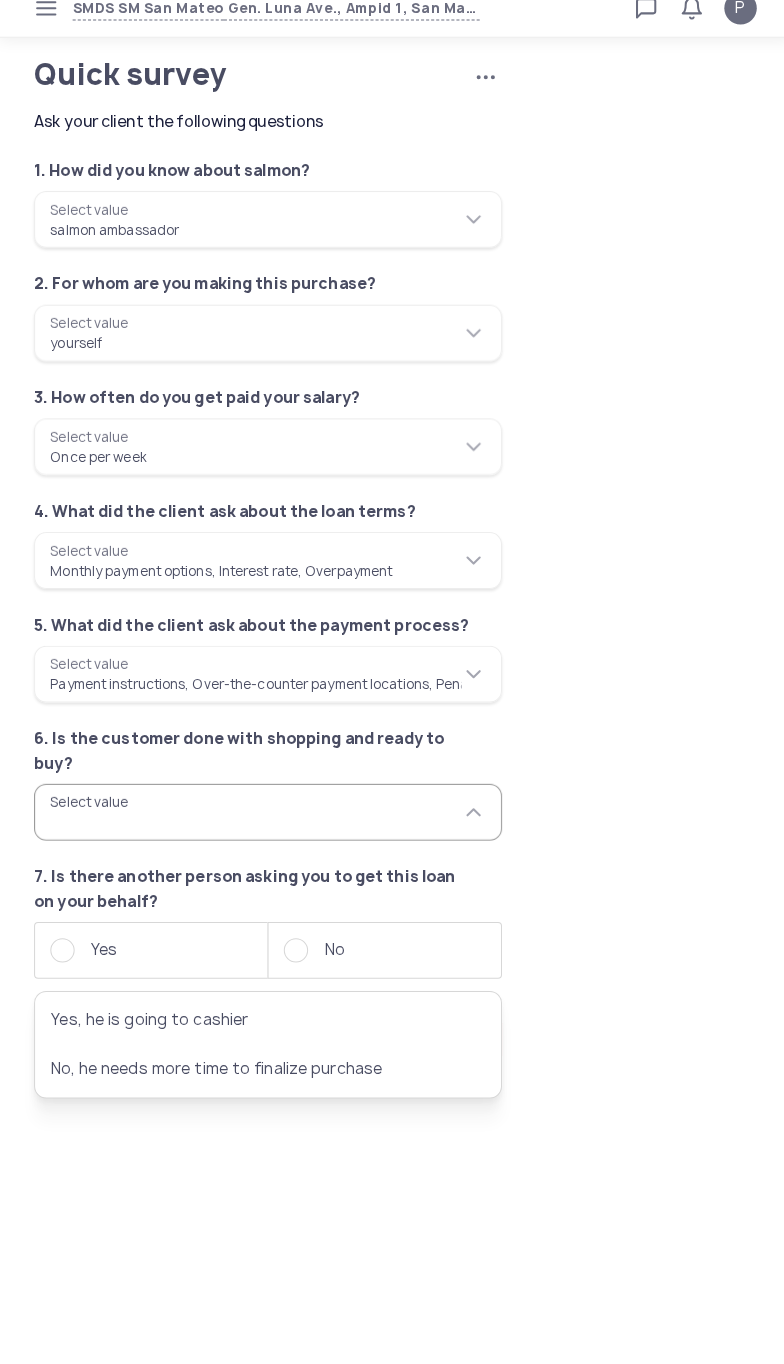 type on "**********" 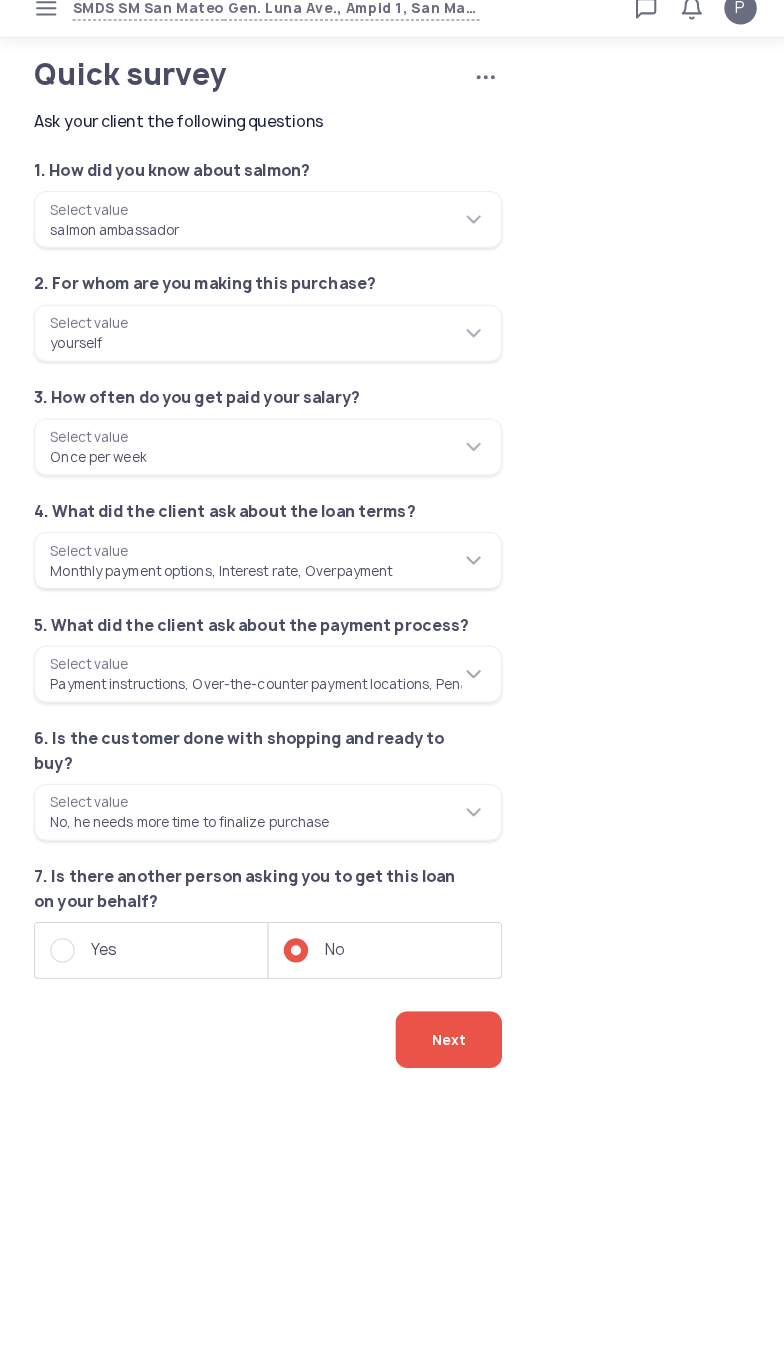 click on "Next" 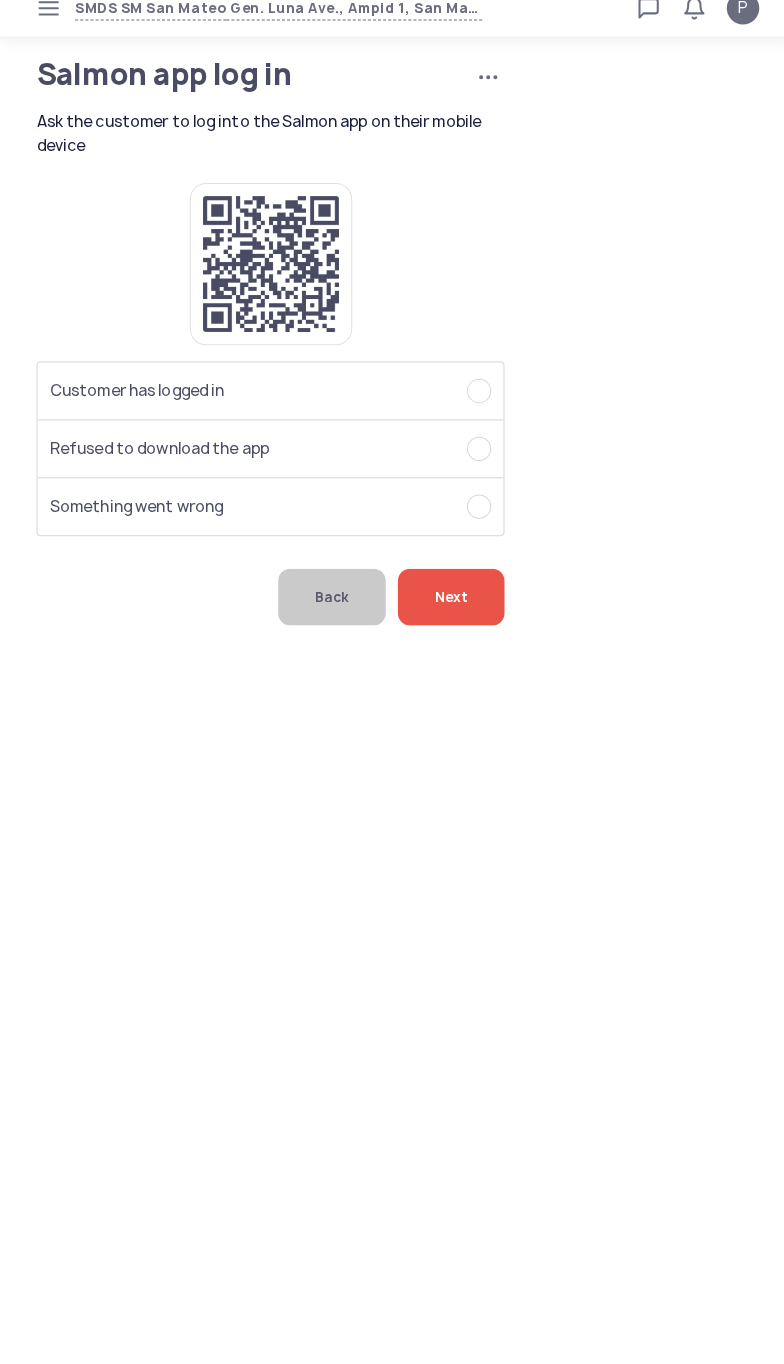 click on "Customer has logged in Refused to download the app Something went wrong" 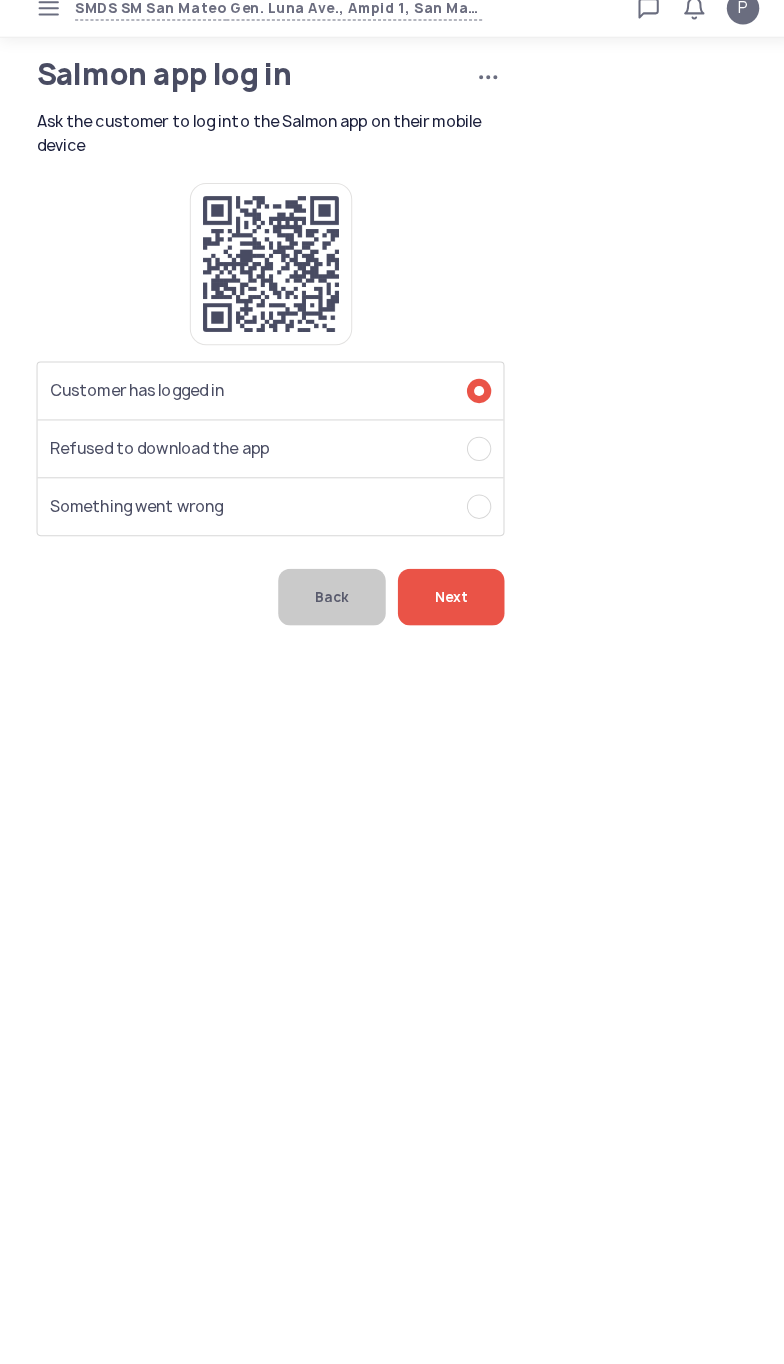 click on "Next" 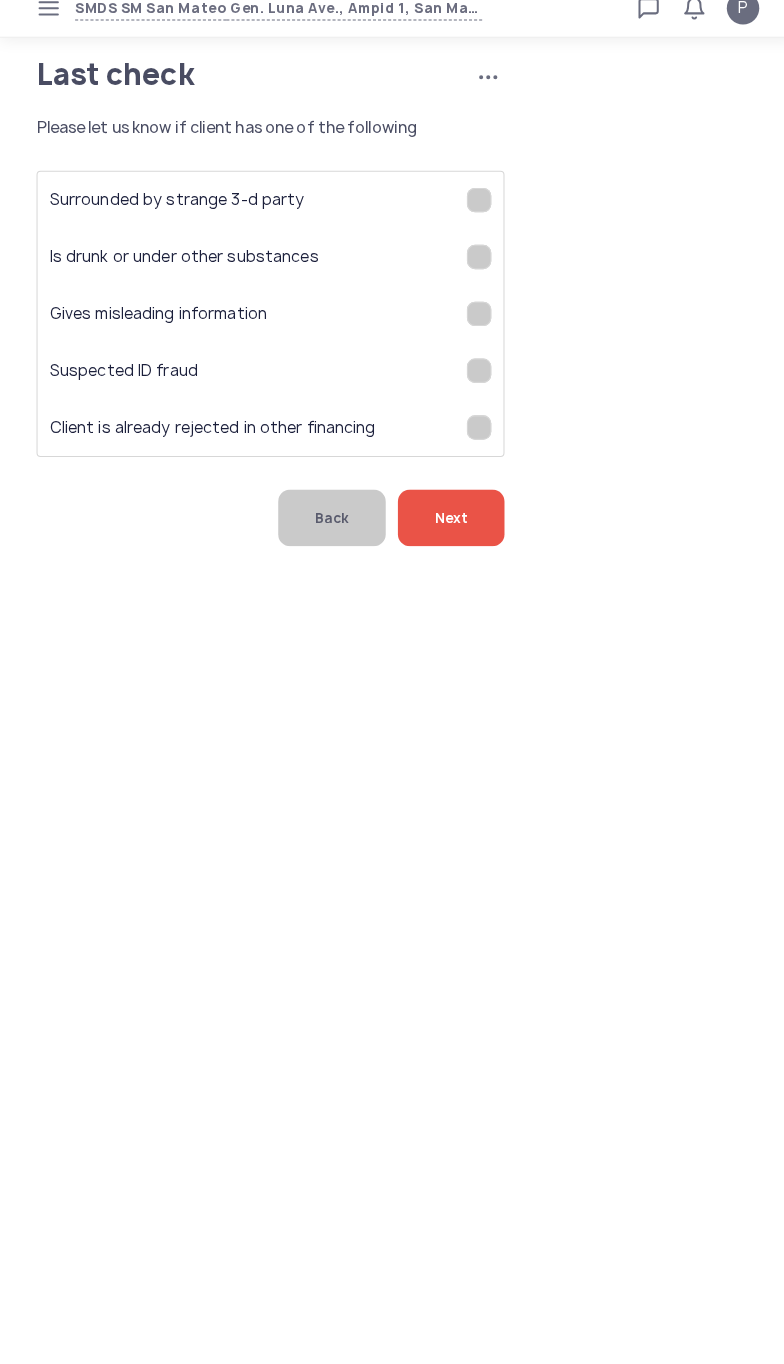 click on "Next" 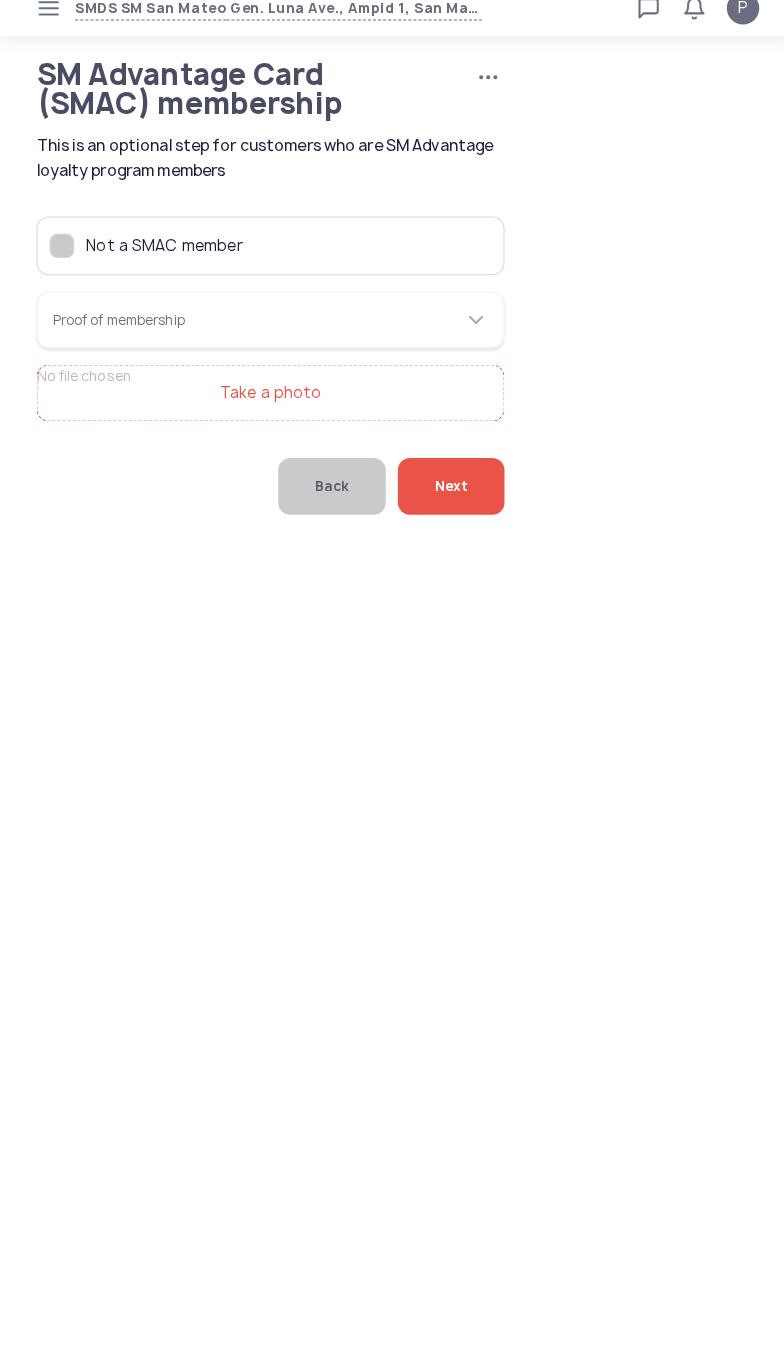 click on "Not a SMAC member" 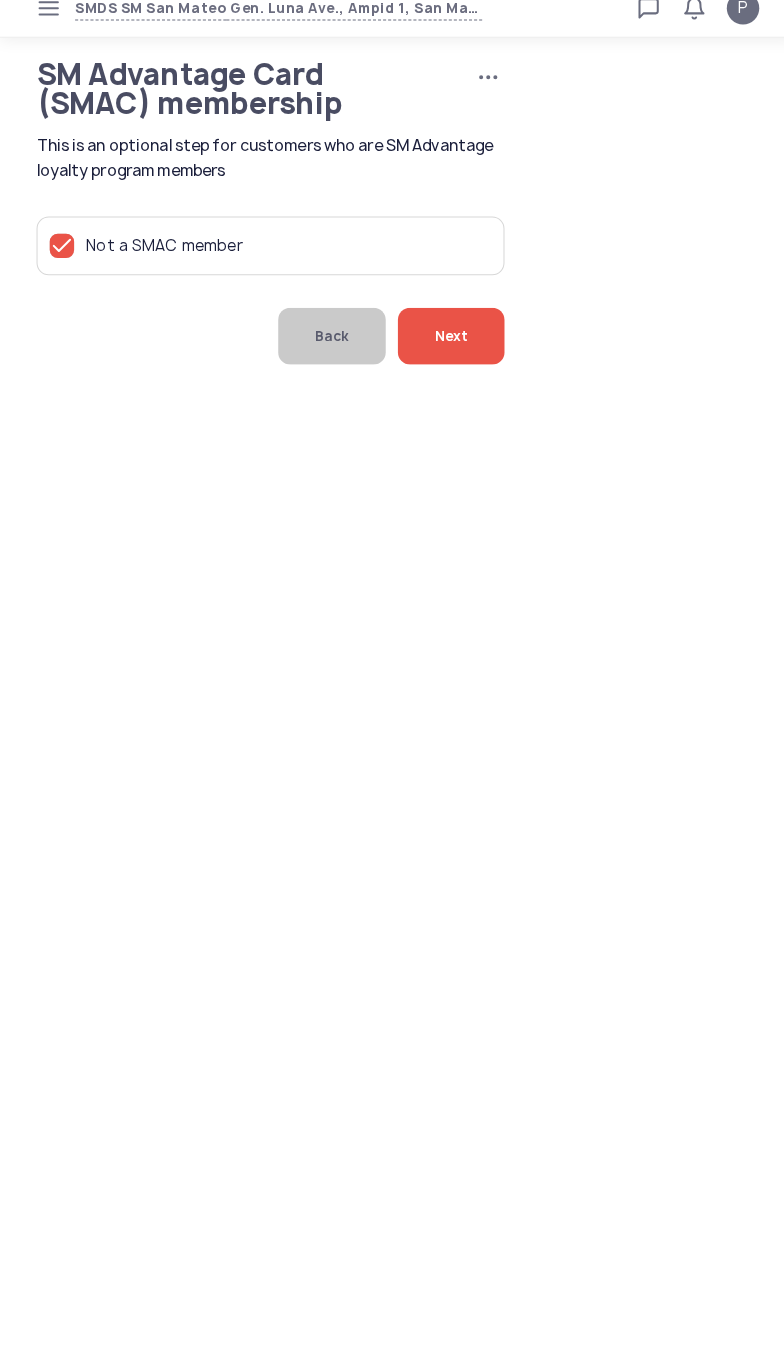 click on "Next" 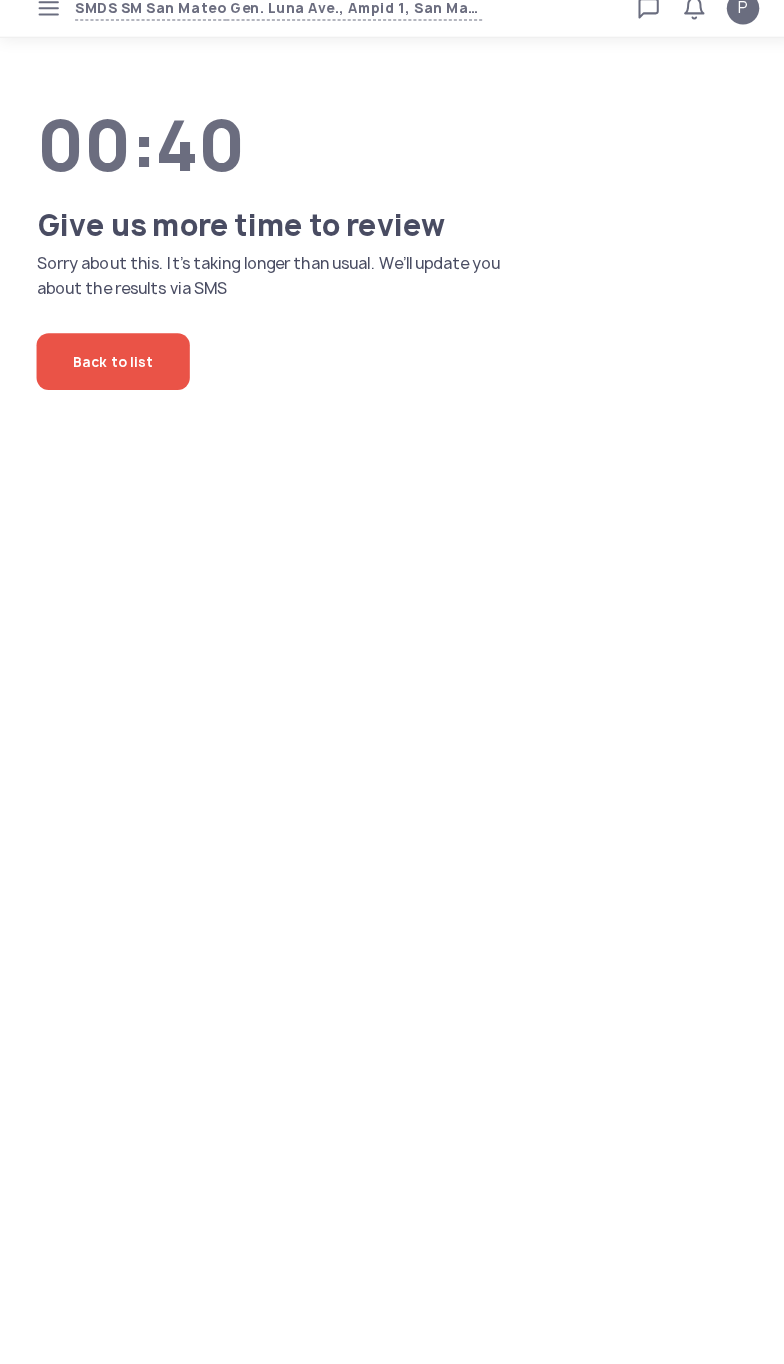 click on "SMDS SM San Mateo Gen. Luna Ave., Ampid 1, San Mateo, Rizal Loan calculator Loan applications FAQs Refund P P
Verified agent Full name Ma.Kristina Perez Telephone number +63 994 057 85 99 E-mail m.perez@sa.salmon.ph Log out  00:40  Give us more time to review Sorry about this. It’s taking longer than usual. We’ll update you about the results via SMS  Back to list" at bounding box center (392, 682) 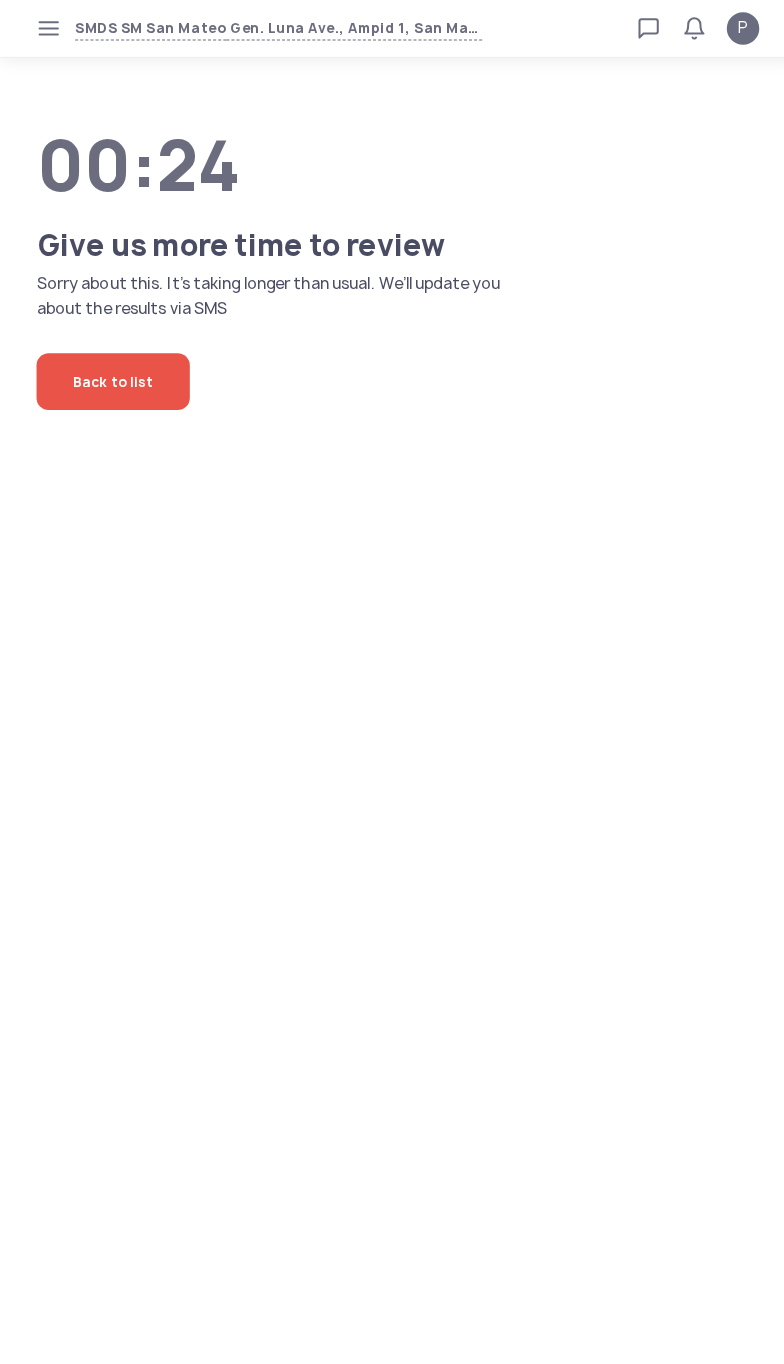click on "SMDS SM San Mateo Gen. Luna Ave., Ampid 1, San Mateo, Rizal Loan calculator Loan applications FAQs Refund P P
Verified agent Full name Ma.Kristina Perez Telephone number +63 994 057 85 99 E-mail m.perez@sa.salmon.ph Log out  00:24  Give us more time to review Sorry about this. It’s taking longer than usual. We’ll update you about the results via SMS  Back to list" at bounding box center (392, 682) 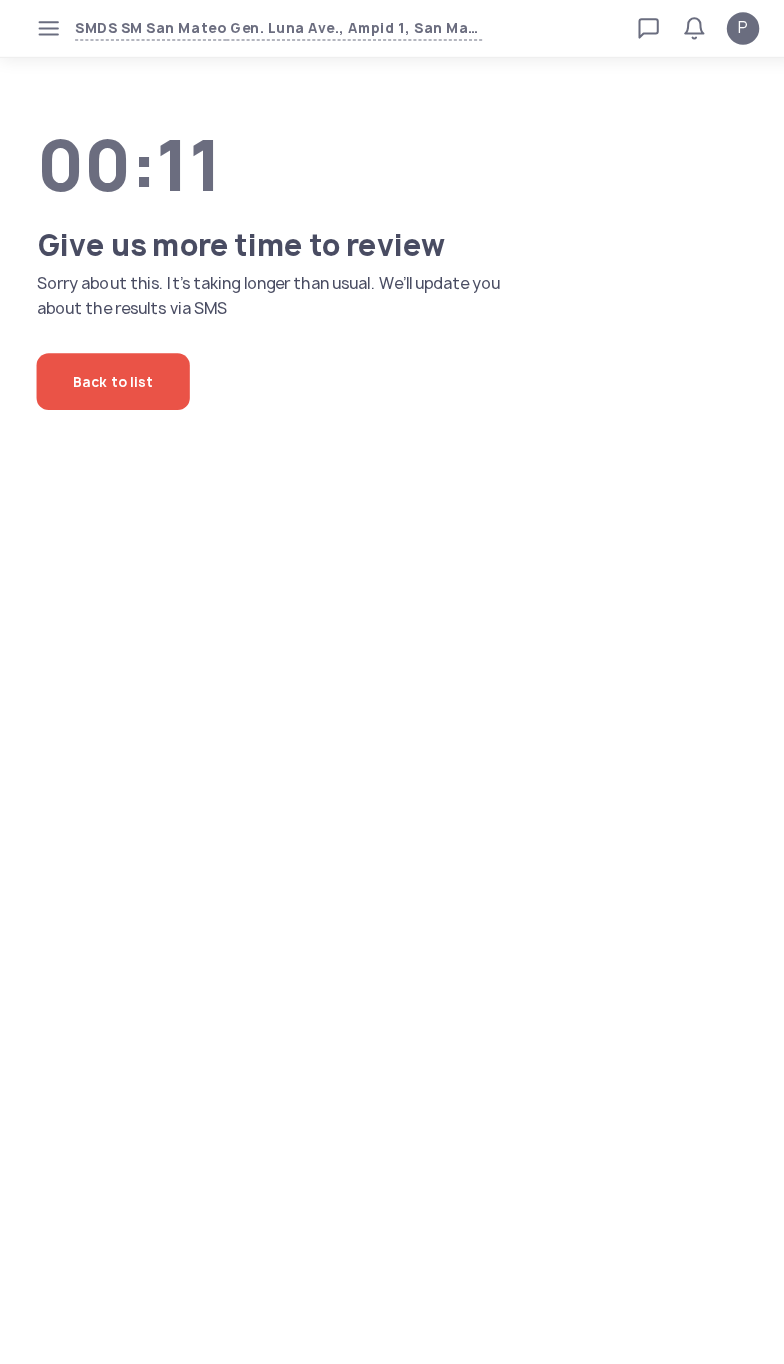 click on "SMDS SM San Mateo Gen. Luna Ave., Ampid 1, San Mateo, Rizal Loan calculator Loan applications FAQs Refund P P
Verified agent Full name Ma.Kristina Perez Telephone number +63 994 057 85 99 E-mail m.perez@sa.salmon.ph Log out  00:11  Give us more time to review Sorry about this. It’s taking longer than usual. We’ll update you about the results via SMS  Back to list" at bounding box center [392, 682] 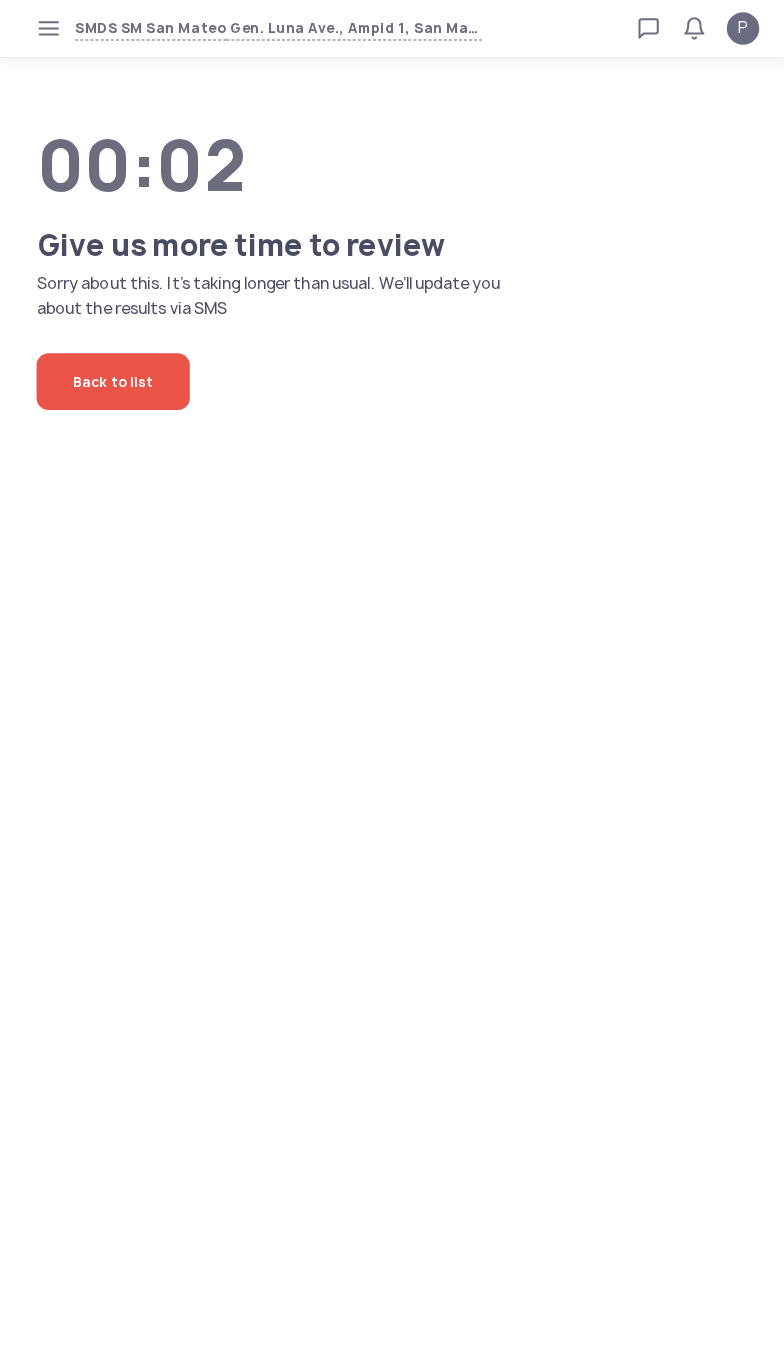 click on "SMDS SM San Mateo Gen. Luna Ave., Ampid 1, San Mateo, Rizal Loan calculator Loan applications FAQs Refund P P
Verified agent Full name Ma.Kristina Perez Telephone number +63 994 057 85 99 E-mail m.perez@sa.salmon.ph Log out  00:02  Give us more time to review Sorry about this. It’s taking longer than usual. We’ll update you about the results via SMS  Back to list" at bounding box center [392, 682] 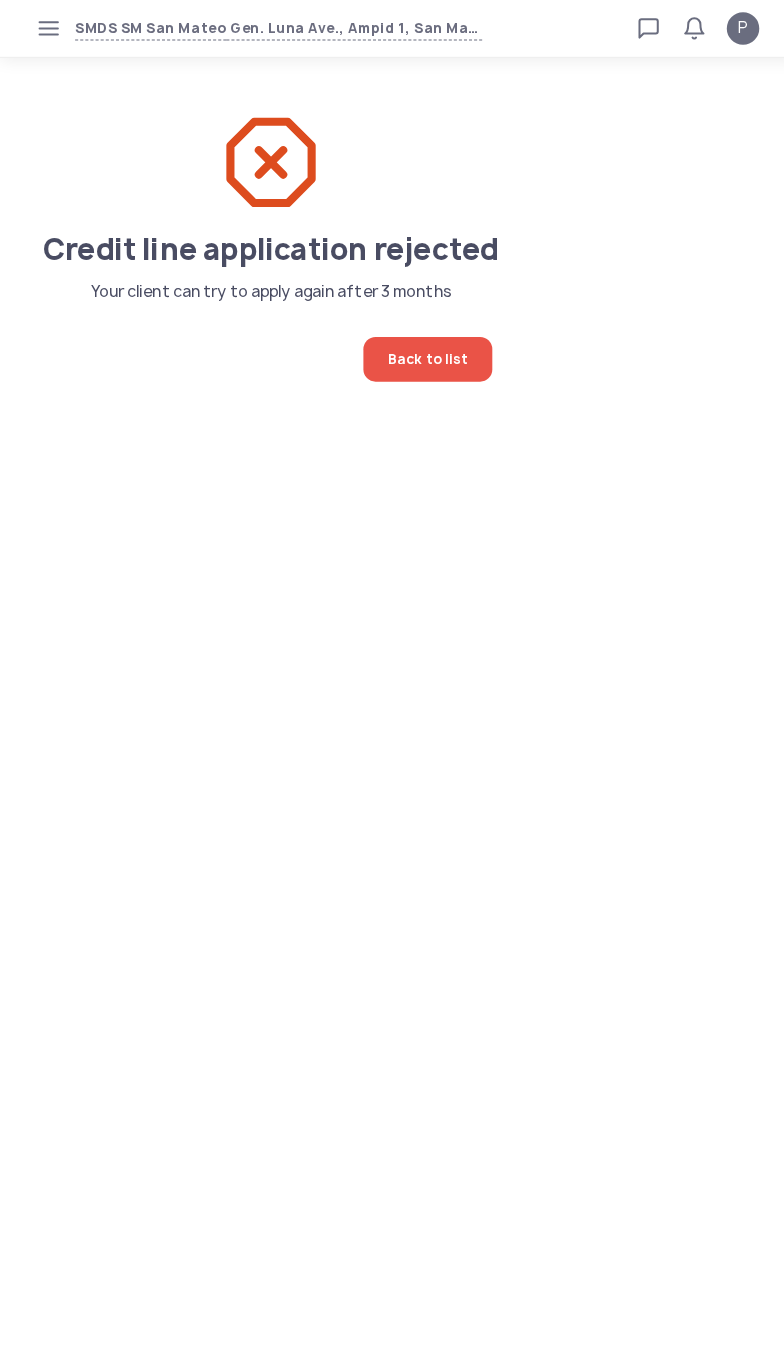 click on "SMDS SM San Mateo Gen. Luna Ave., Ampid 1, San Mateo, Rizal Loan calculator Loan applications FAQs Refund P
Credit line application rejected  Your client can try to apply again after 3 months P
Verified agent Full name Ma.Kristina Perez Telephone number +63 994 057 85 99 E-mail m.perez@sa.salmon.ph Log out
Credit line application rejected  Your client can try to apply again after 3 months  Back to list" at bounding box center [392, 682] 